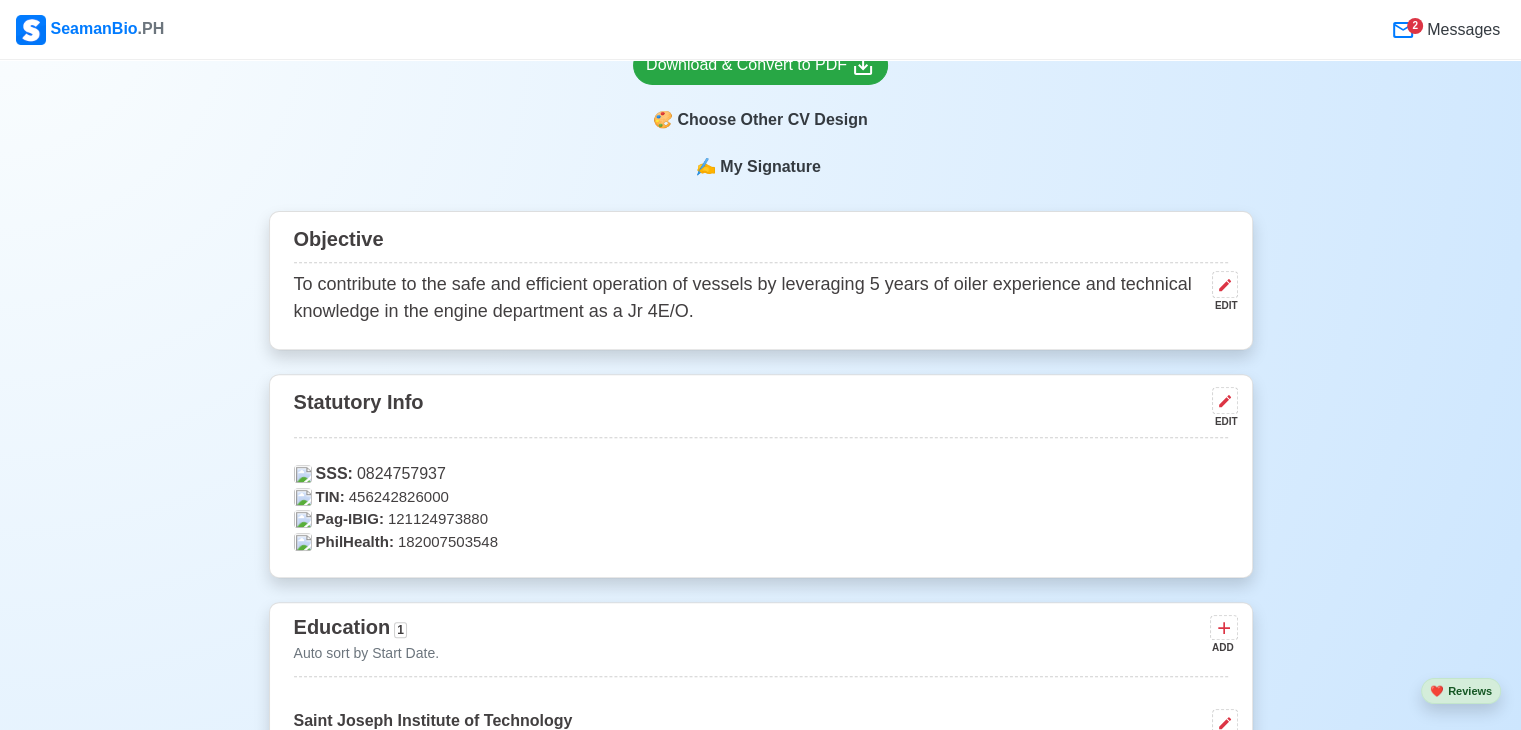 scroll, scrollTop: 600, scrollLeft: 0, axis: vertical 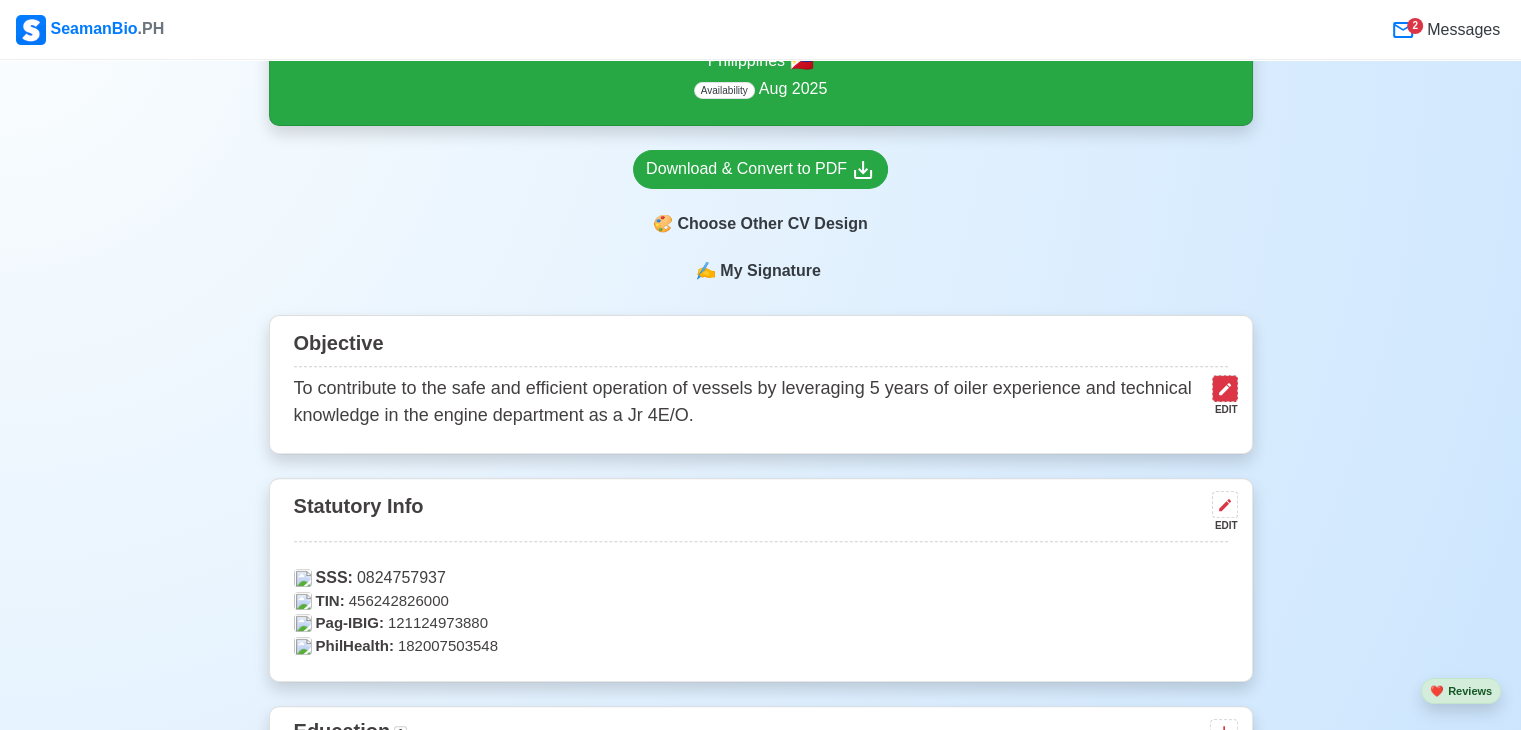click 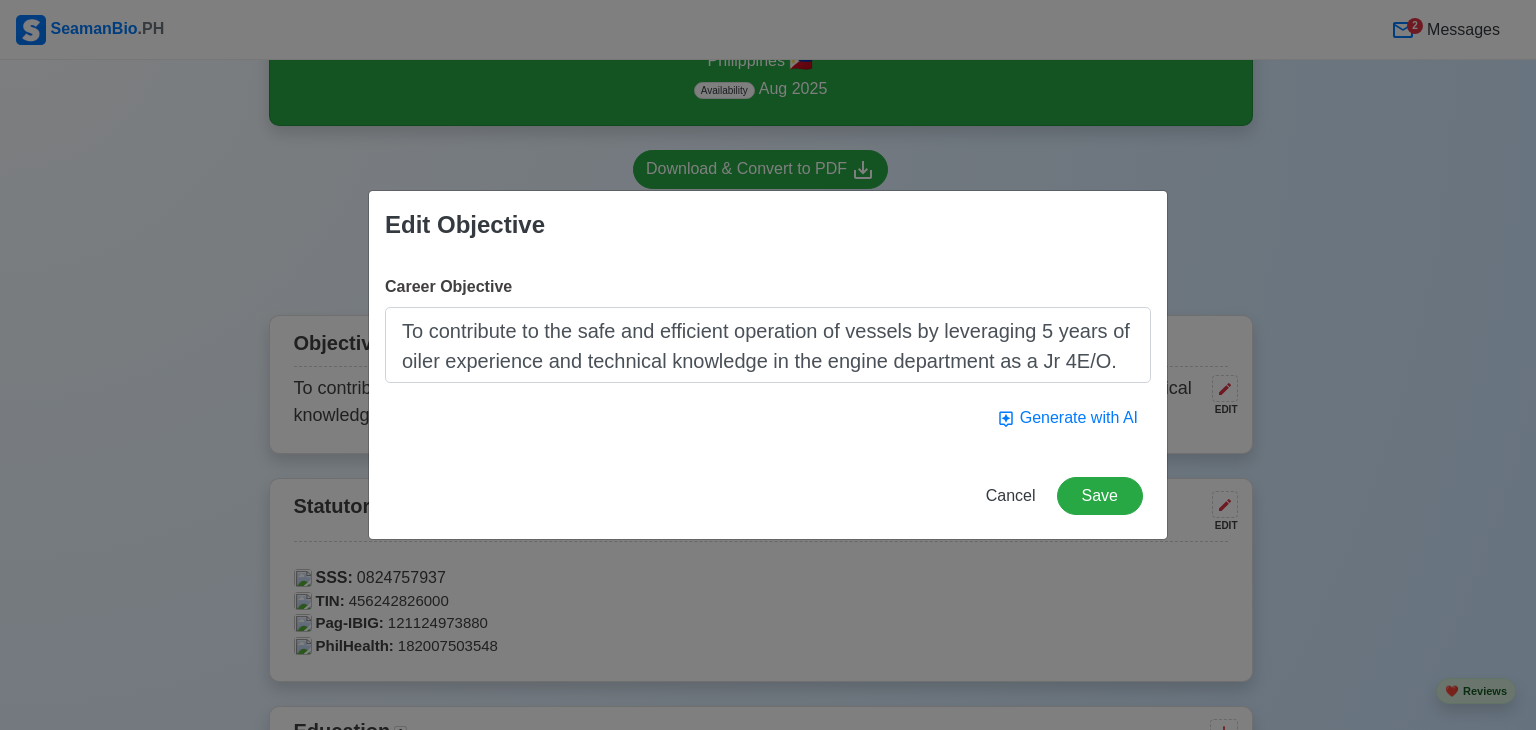 click on "To contribute to the safe and efficient operation of vessels by leveraging 5 years of oiler experience and technical knowledge in the engine department as a Jr 4E/O." at bounding box center (768, 345) 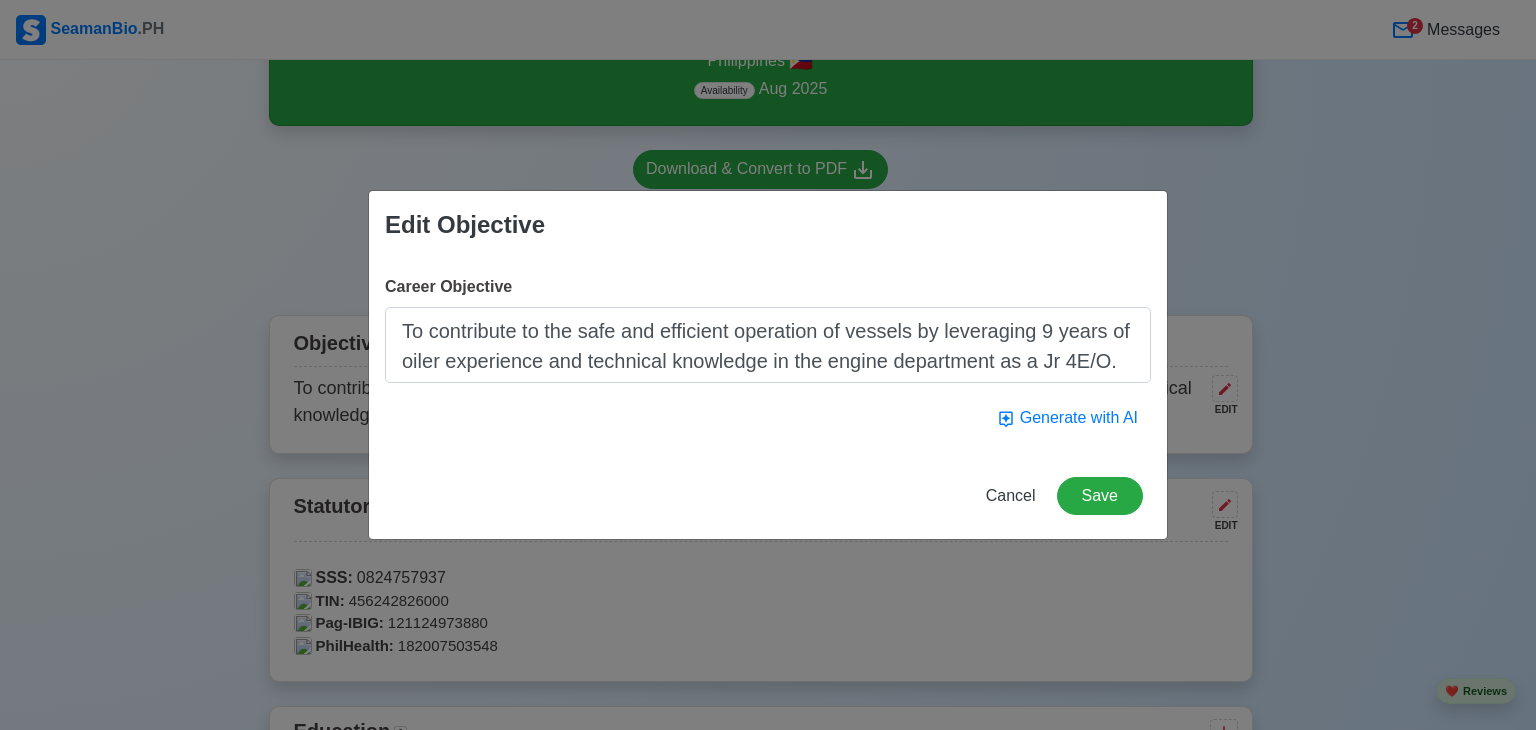 click on "To contribute to the safe and efficient operation of vessels by leveraging 9 years of oiler experience and technical knowledge in the engine department as a Jr 4E/O." at bounding box center (768, 345) 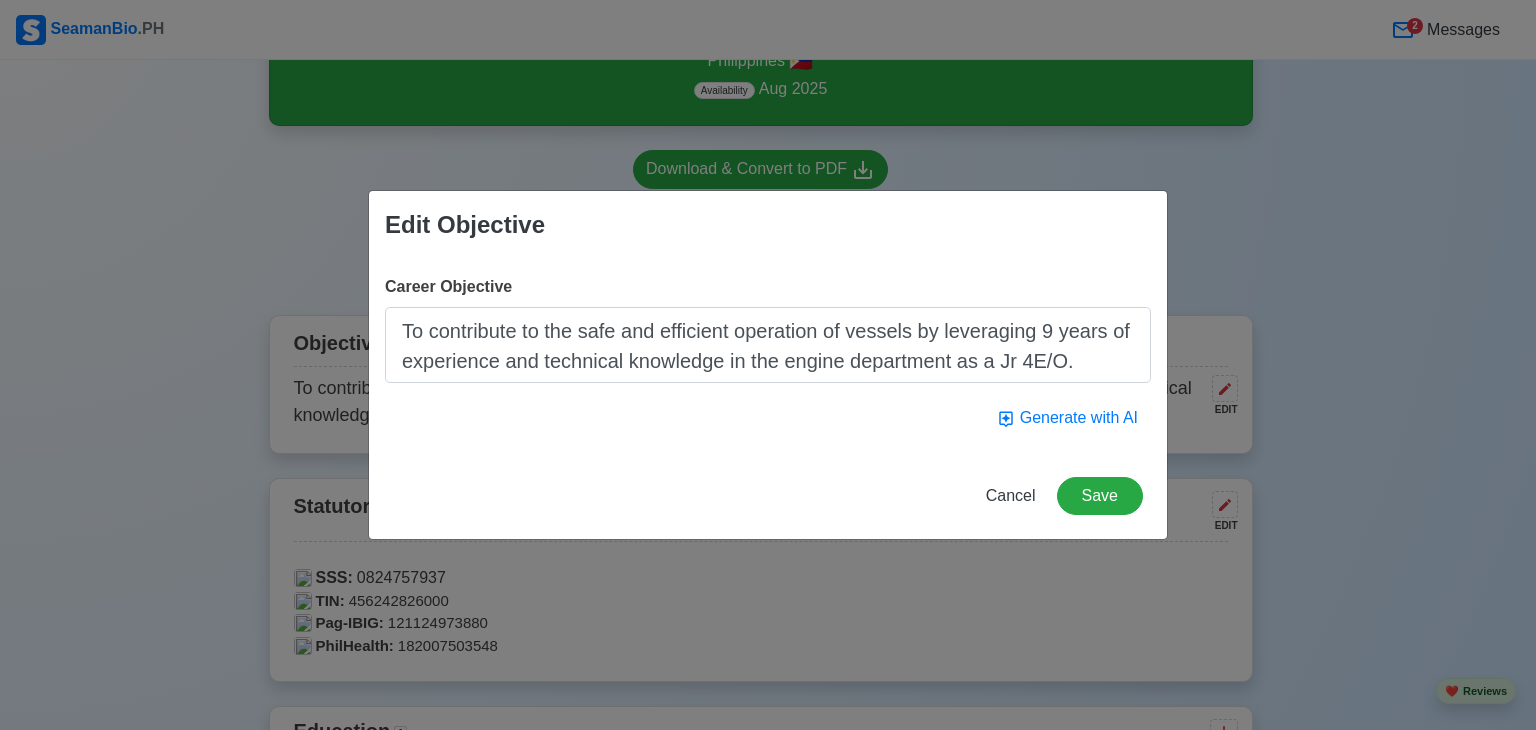 click on "To contribute to the safe and efficient operation of vessels by leveraging 9 years of experience and technical knowledge in the engine department as a Jr 4E/O." at bounding box center (768, 345) 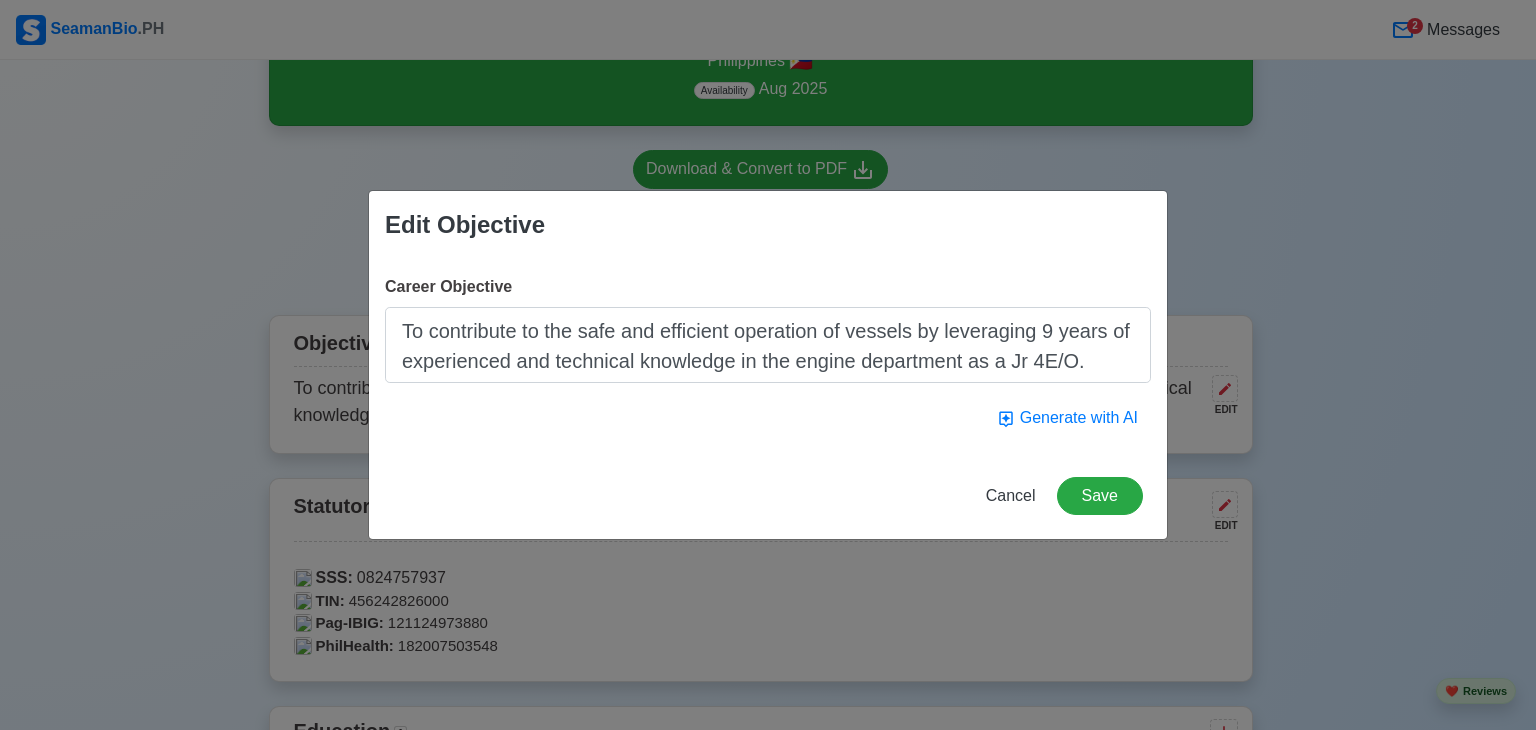 click on "To contribute to the safe and efficient operation of vessels by leveraging 9 years of  experienced and technical knowledge in the engine department as a Jr 4E/O." at bounding box center (768, 345) 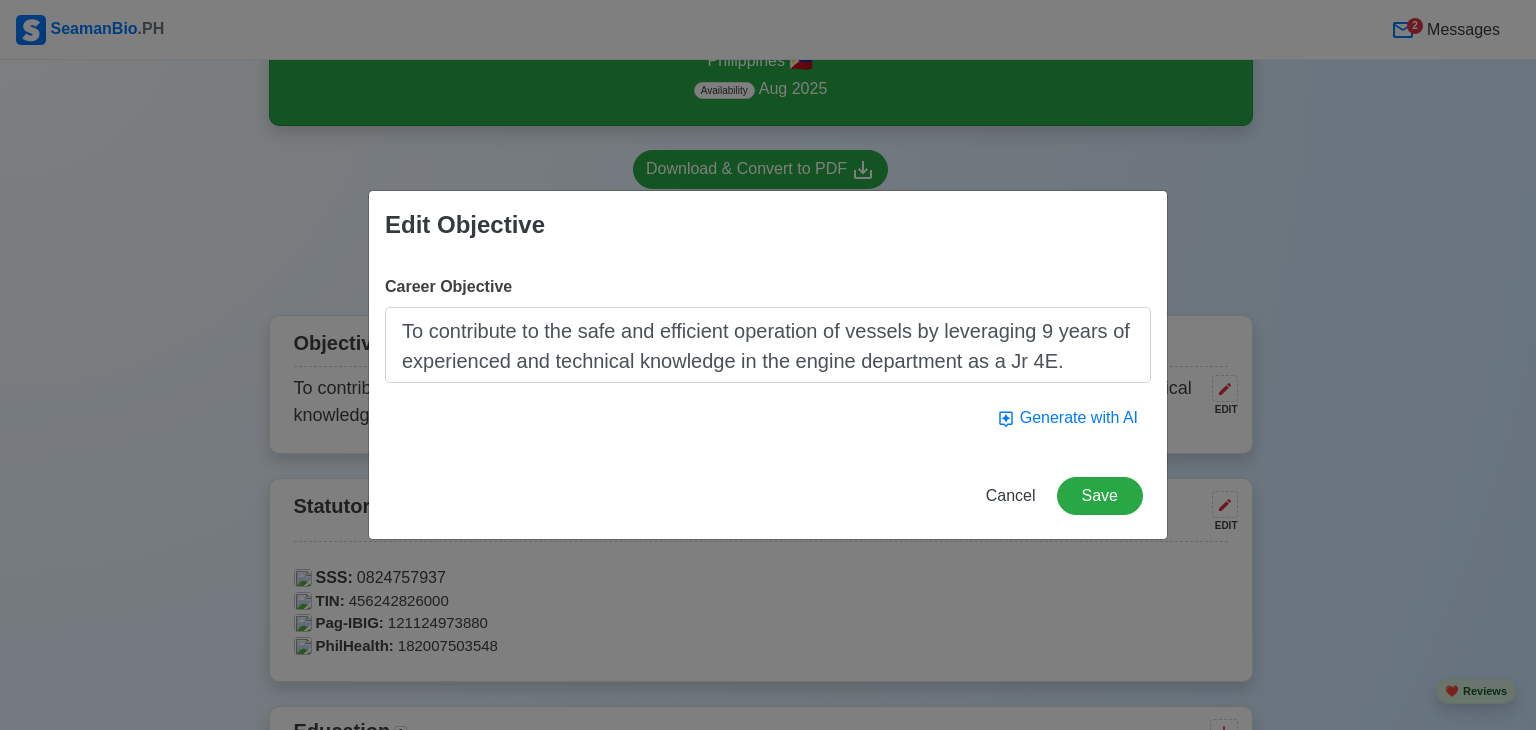 click on "To contribute to the safe and efficient operation of vessels by leveraging 9 years of experienced and technical knowledge in the engine department as a Jr 4E." at bounding box center [768, 345] 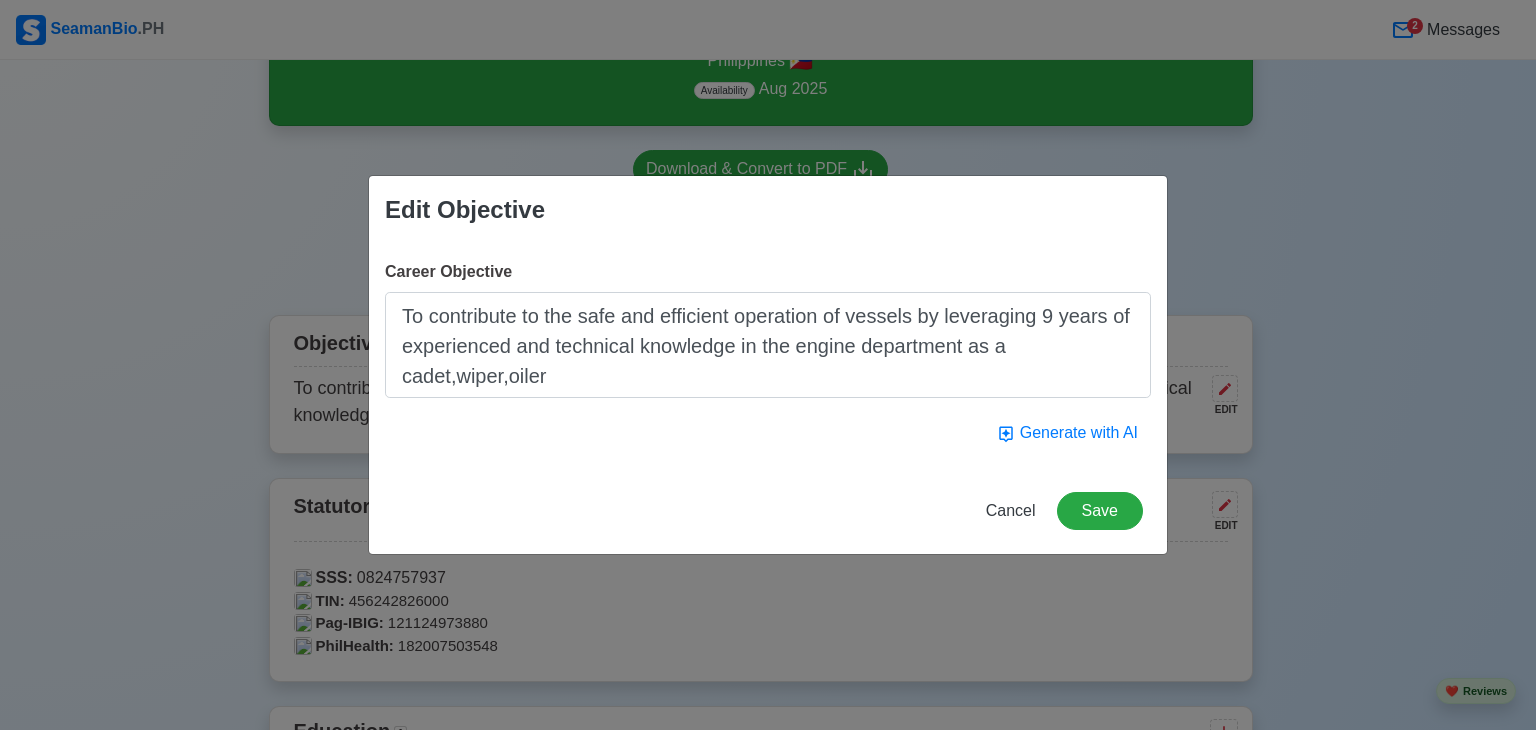 click on "To contribute to the safe and efficient operation of vessels by leveraging 9 years of  experienced and technical knowledge in the engine department as a cadet,wiper,oiler" at bounding box center (768, 345) 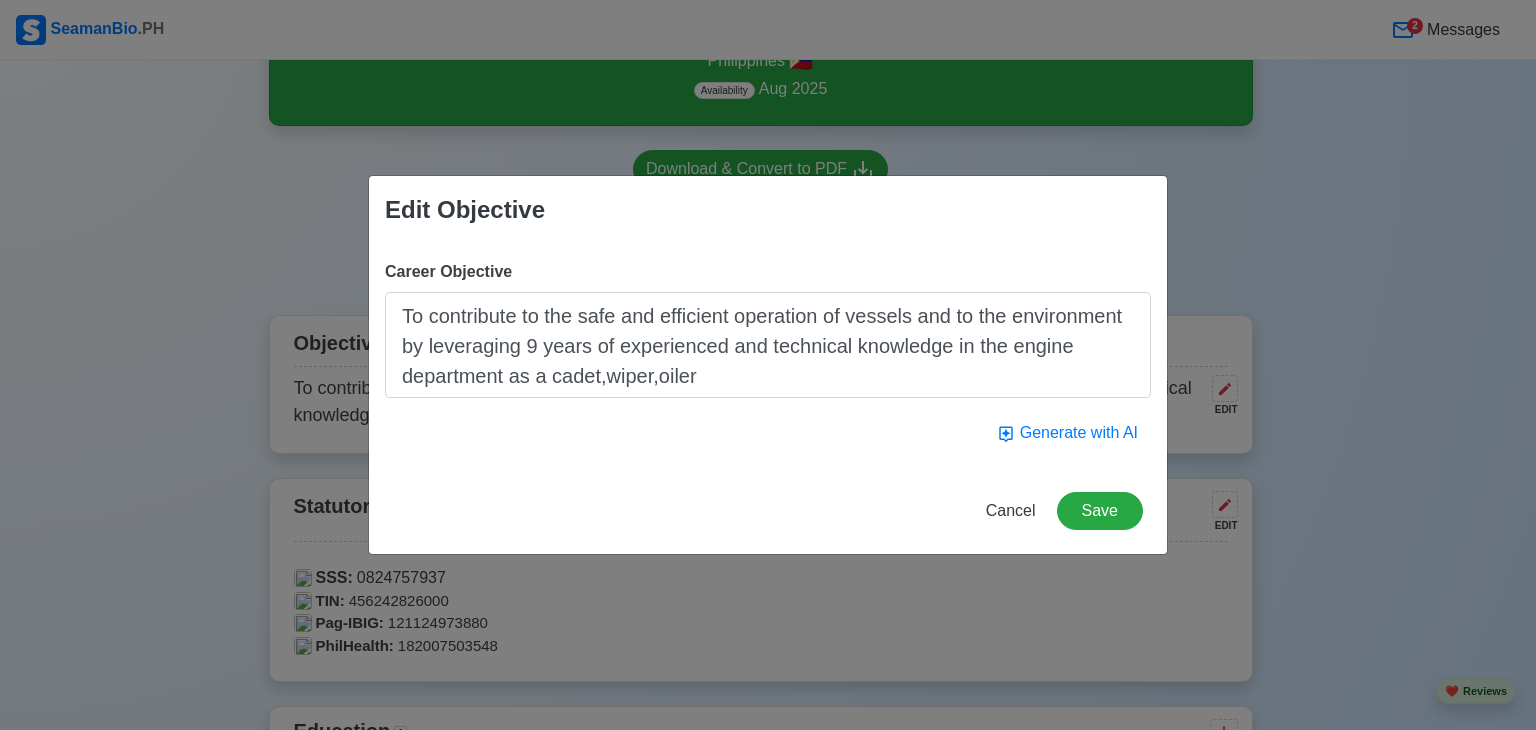 click on "To contribute to the safe and efficient operation of vessels and to the environment by leveraging 9 years of experienced and technical knowledge in the engine department as a cadet,wiper,oiler" at bounding box center [768, 345] 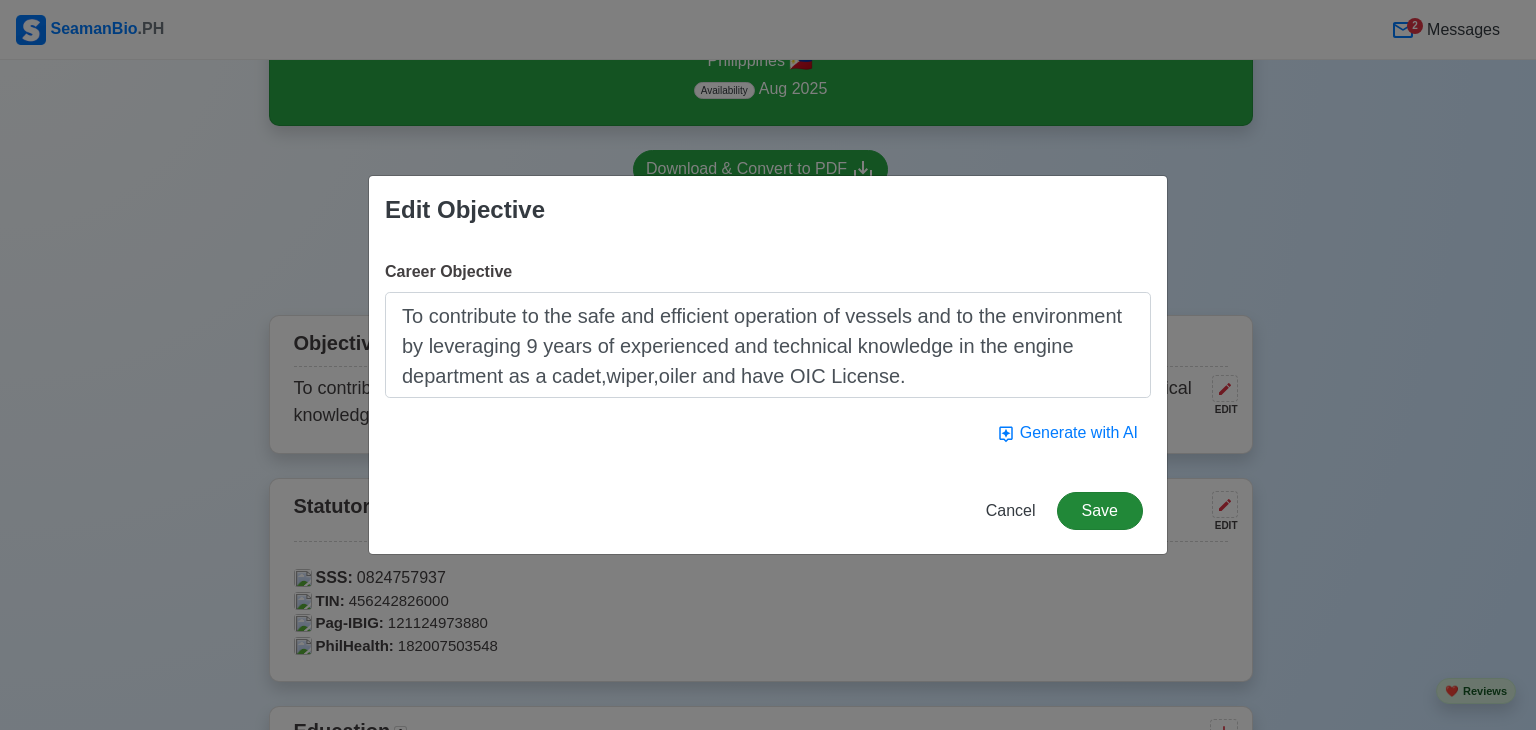 type on "To contribute to the safe and efficient operation of vessels and to the environment by leveraging 9 years of experienced and technical knowledge in the engine department as a cadet,wiper,oiler and have OIC License." 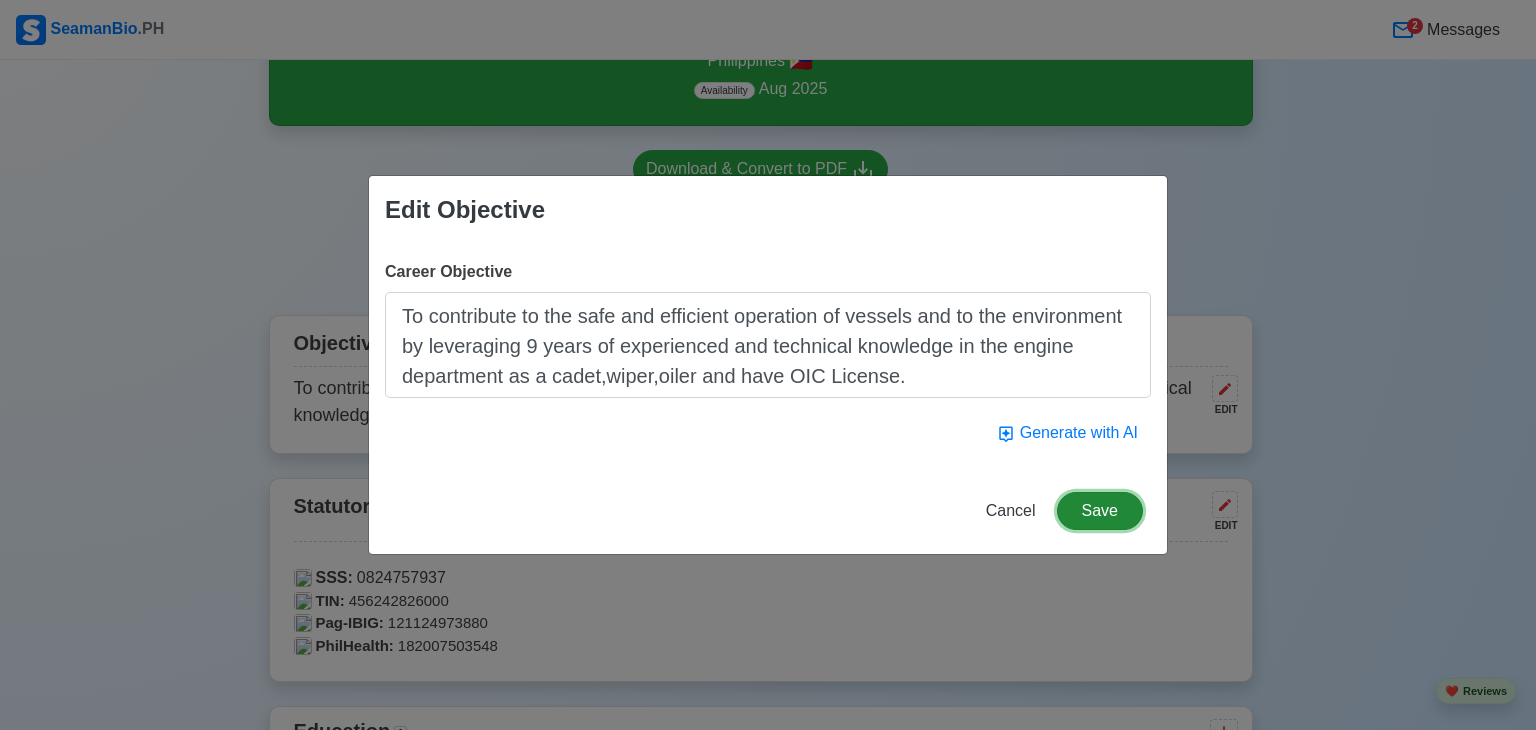 click on "Save" at bounding box center (1100, 511) 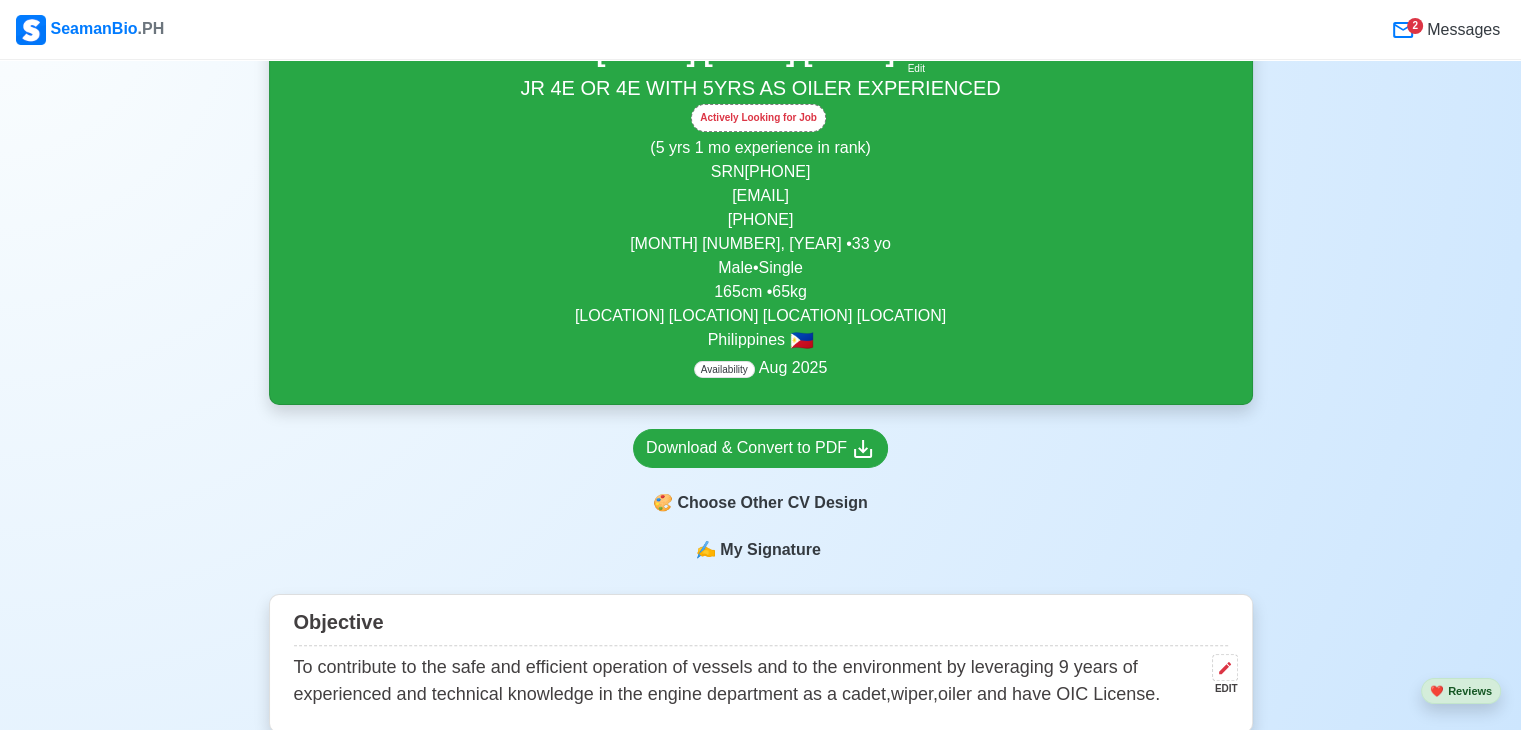 scroll, scrollTop: 200, scrollLeft: 0, axis: vertical 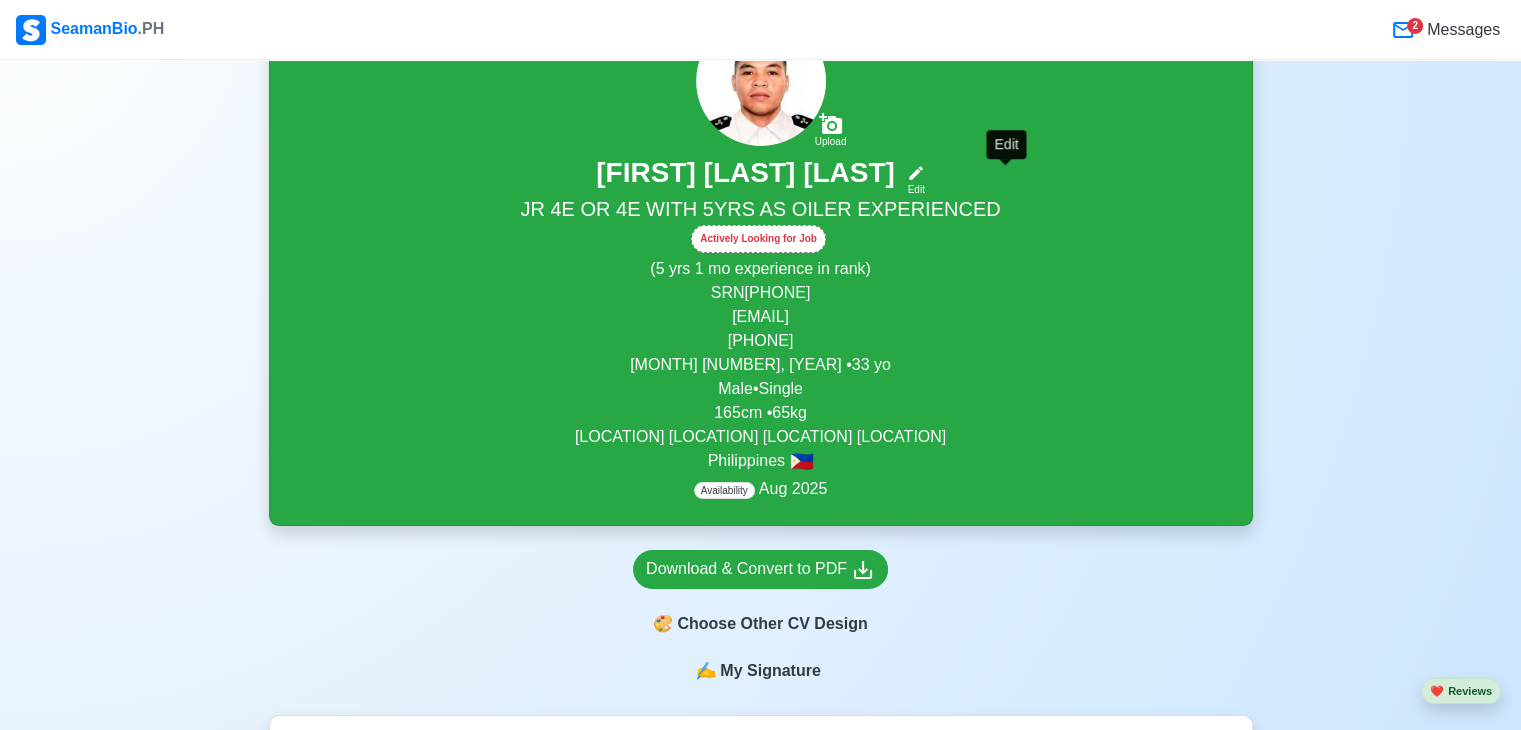 click 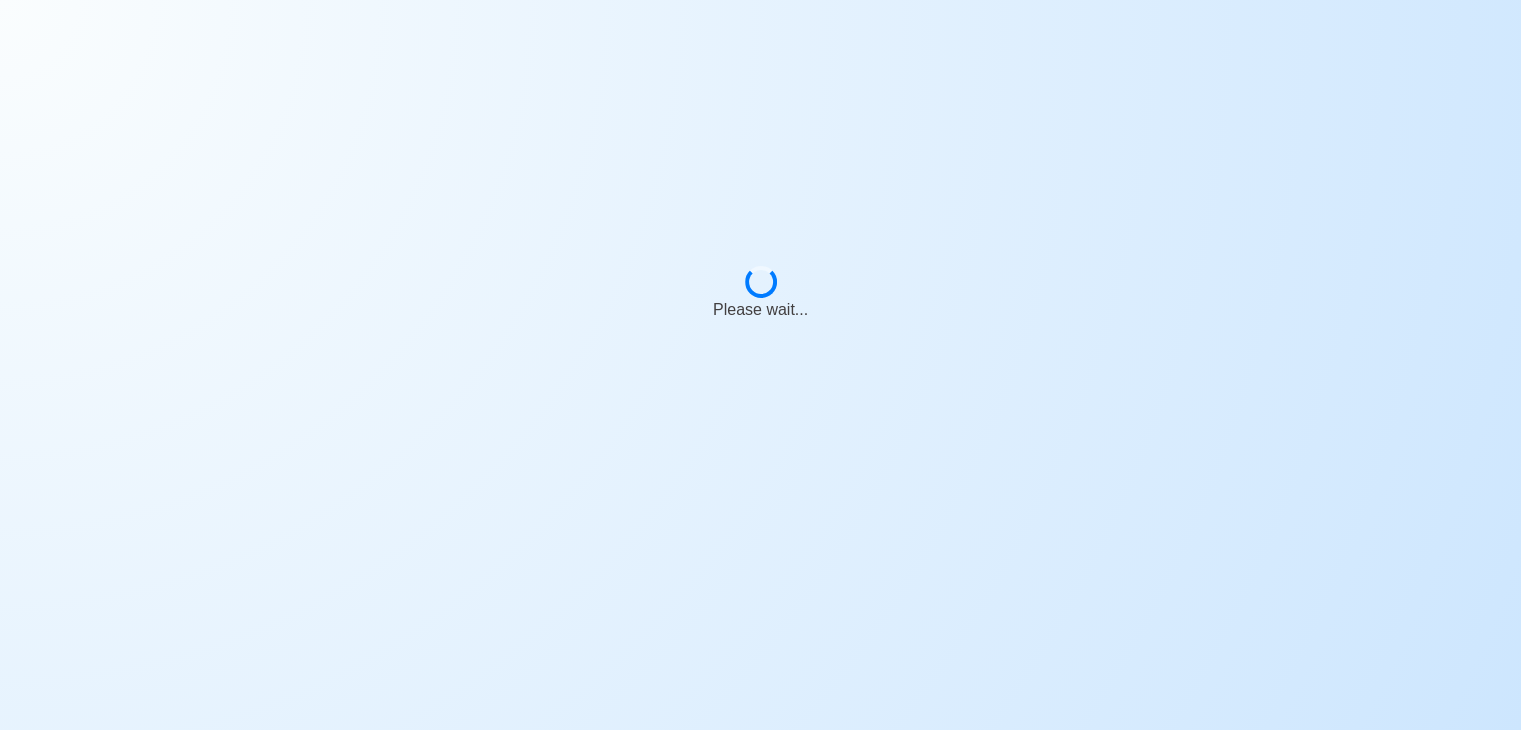 scroll, scrollTop: 0, scrollLeft: 0, axis: both 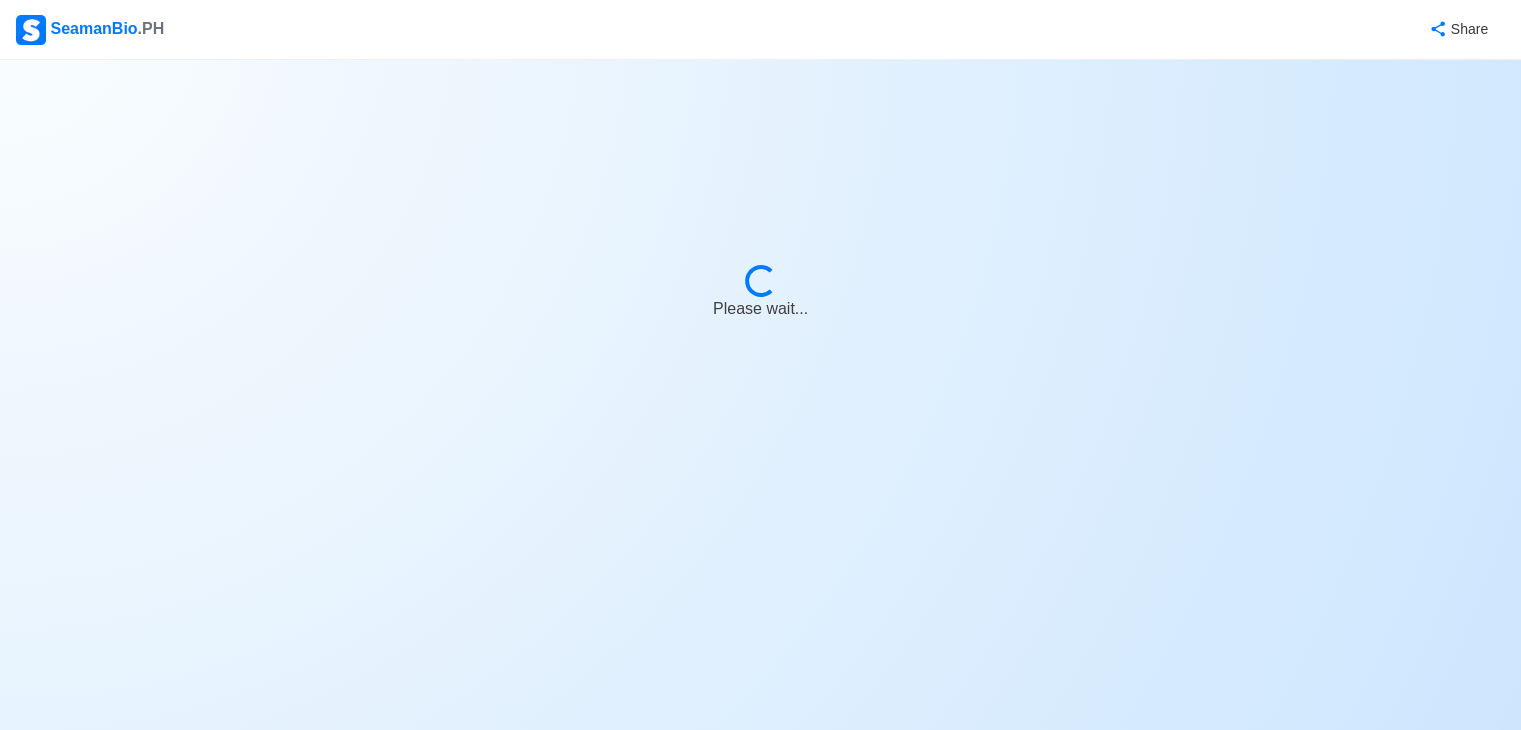 select on "Actively Looking for Job" 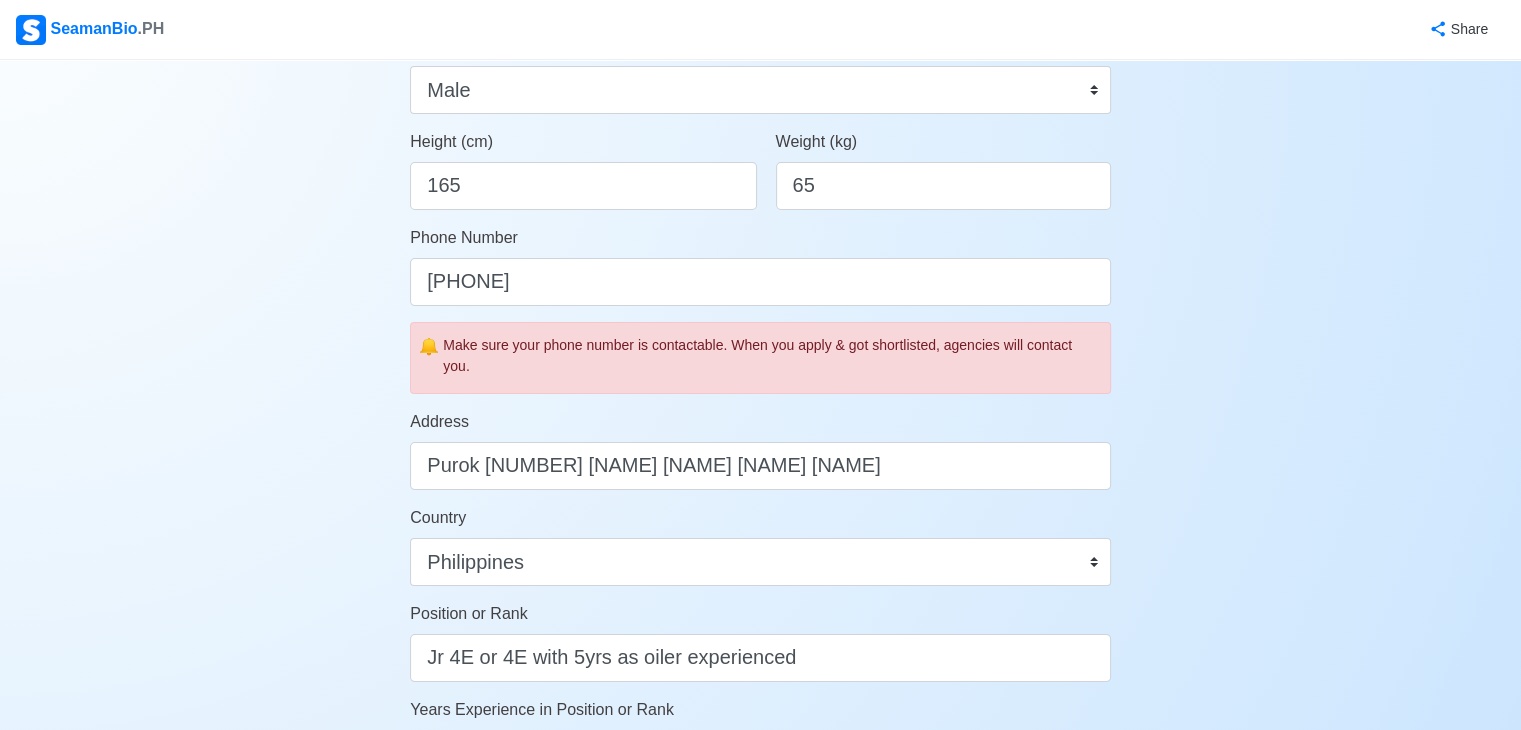 scroll, scrollTop: 600, scrollLeft: 0, axis: vertical 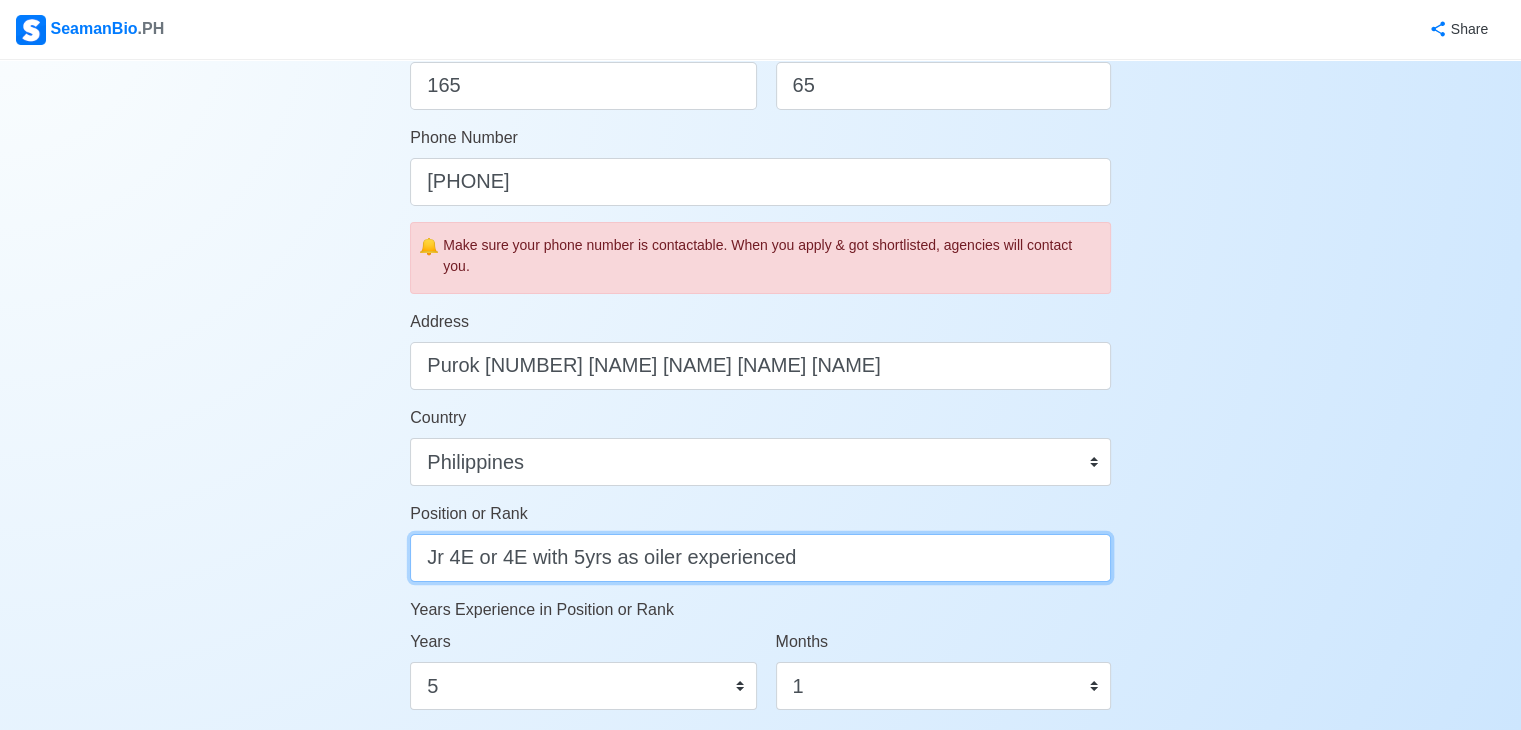 click on "Jr 4E or 4E with 5yrs as oiler experienced" at bounding box center [760, 558] 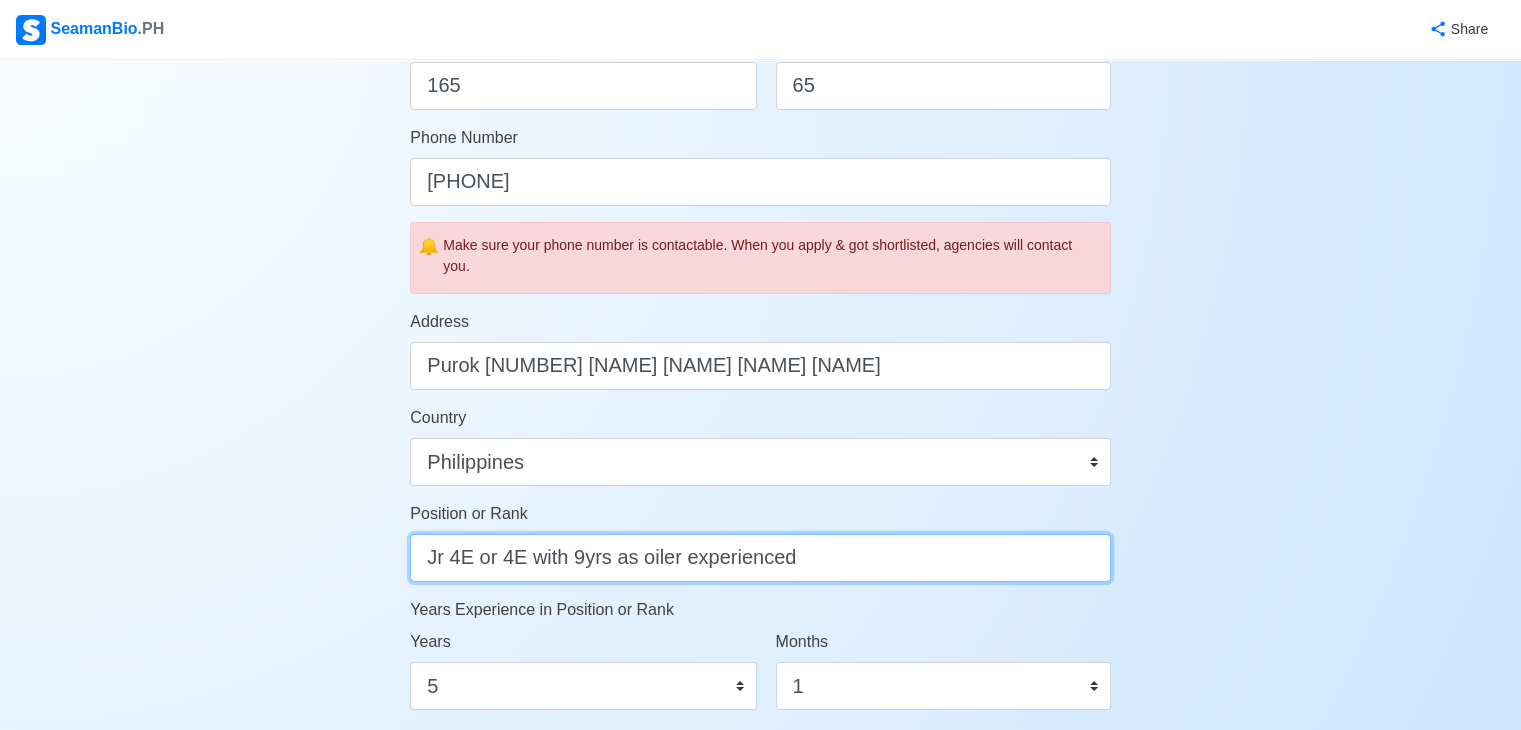 drag, startPoint x: 632, startPoint y: 558, endPoint x: 652, endPoint y: 565, distance: 21.189621 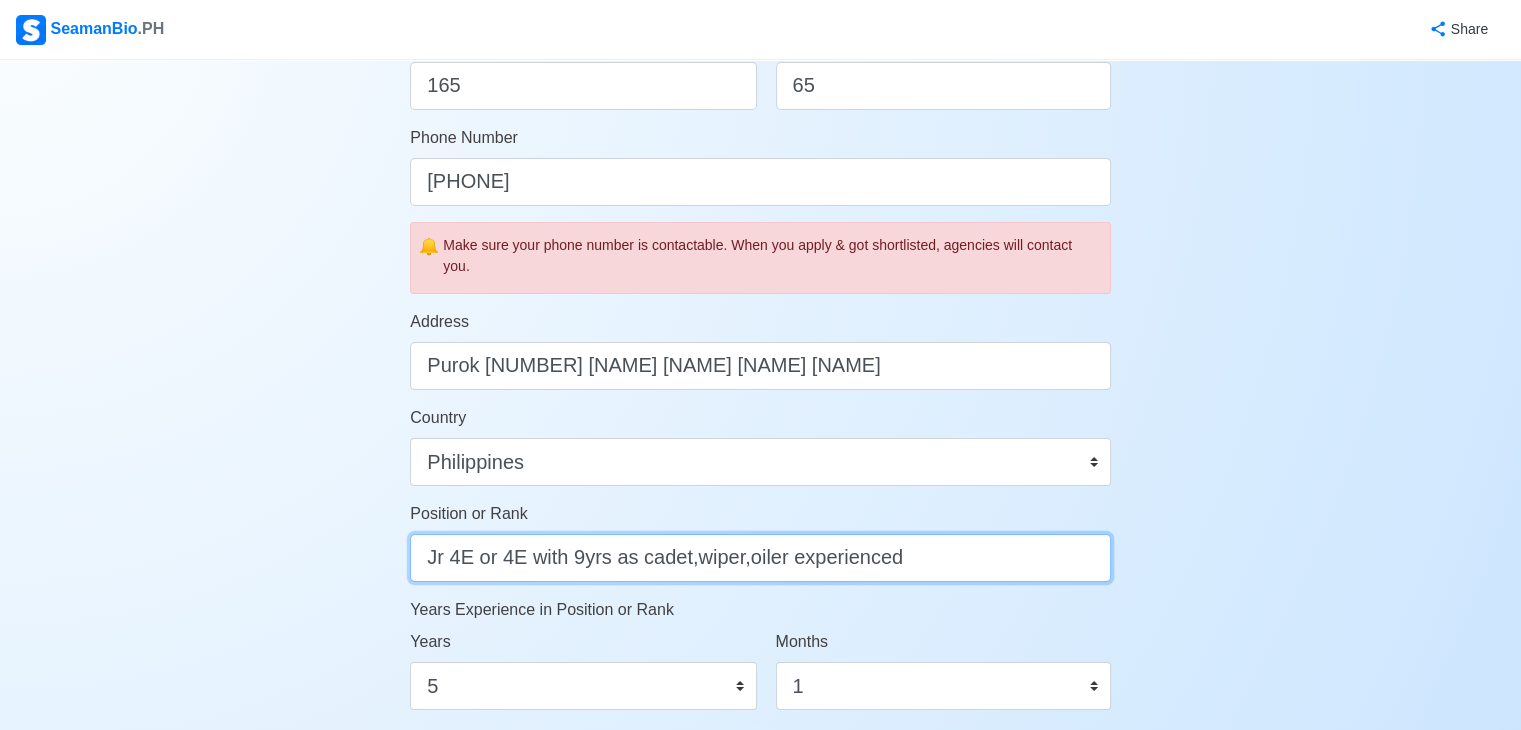 click on "Jr 4E or 4E with 9yrs as cadet,wiper,oiler experienced" at bounding box center (760, 558) 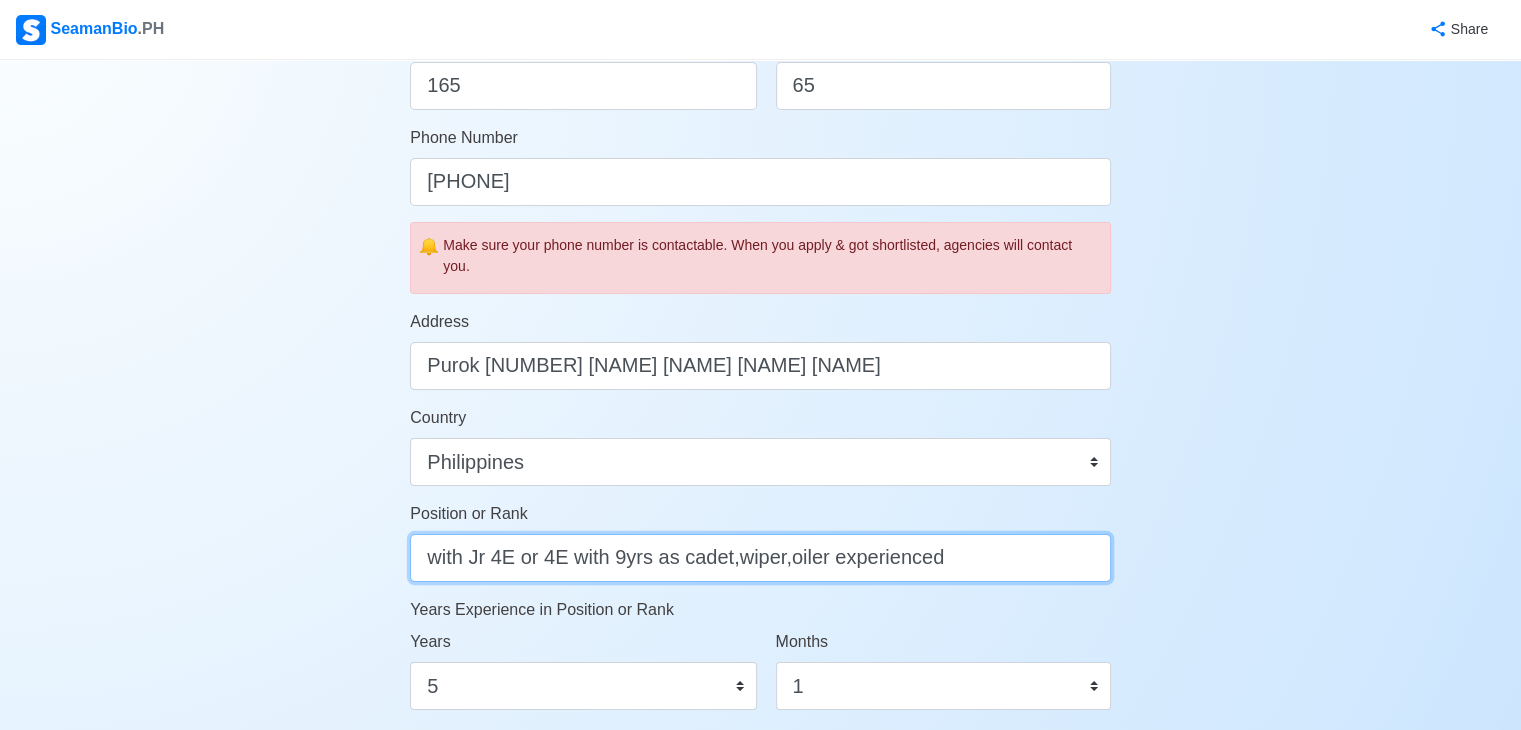 click on "with Jr 4E or 4E with 9yrs as cadet,wiper,oiler experienced" at bounding box center [760, 558] 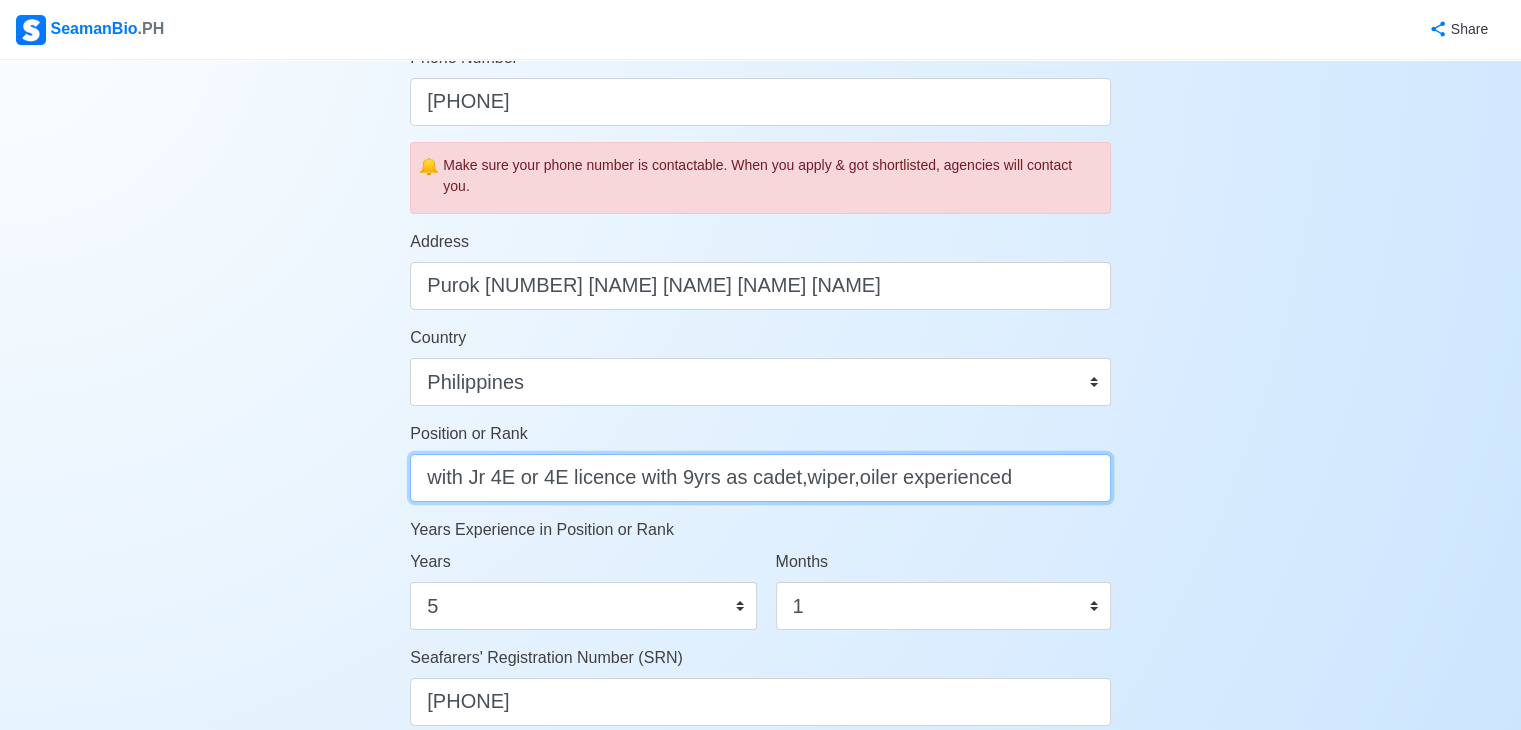 scroll, scrollTop: 800, scrollLeft: 0, axis: vertical 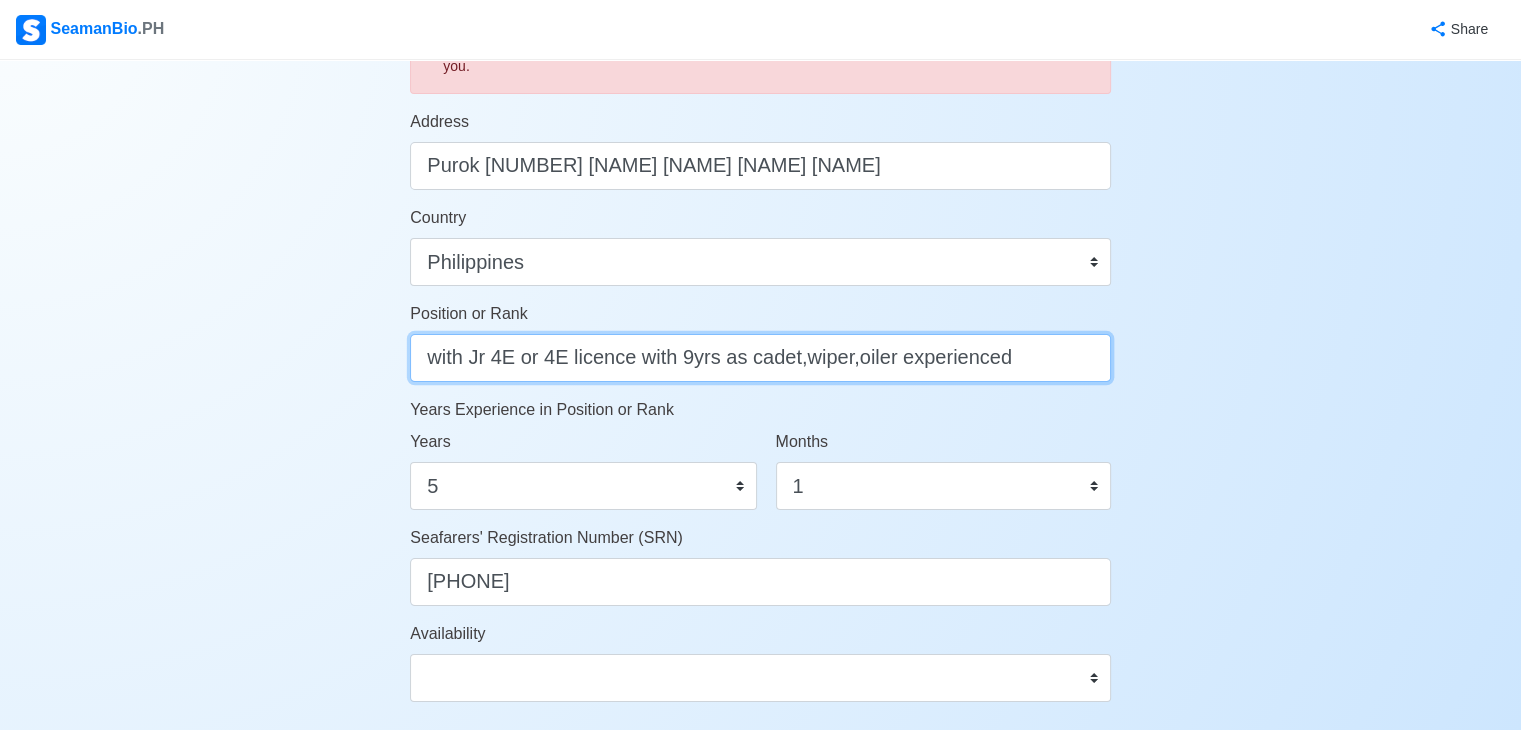 type on "with Jr 4E or 4E licence with 9yrs as cadet,wiper,oiler experienced" 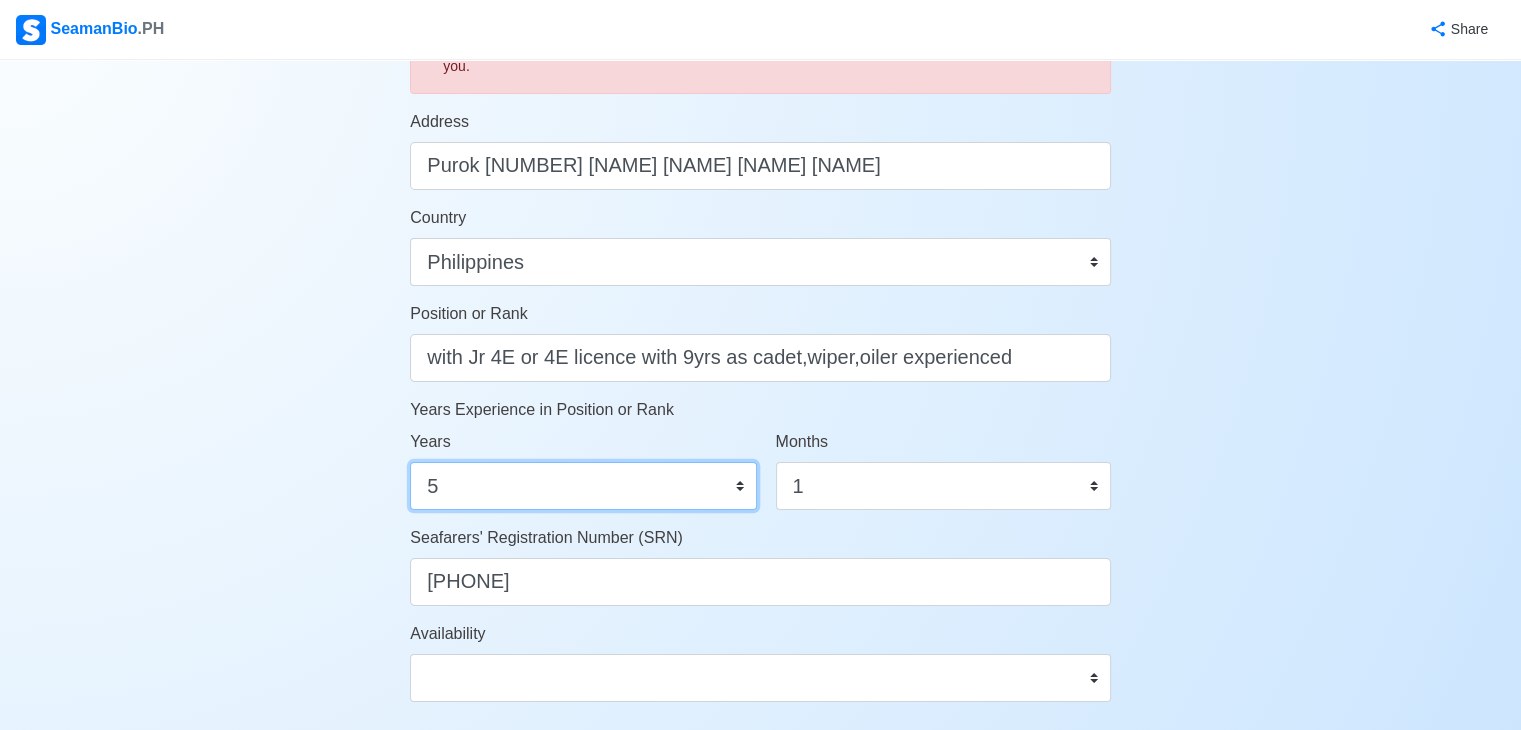 click on "0 1 2 3 4 5 6 7 8 9 10 11 12 13 14 15 16 17 18 19 20 21 22 23 24 25 26 27 28 29 30 31 32 33 34 35 36 37 38 39 40 41 42 43 44 45 46 47 48 49 50" at bounding box center [583, 486] 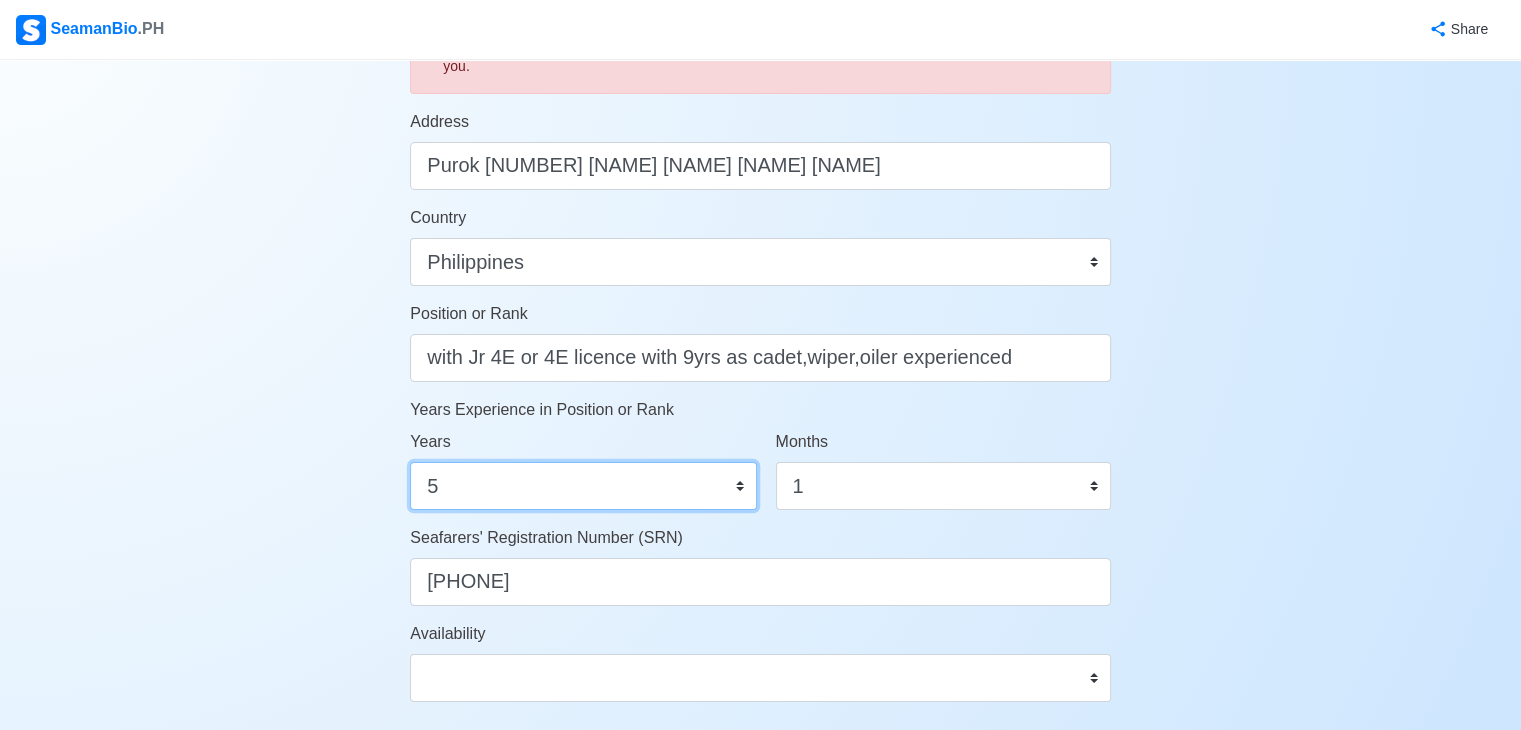 select on "9" 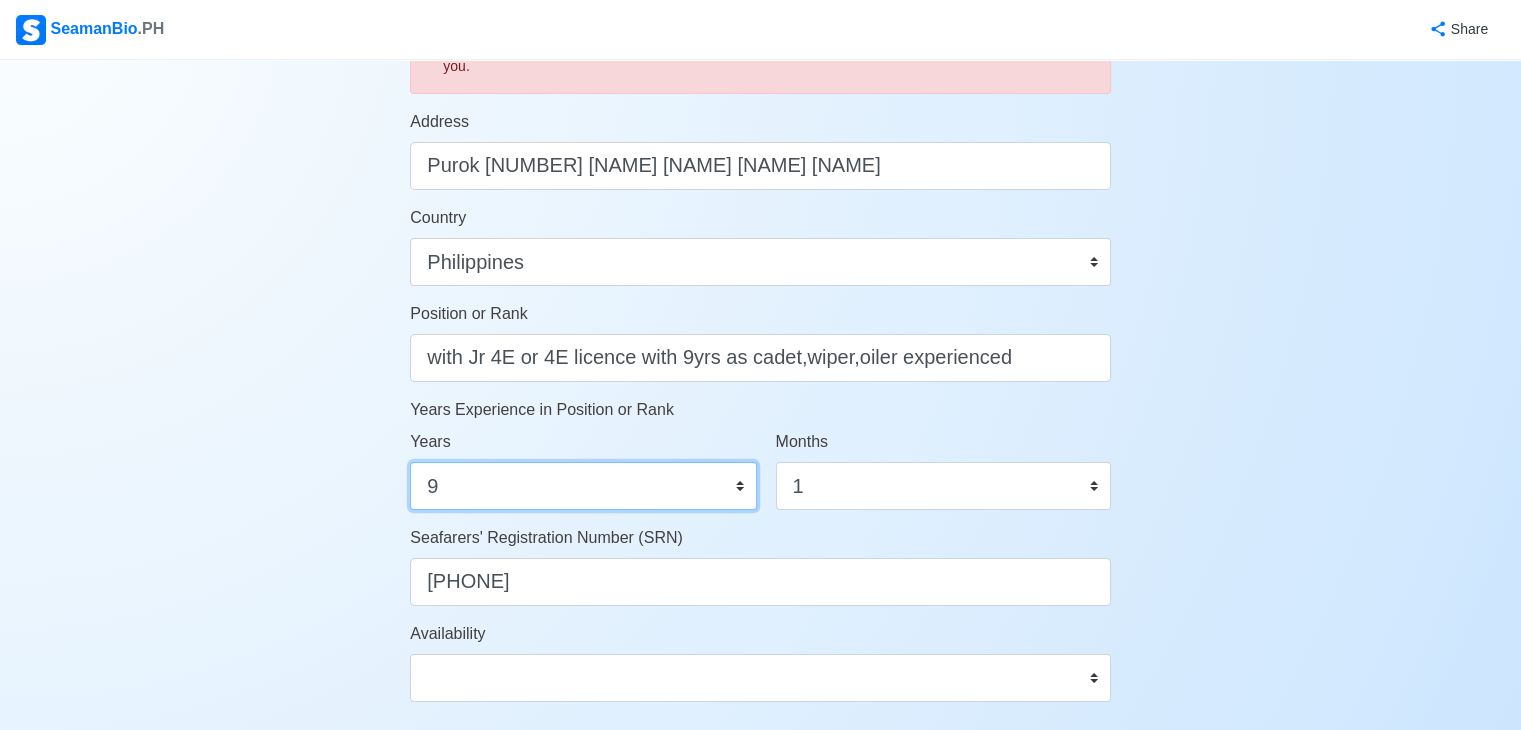 click on "0 1 2 3 4 5 6 7 8 9 10 11 12 13 14 15 16 17 18 19 20 21 22 23 24 25 26 27 28 29 30 31 32 33 34 35 36 37 38 39 40 41 42 43 44 45 46 47 48 49 50" at bounding box center (583, 486) 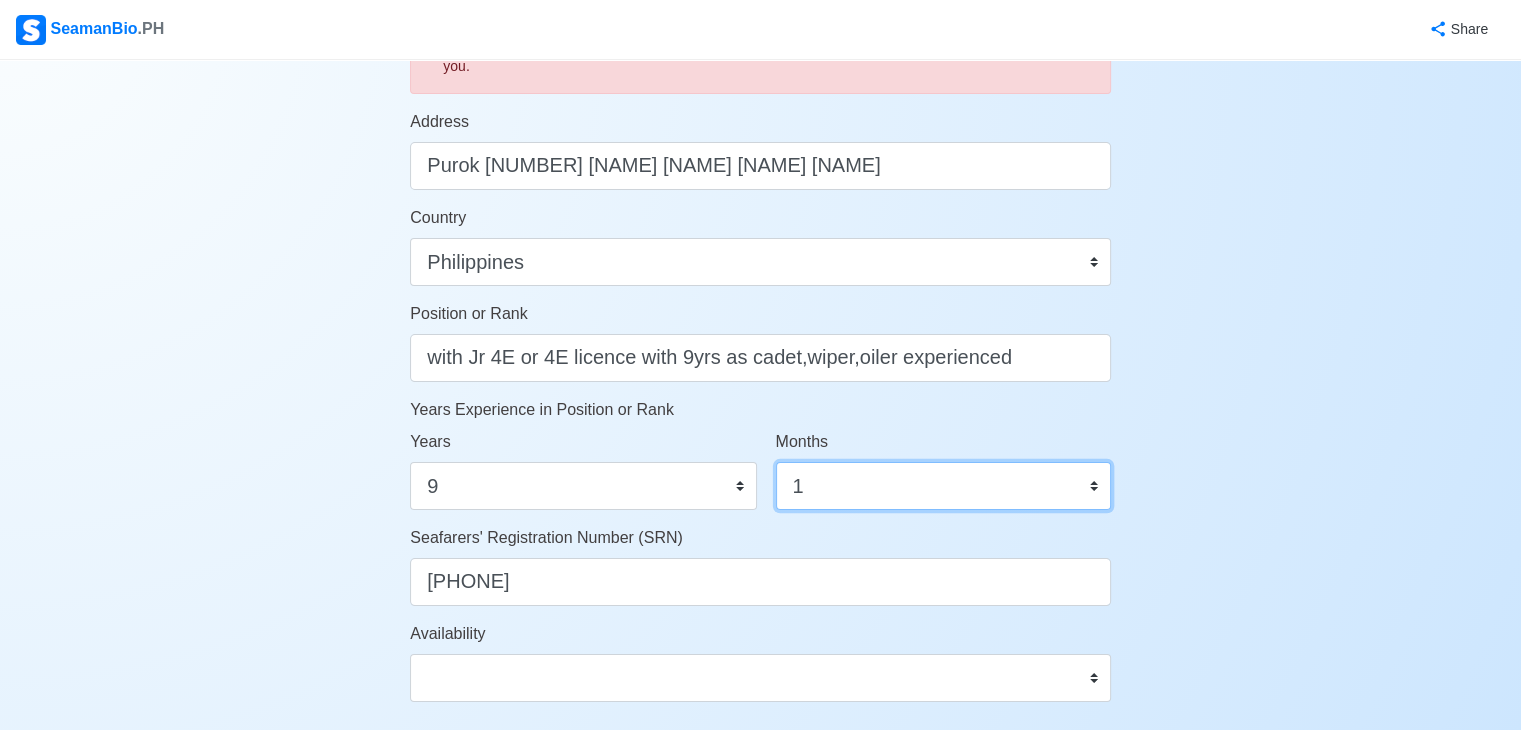 click on "0 1 2 3 4 5 6 7 8 9 10 11" at bounding box center [943, 486] 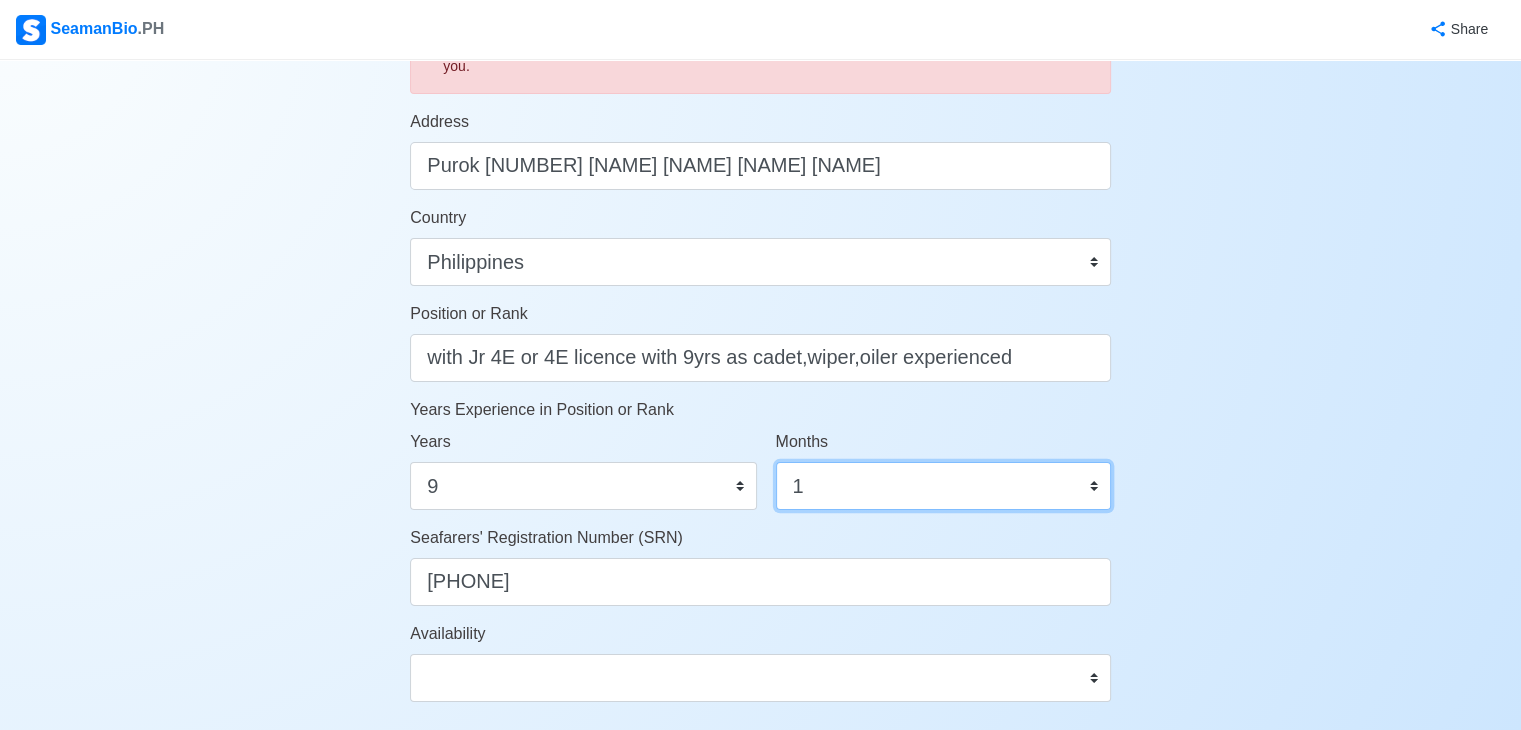 select on "0" 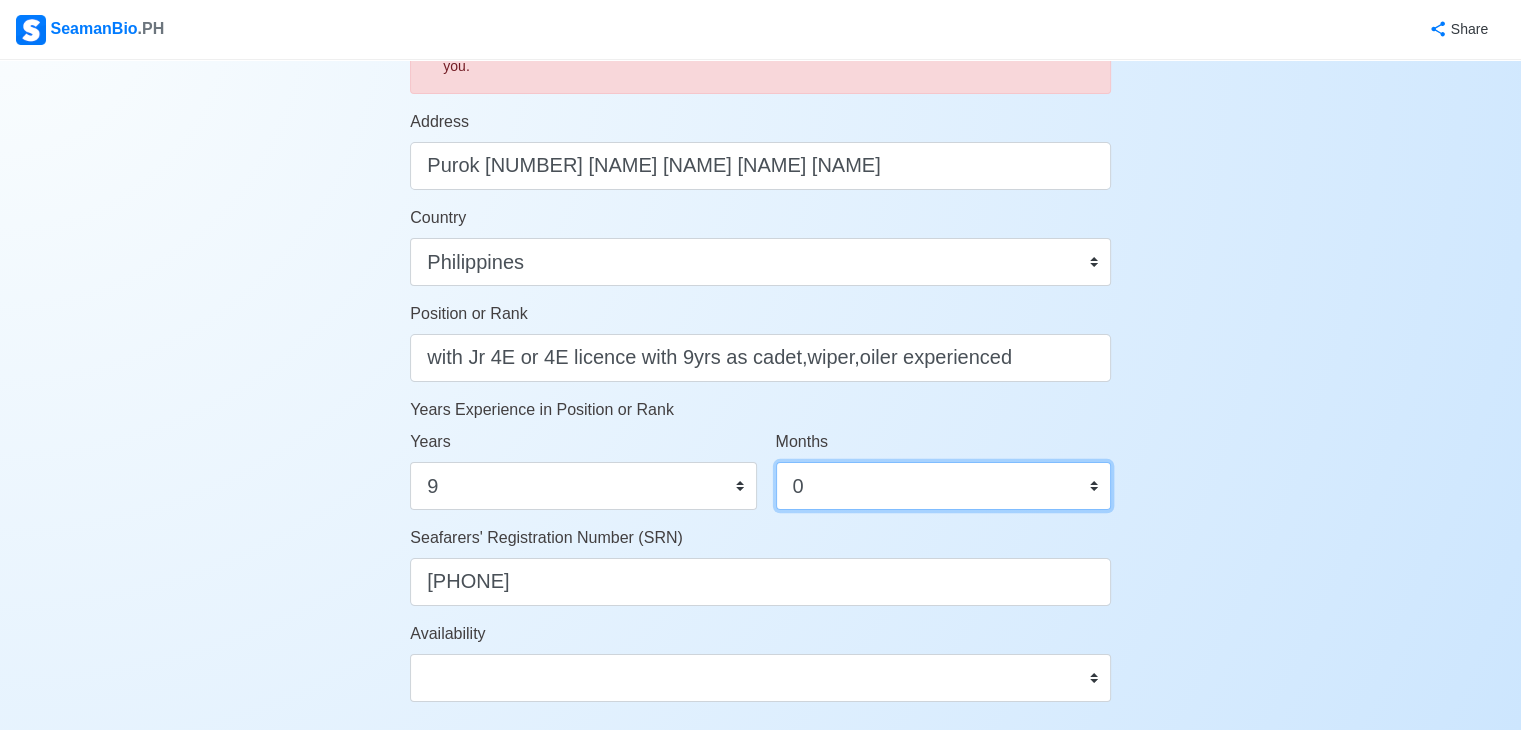 click on "0 1 2 3 4 5 6 7 8 9 10 11" at bounding box center [943, 486] 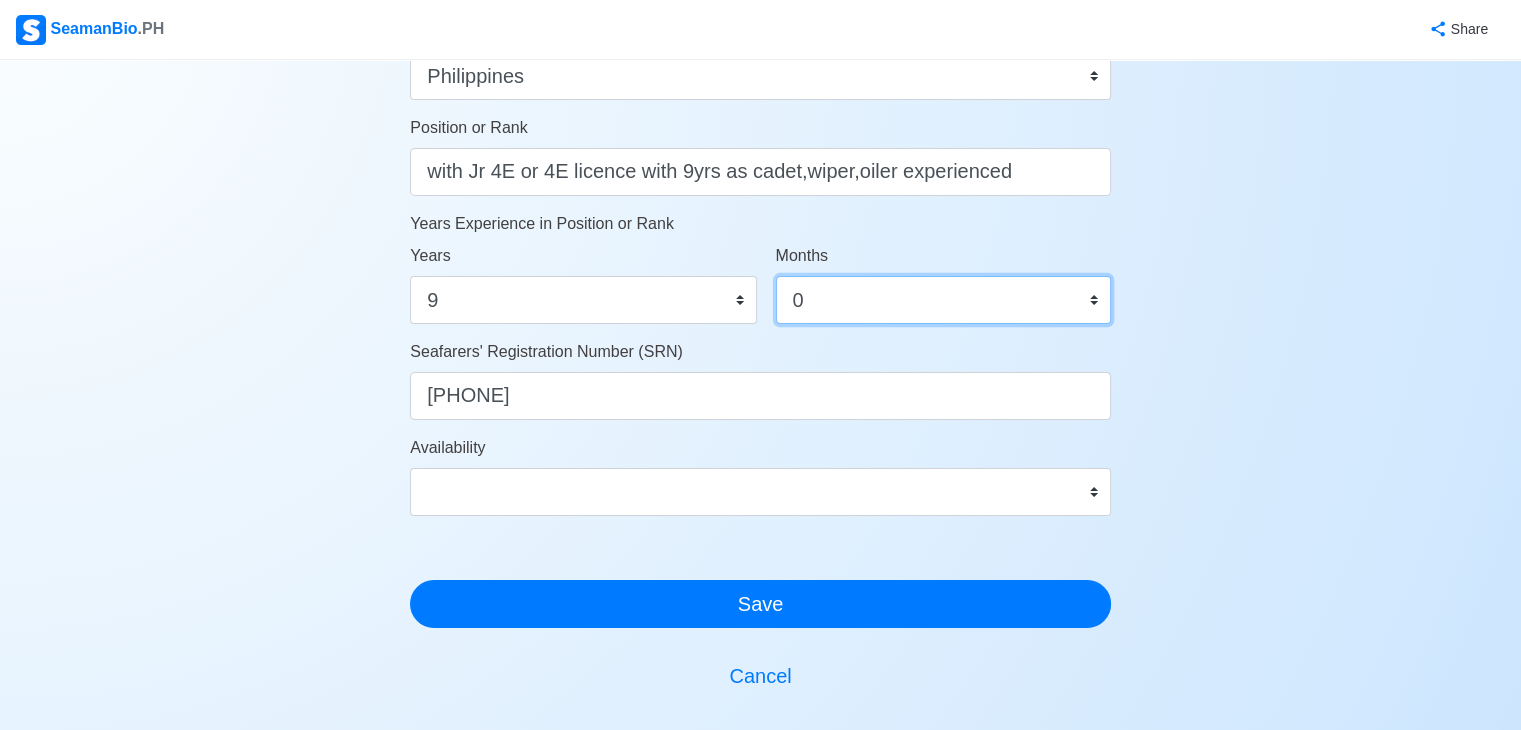 scroll, scrollTop: 1000, scrollLeft: 0, axis: vertical 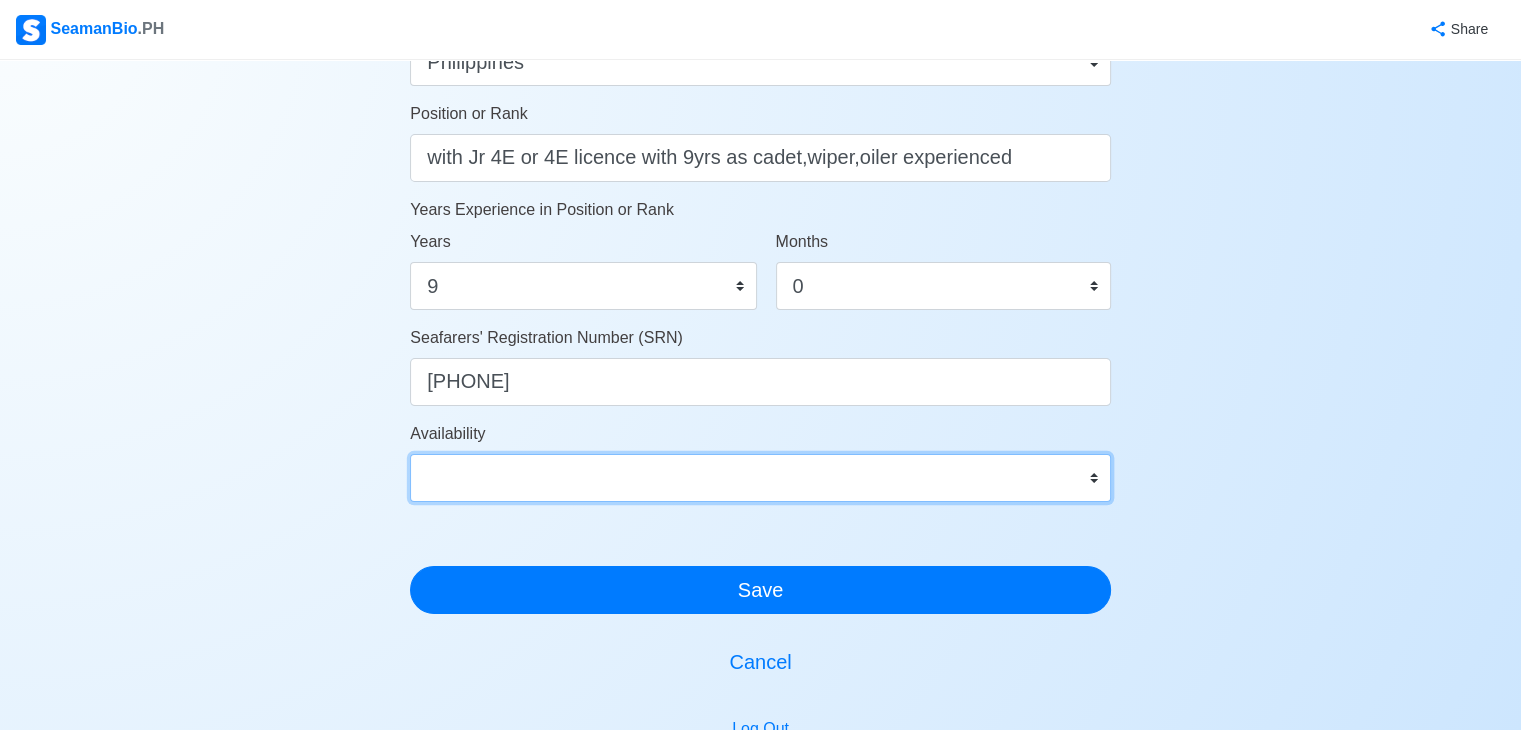 click on "Immediate Aug 2025  Sep 2025  Oct 2025  Nov 2025  Dec 2025  Jan 2026  Feb 2026  Mar 2026  Apr 2026" at bounding box center [760, 478] 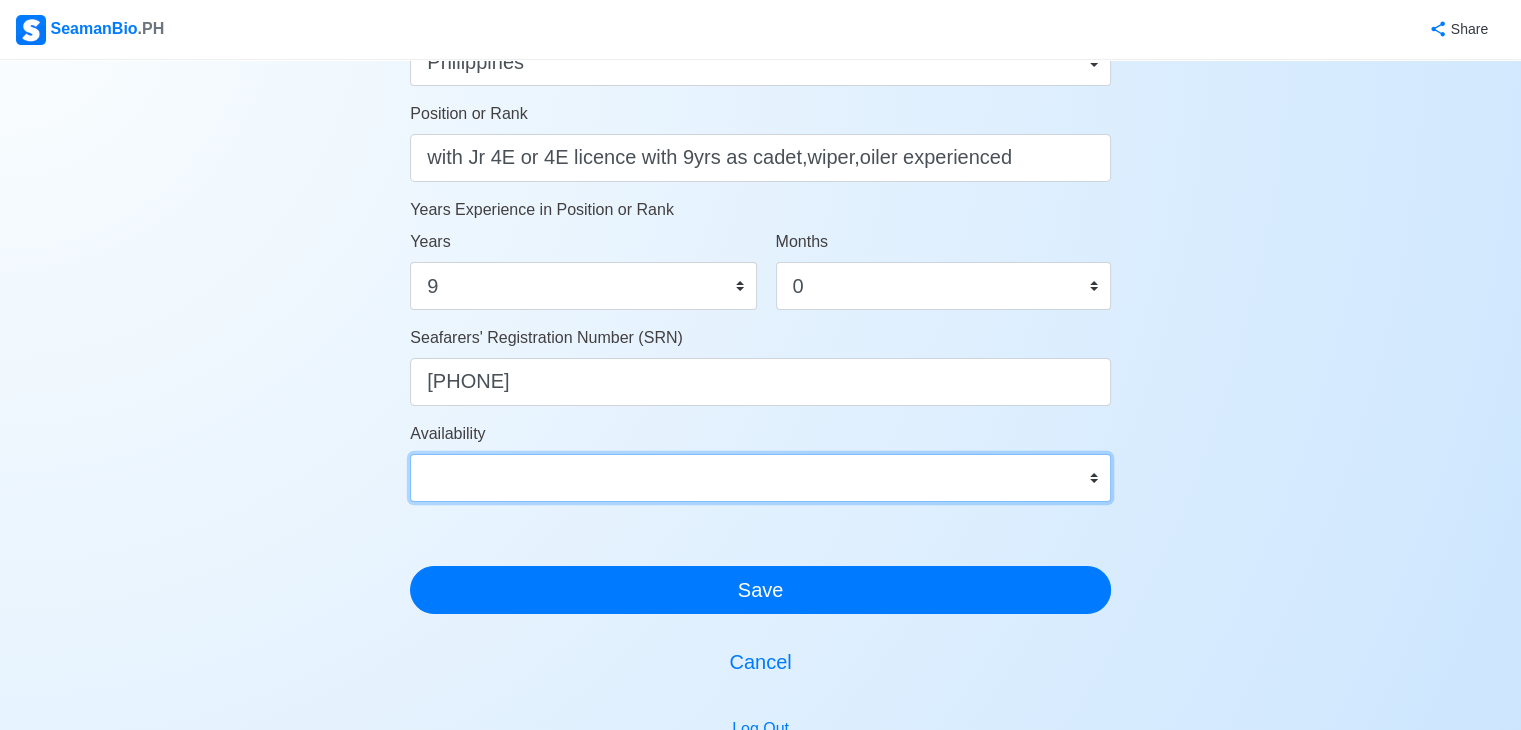 select on "[NUMBER]" 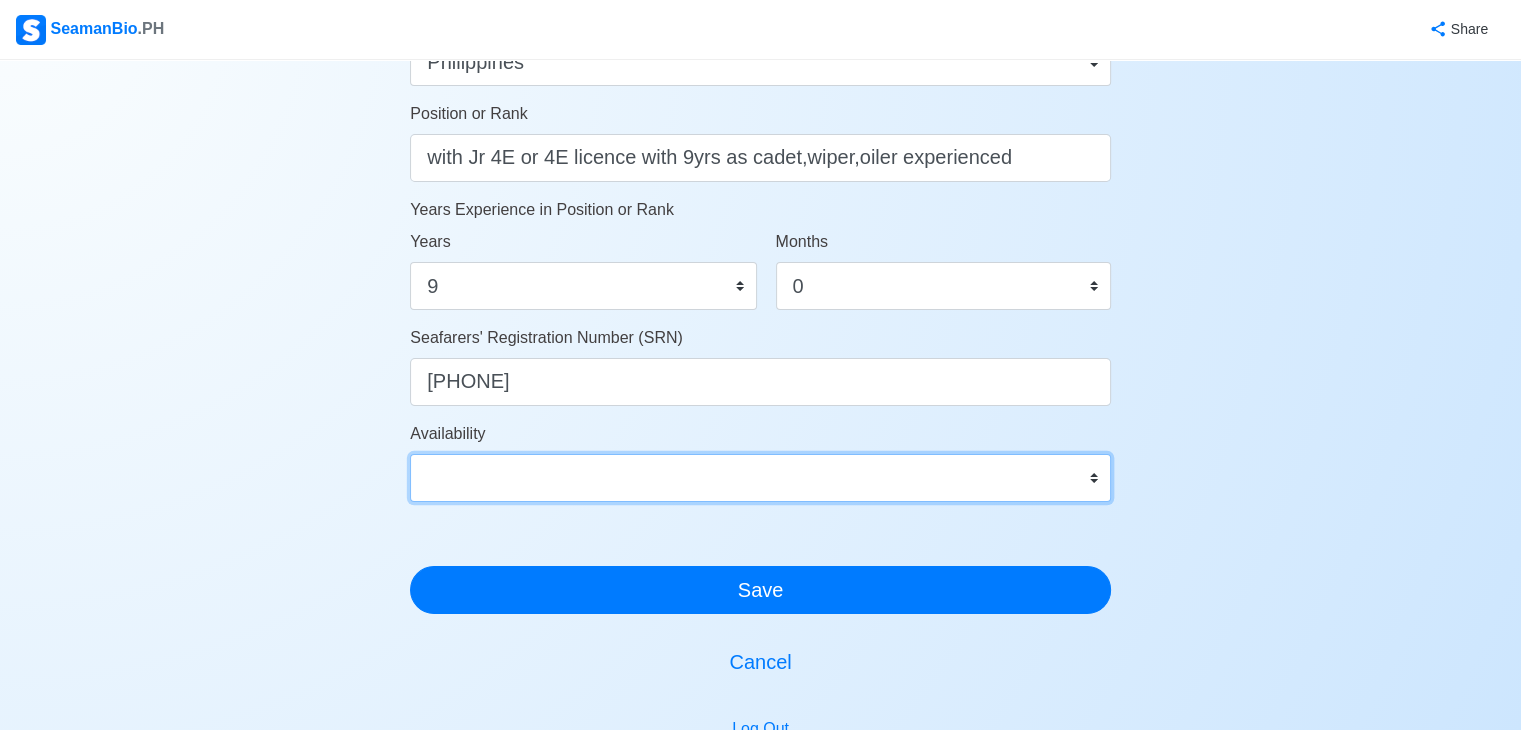 click on "Immediate Aug 2025  Sep 2025  Oct 2025  Nov 2025  Dec 2025  Jan 2026  Feb 2026  Mar 2026  Apr 2026" at bounding box center (760, 478) 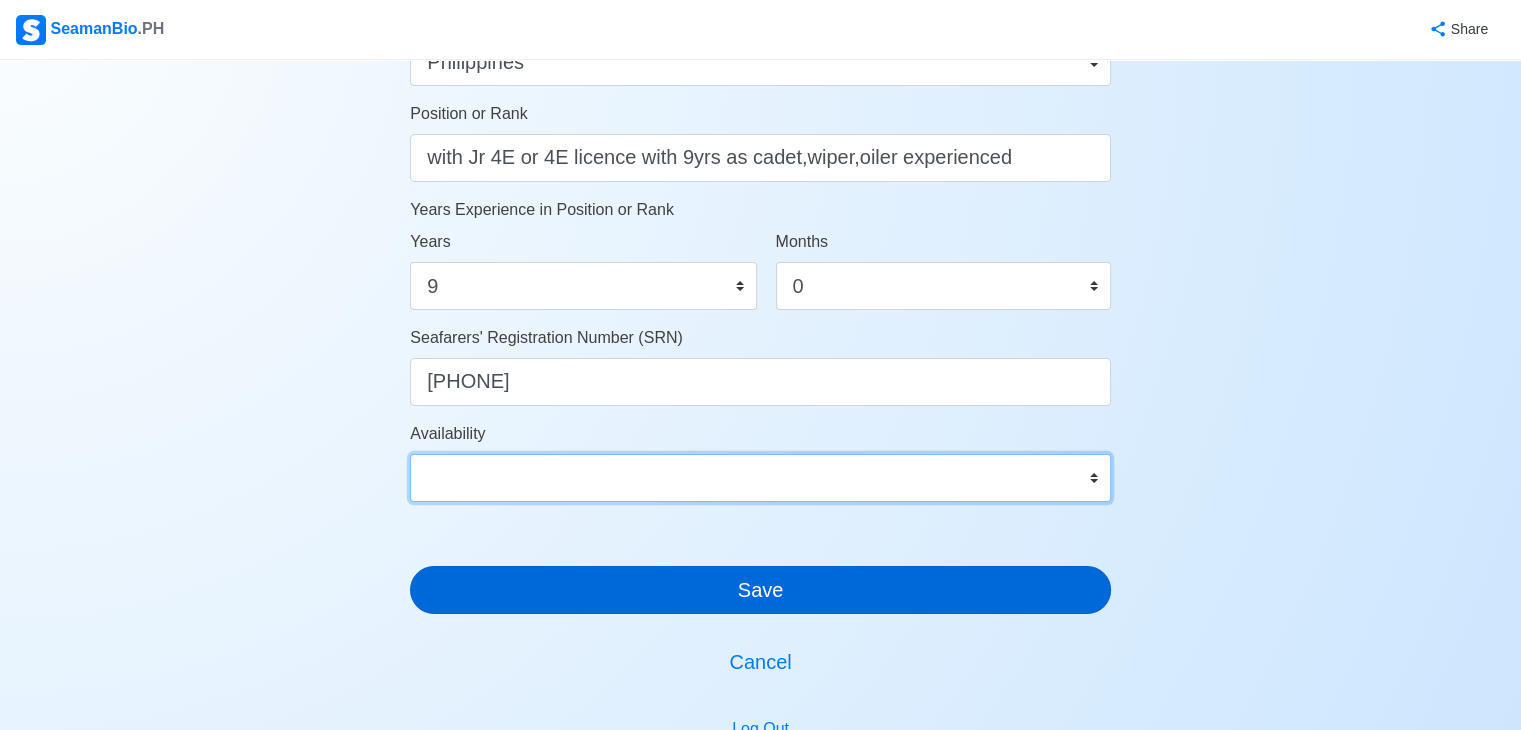 scroll, scrollTop: 1200, scrollLeft: 0, axis: vertical 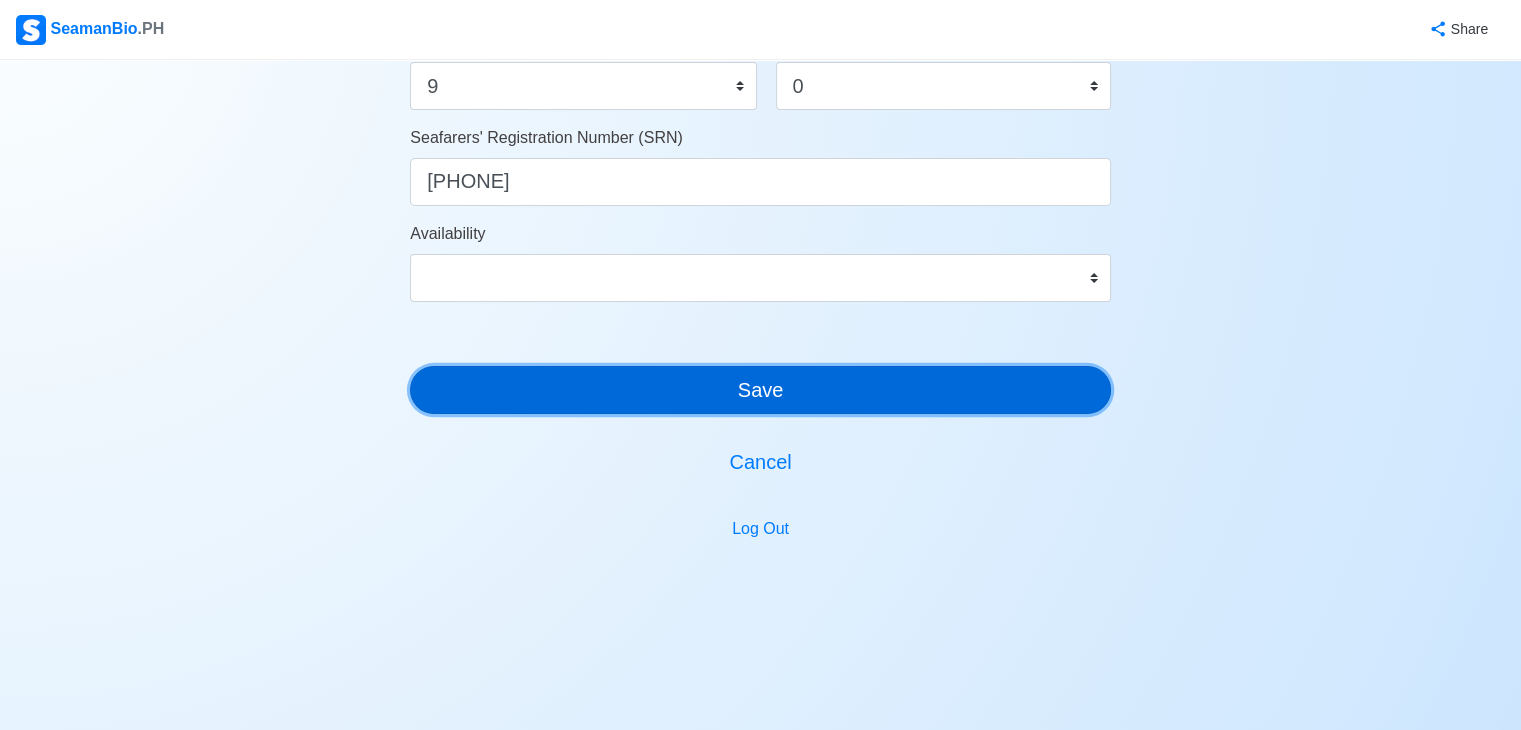 click on "Save" at bounding box center (760, 390) 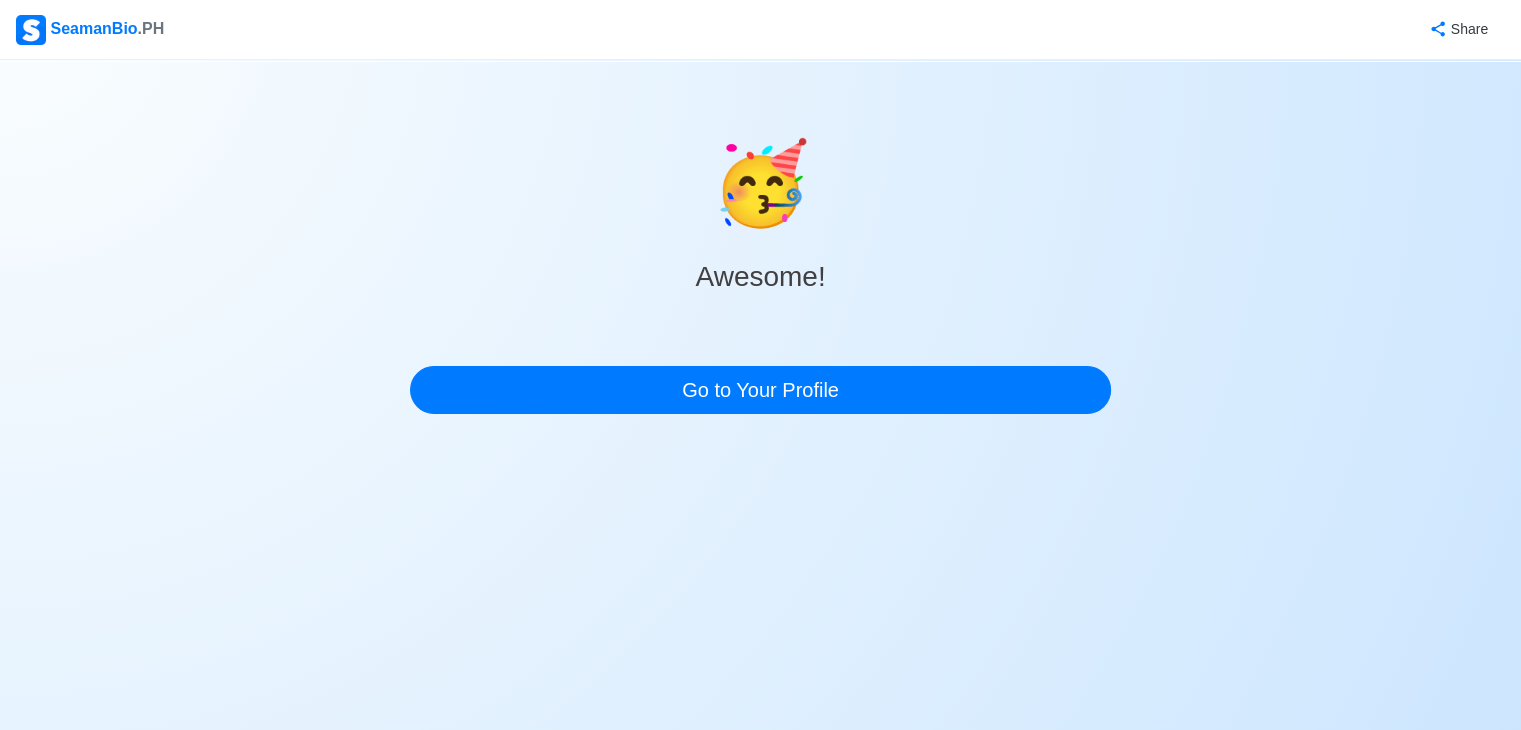 scroll, scrollTop: 0, scrollLeft: 0, axis: both 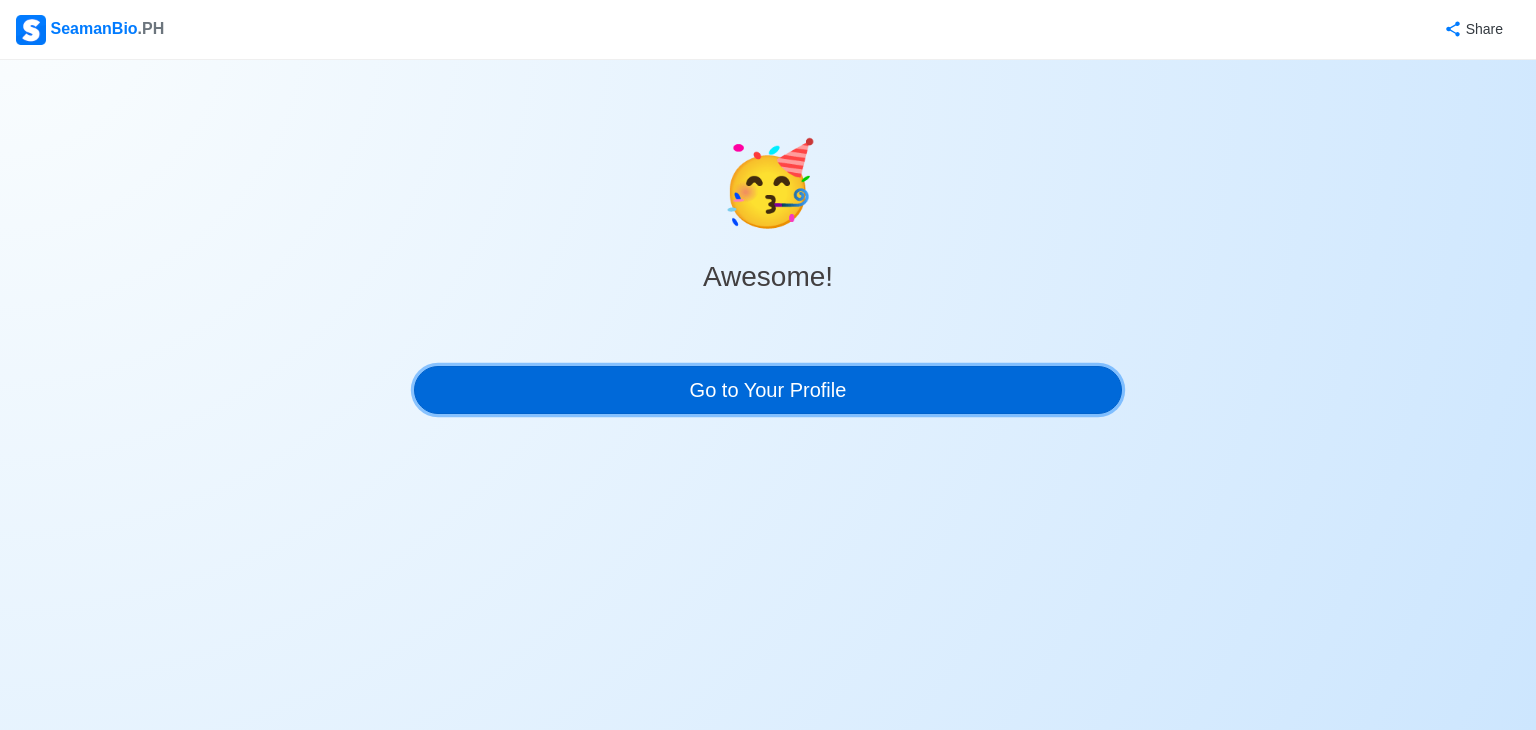 click on "Go to Your Profile" at bounding box center [768, 390] 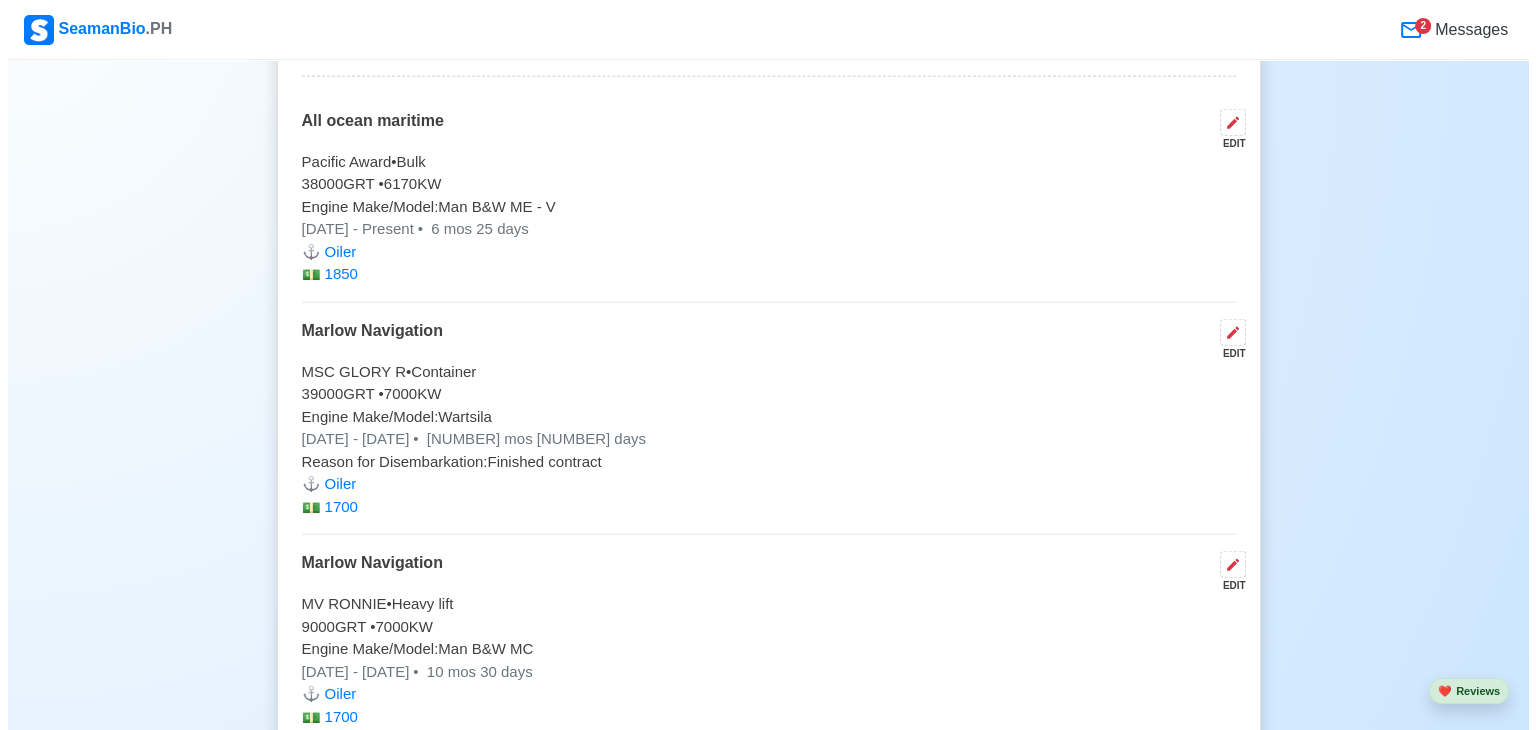 scroll, scrollTop: 4700, scrollLeft: 0, axis: vertical 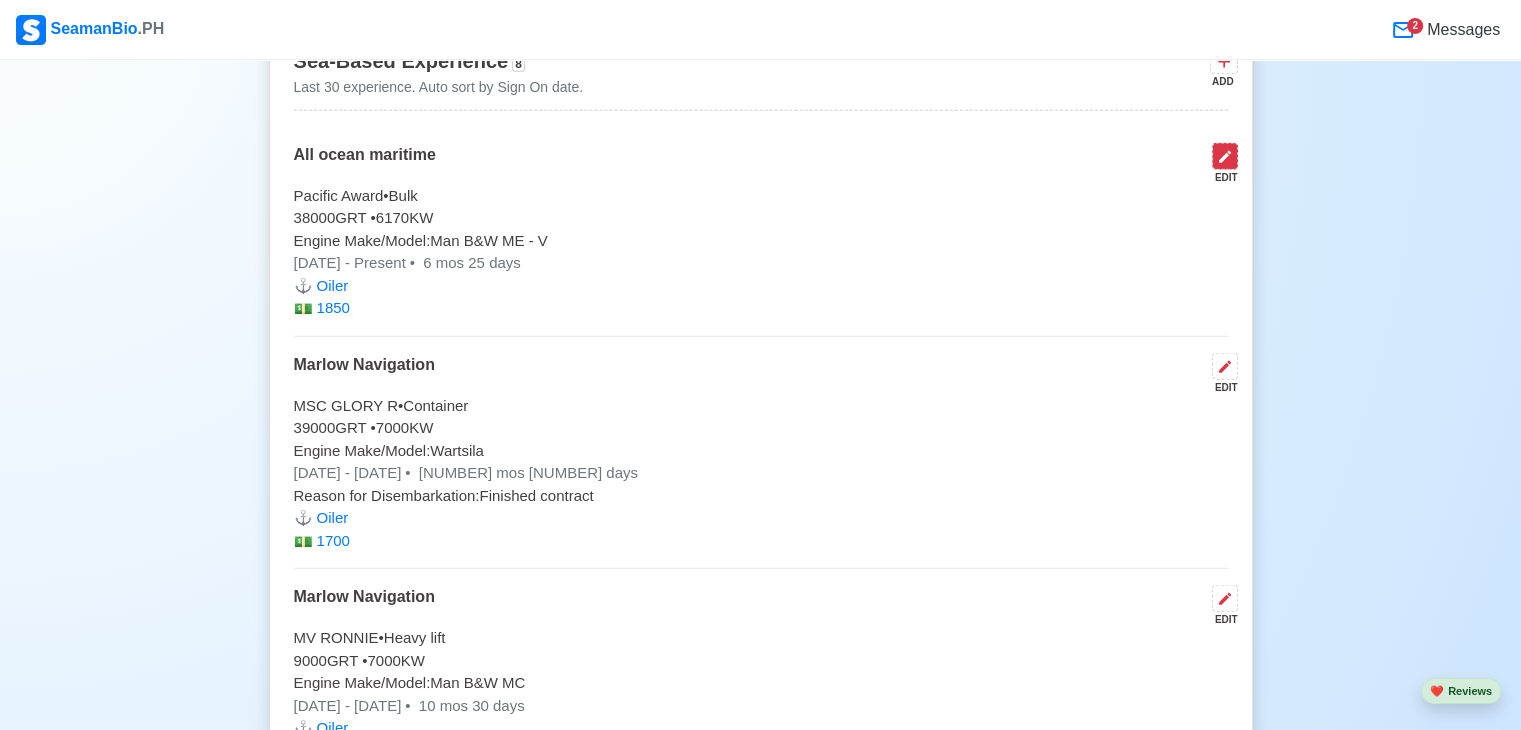 click at bounding box center [1225, 156] 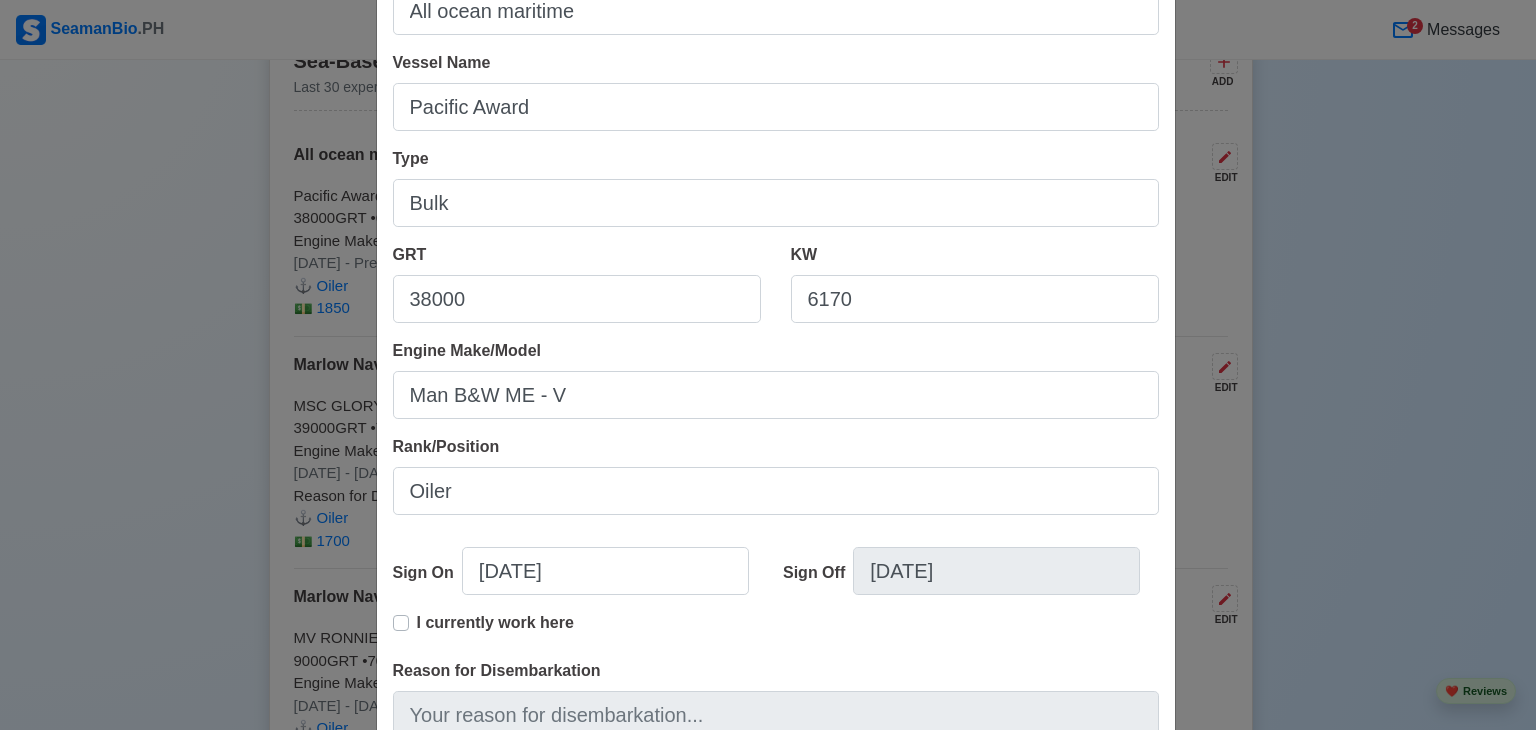 scroll, scrollTop: 300, scrollLeft: 0, axis: vertical 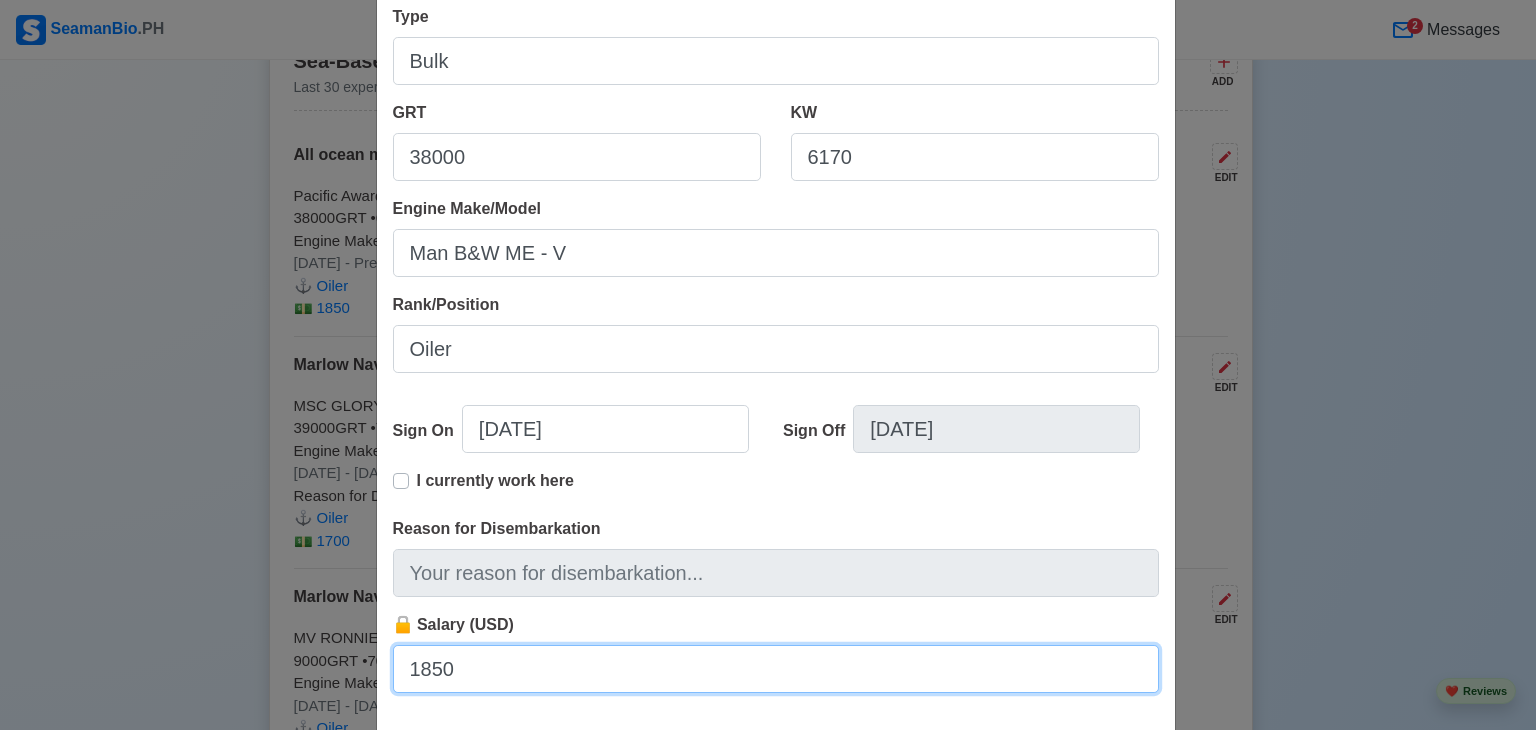 drag, startPoint x: 423, startPoint y: 672, endPoint x: 446, endPoint y: 684, distance: 25.942244 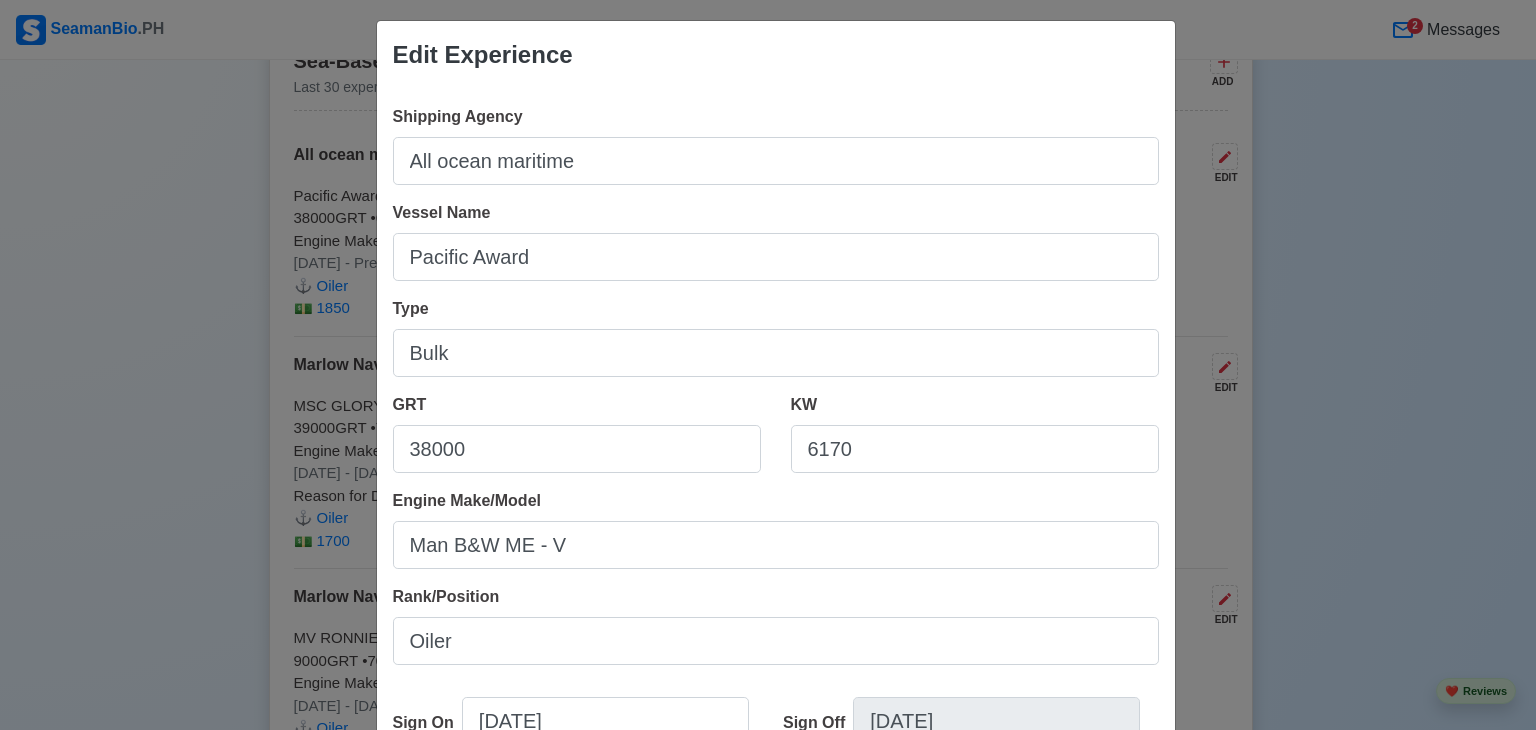 scroll, scrollTop: 0, scrollLeft: 0, axis: both 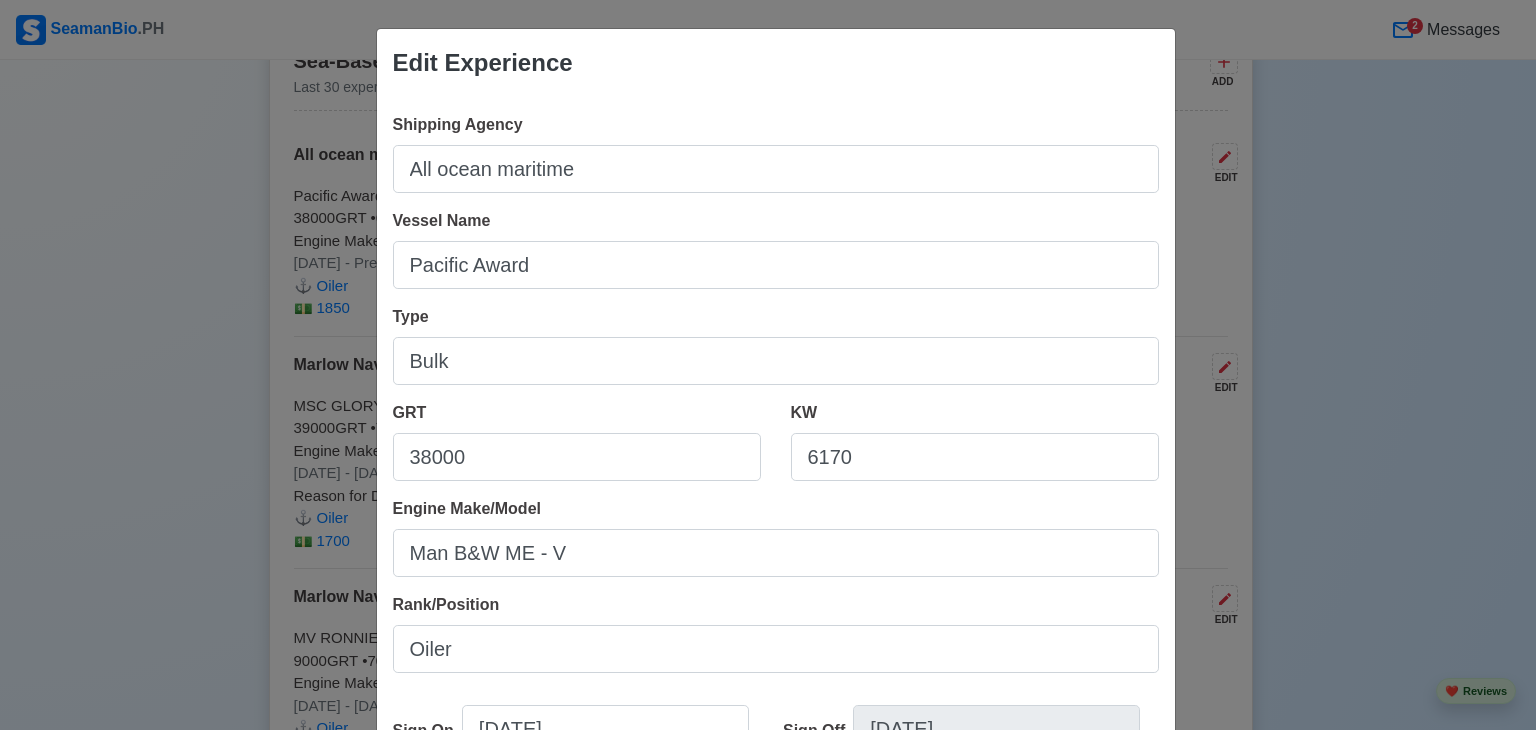 type on "1750" 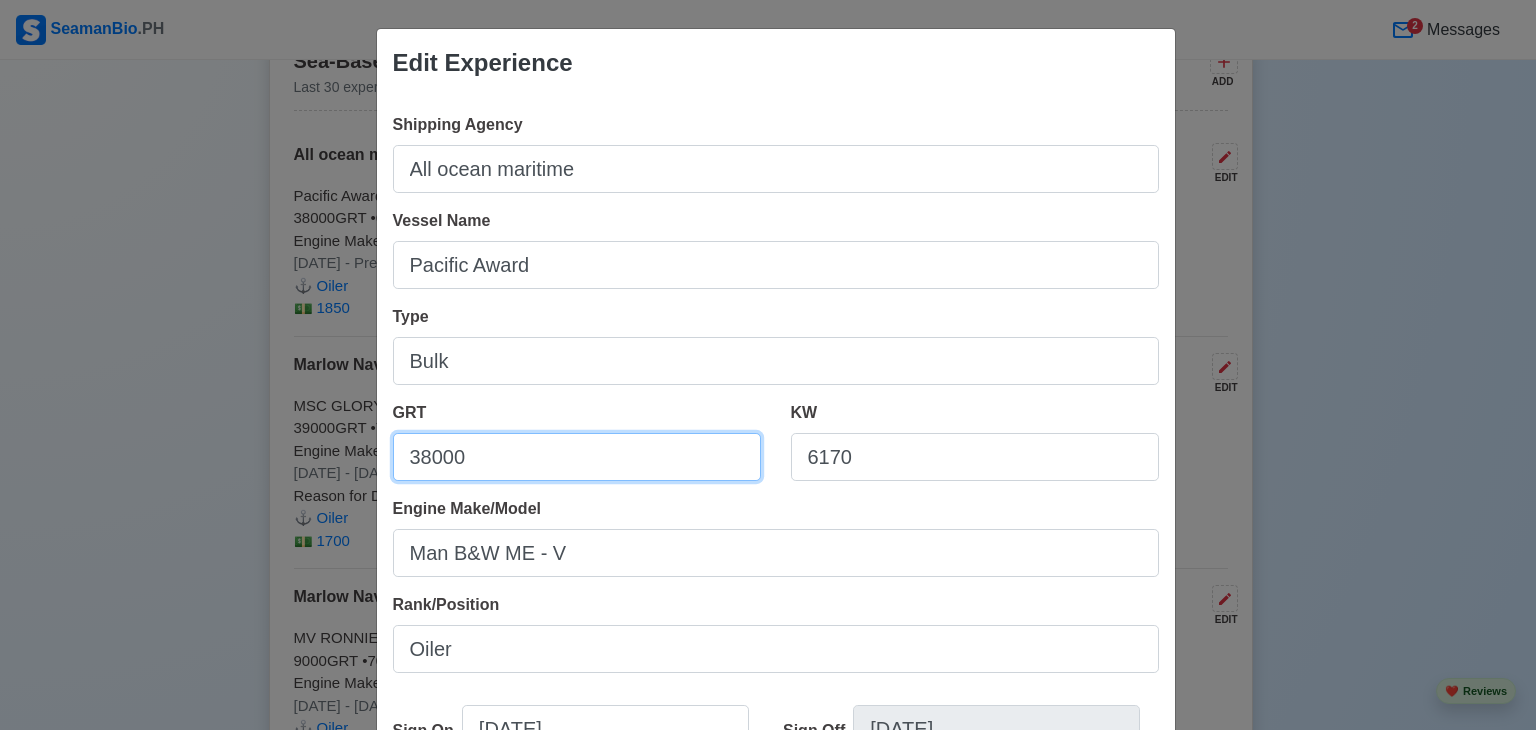 click on "38000" at bounding box center (577, 457) 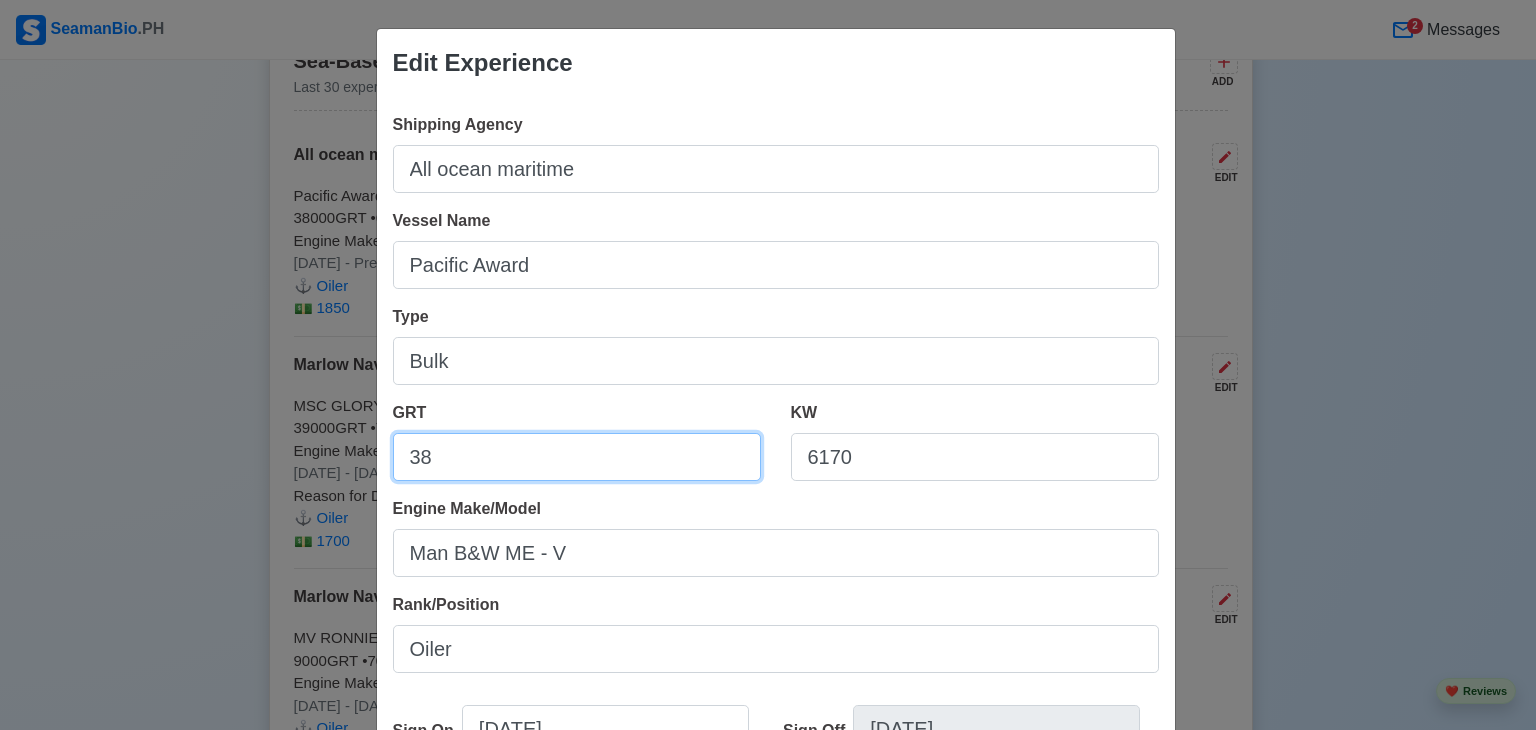 type on "3" 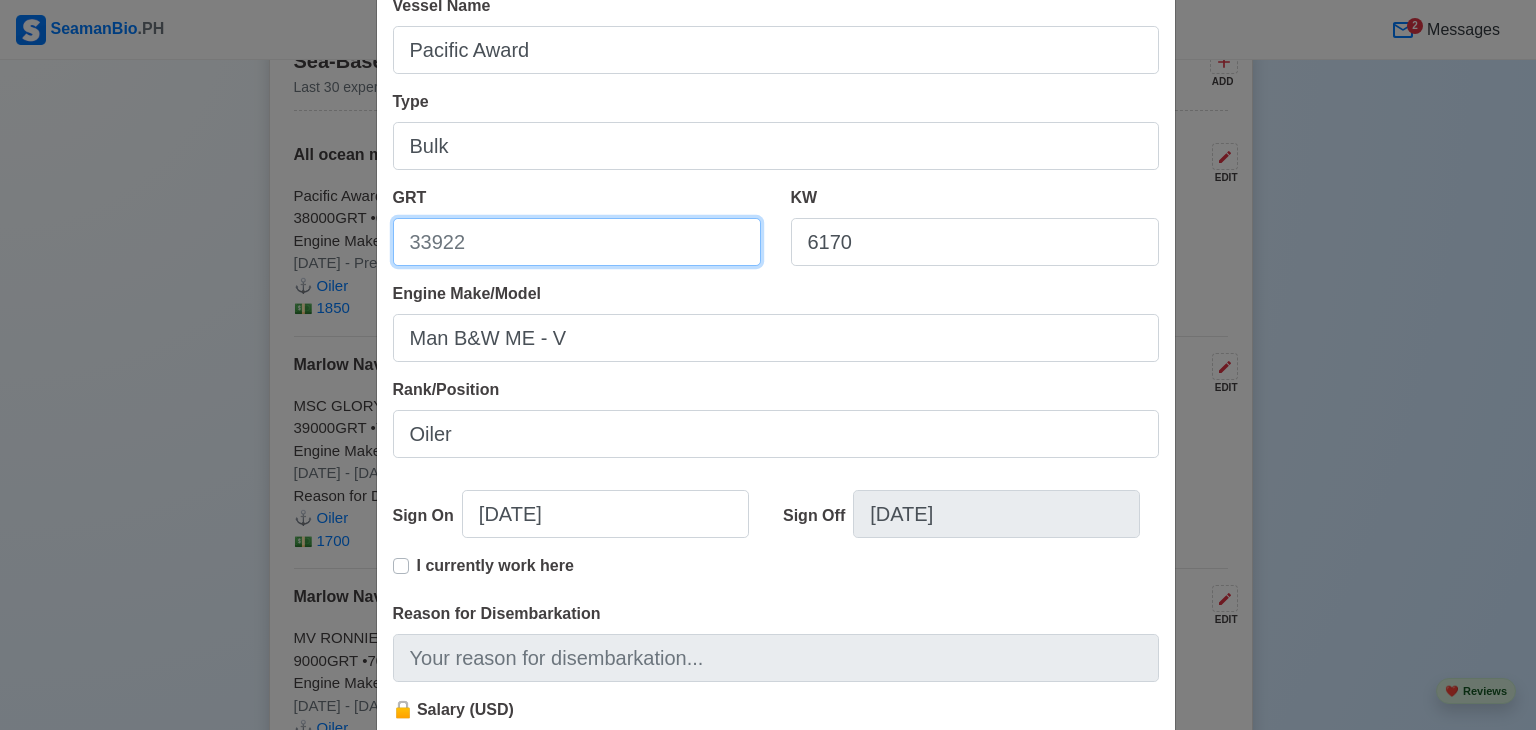 scroll, scrollTop: 0, scrollLeft: 0, axis: both 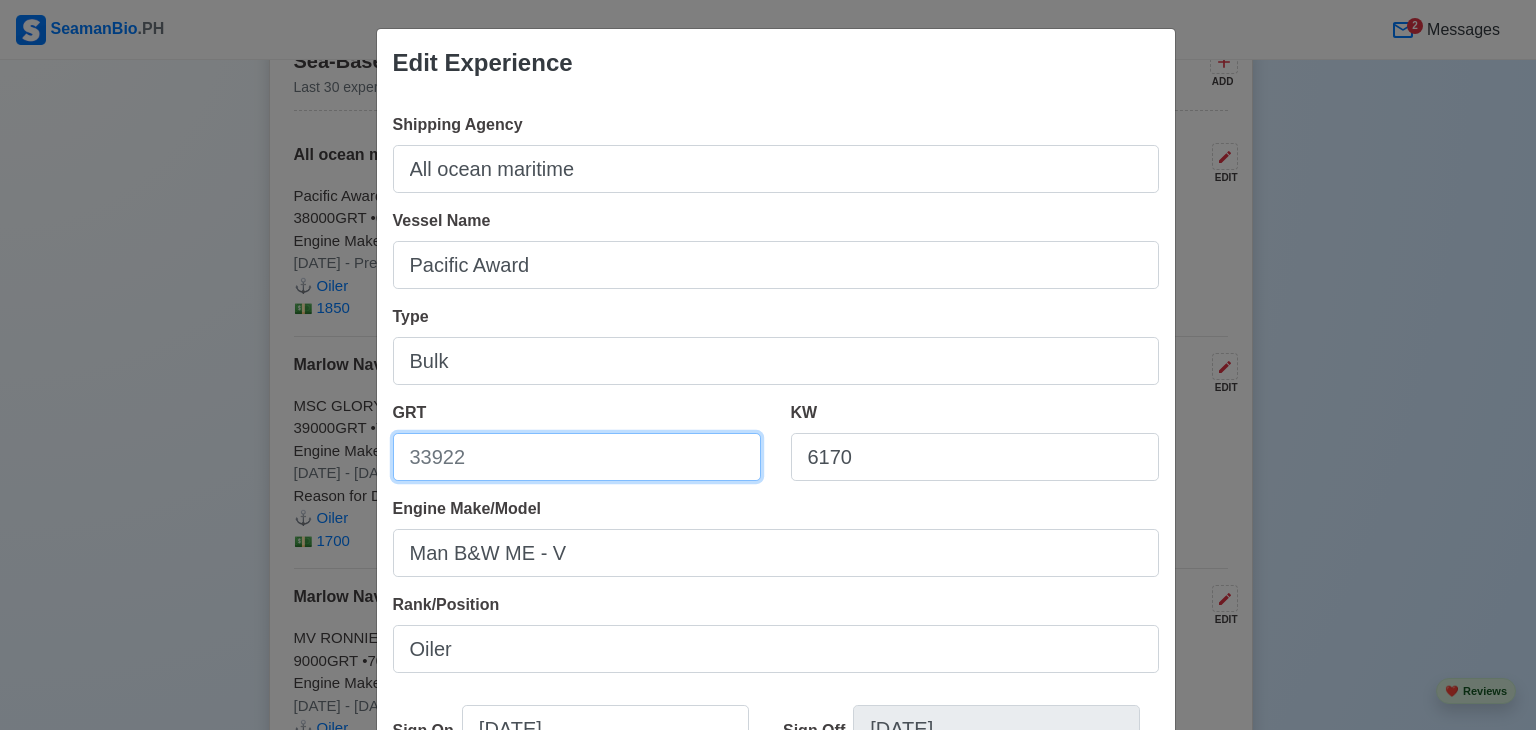 type 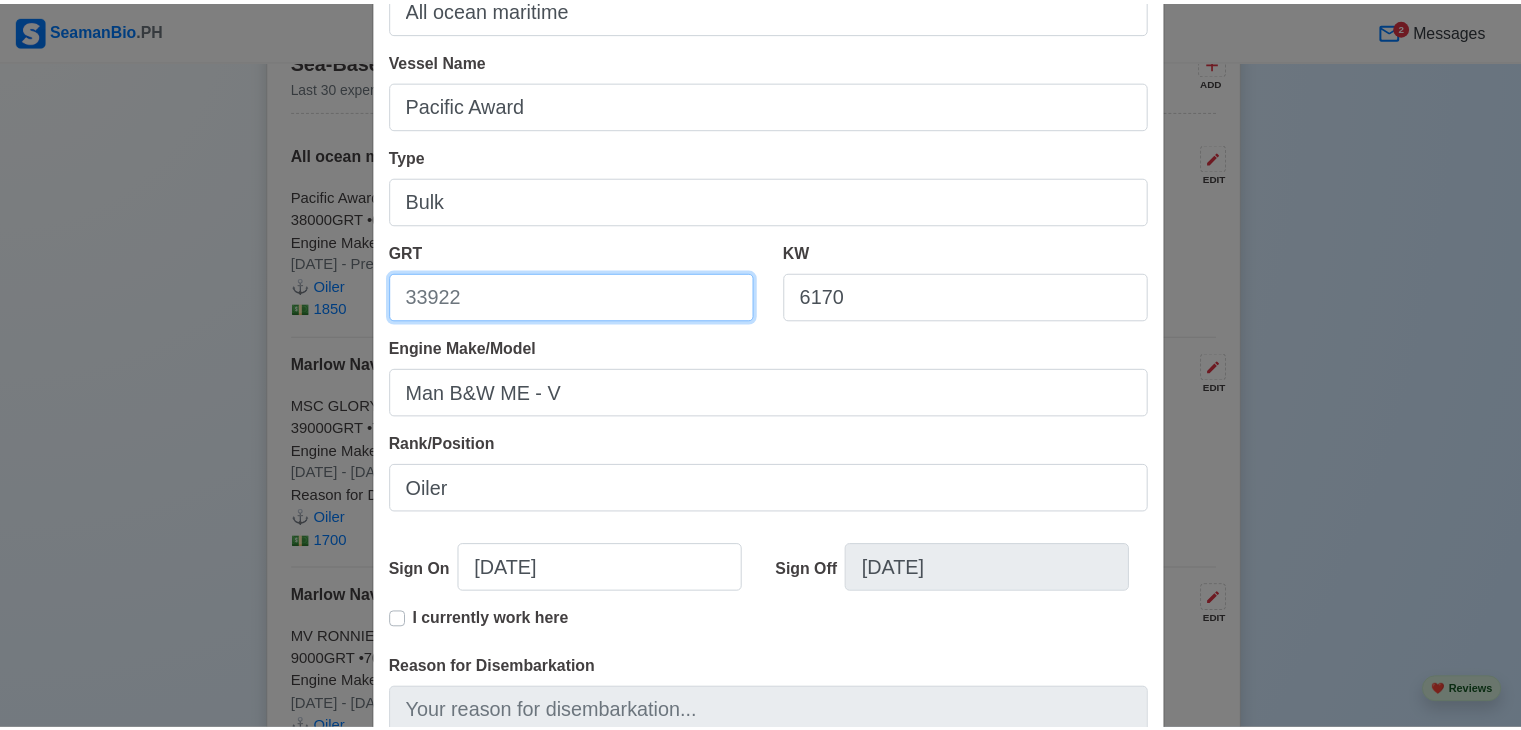 scroll, scrollTop: 409, scrollLeft: 0, axis: vertical 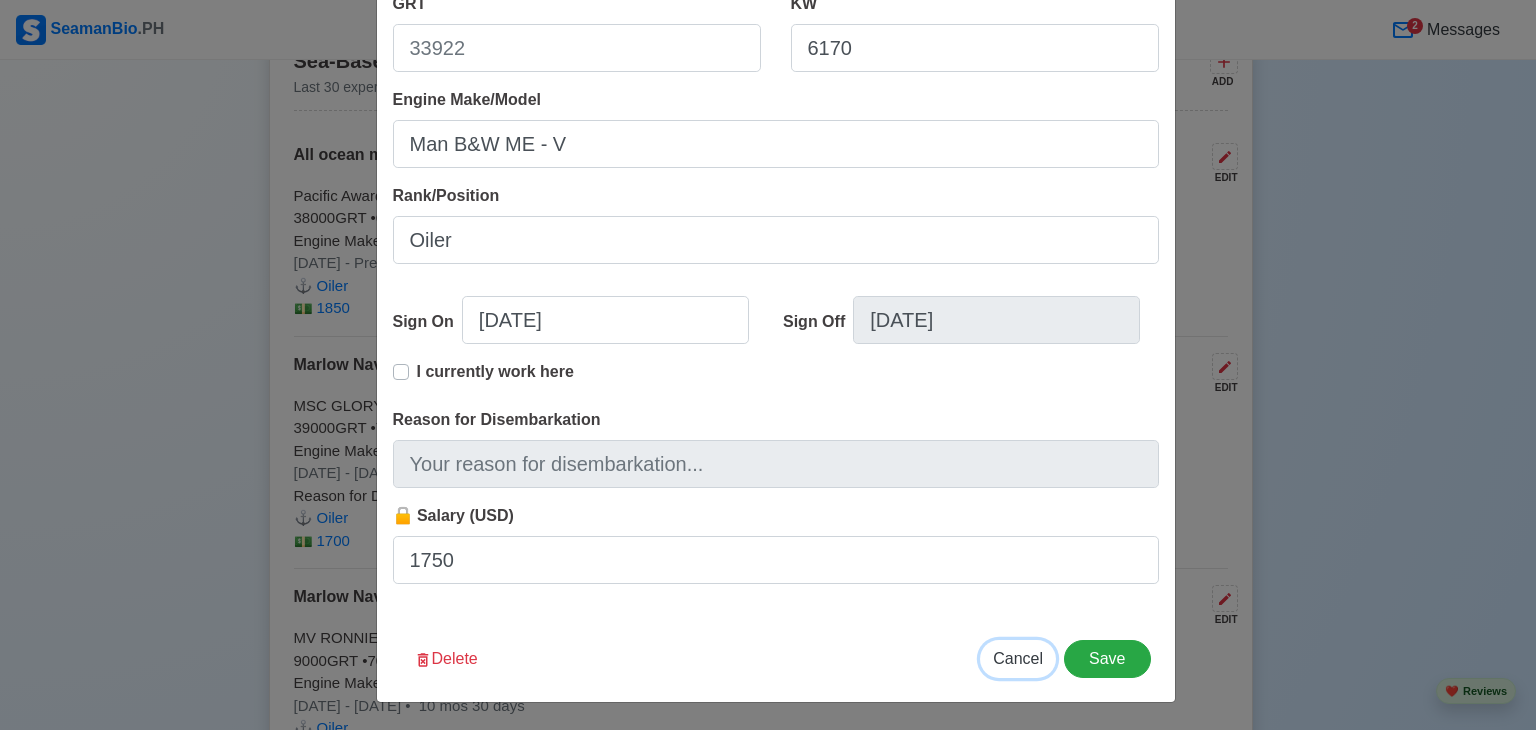 click on "Cancel" at bounding box center (1018, 658) 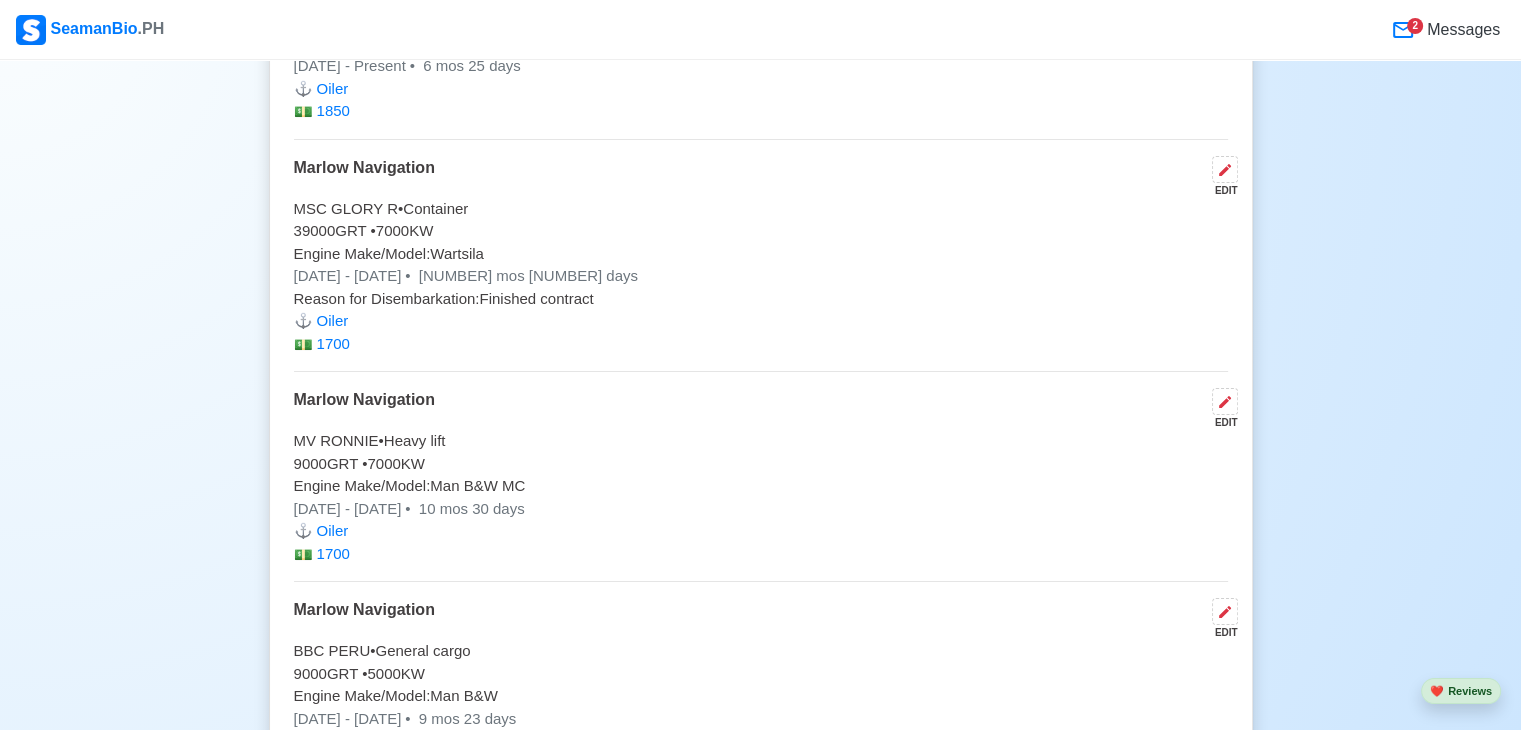 scroll, scrollTop: 5000, scrollLeft: 0, axis: vertical 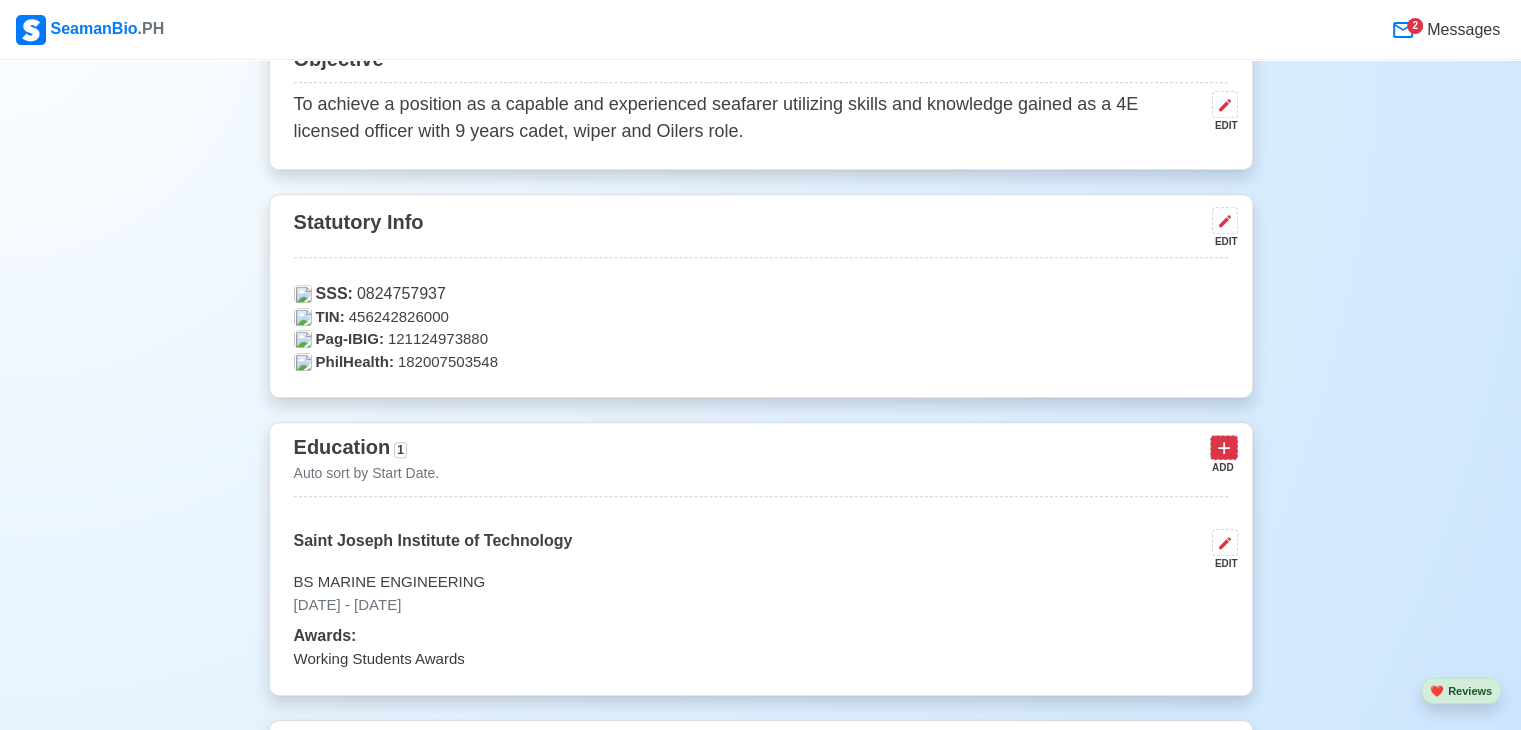 click 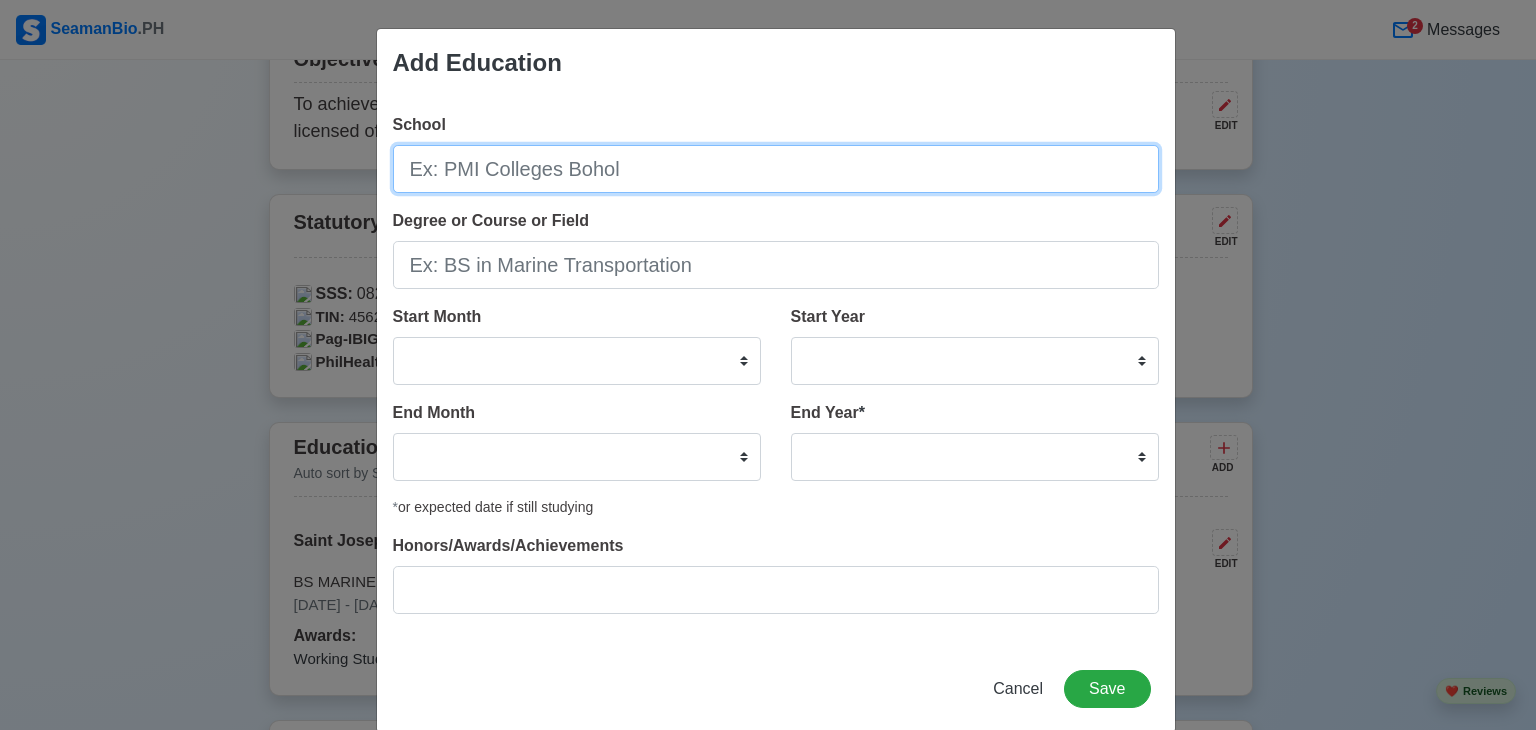 click on "School" at bounding box center [776, 169] 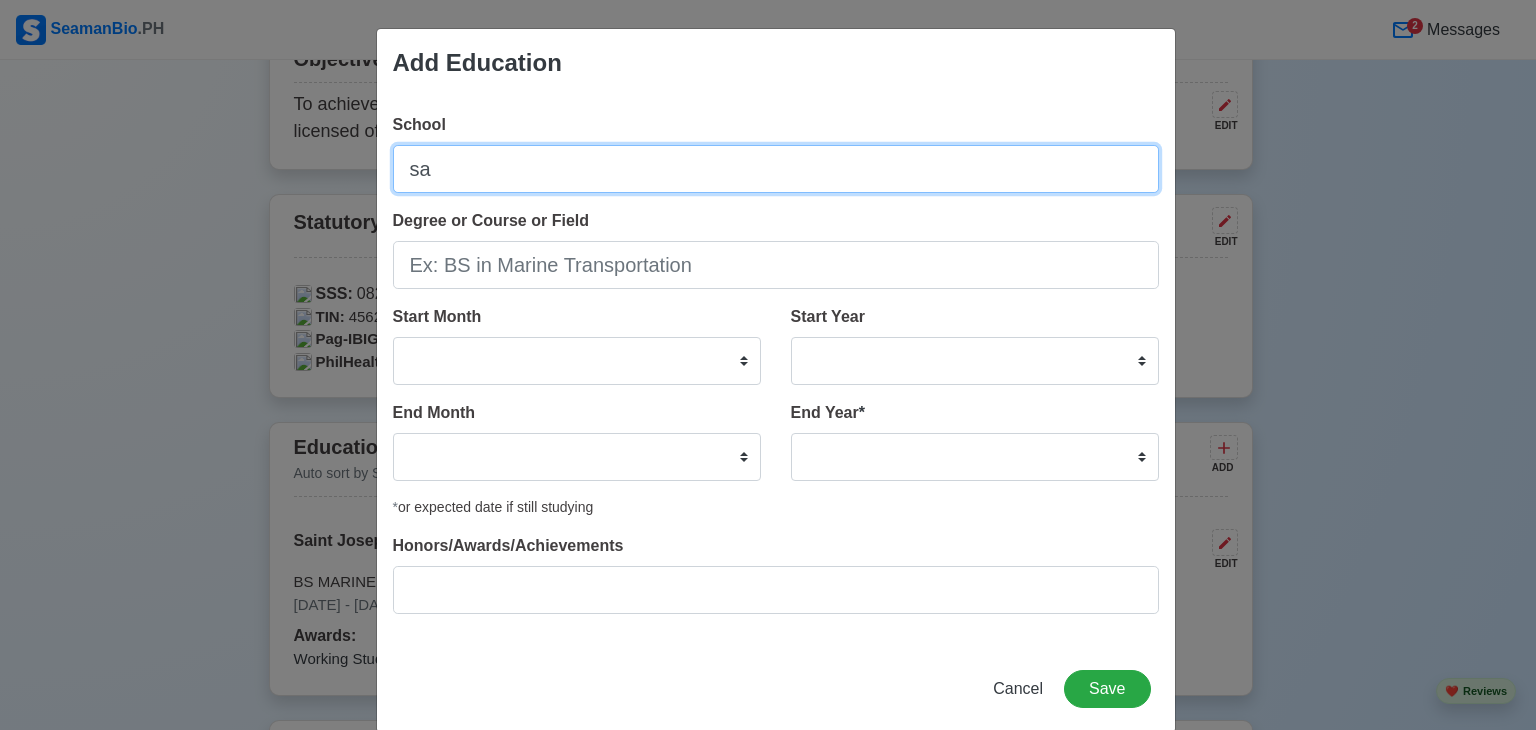 type on "s" 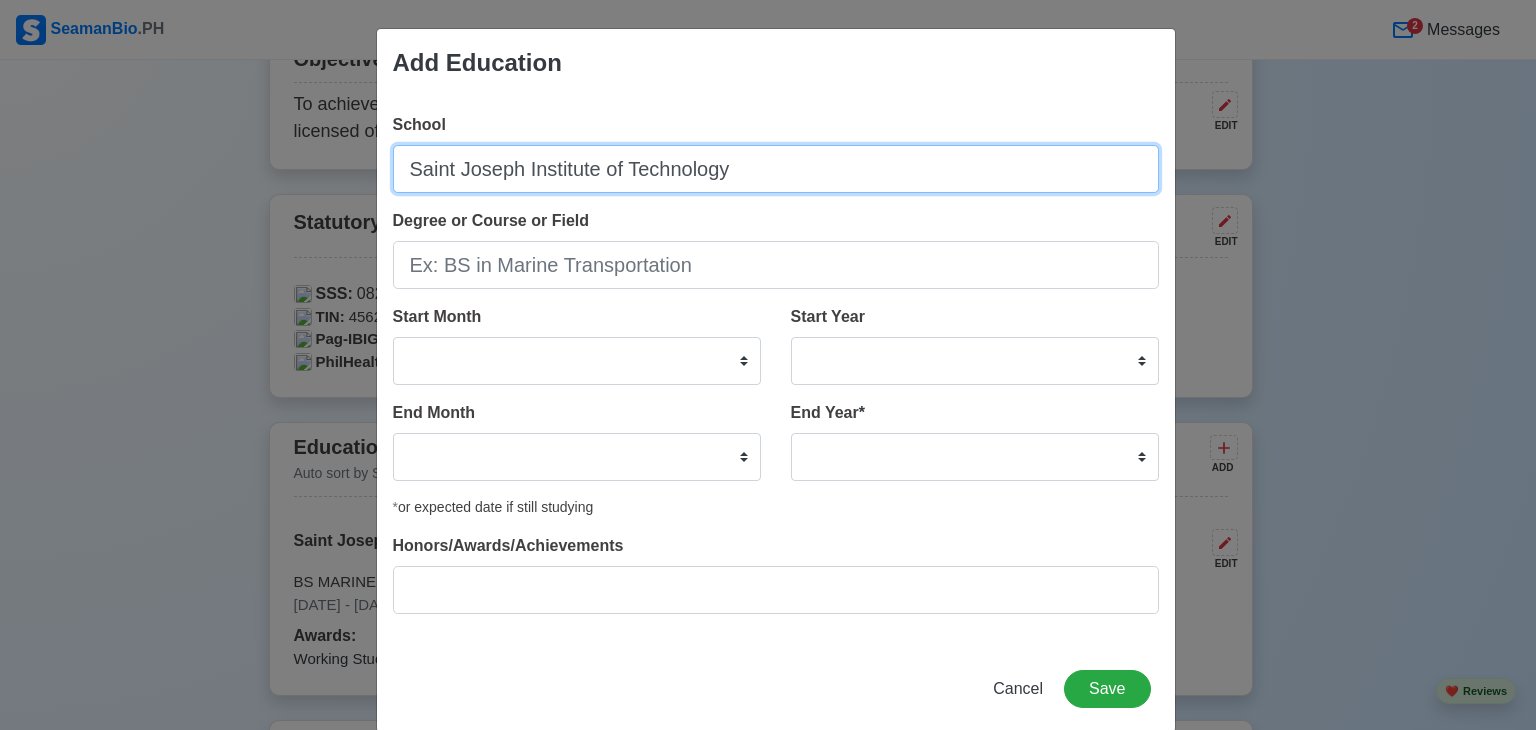 type on "Saint Joseph Institute of Technology" 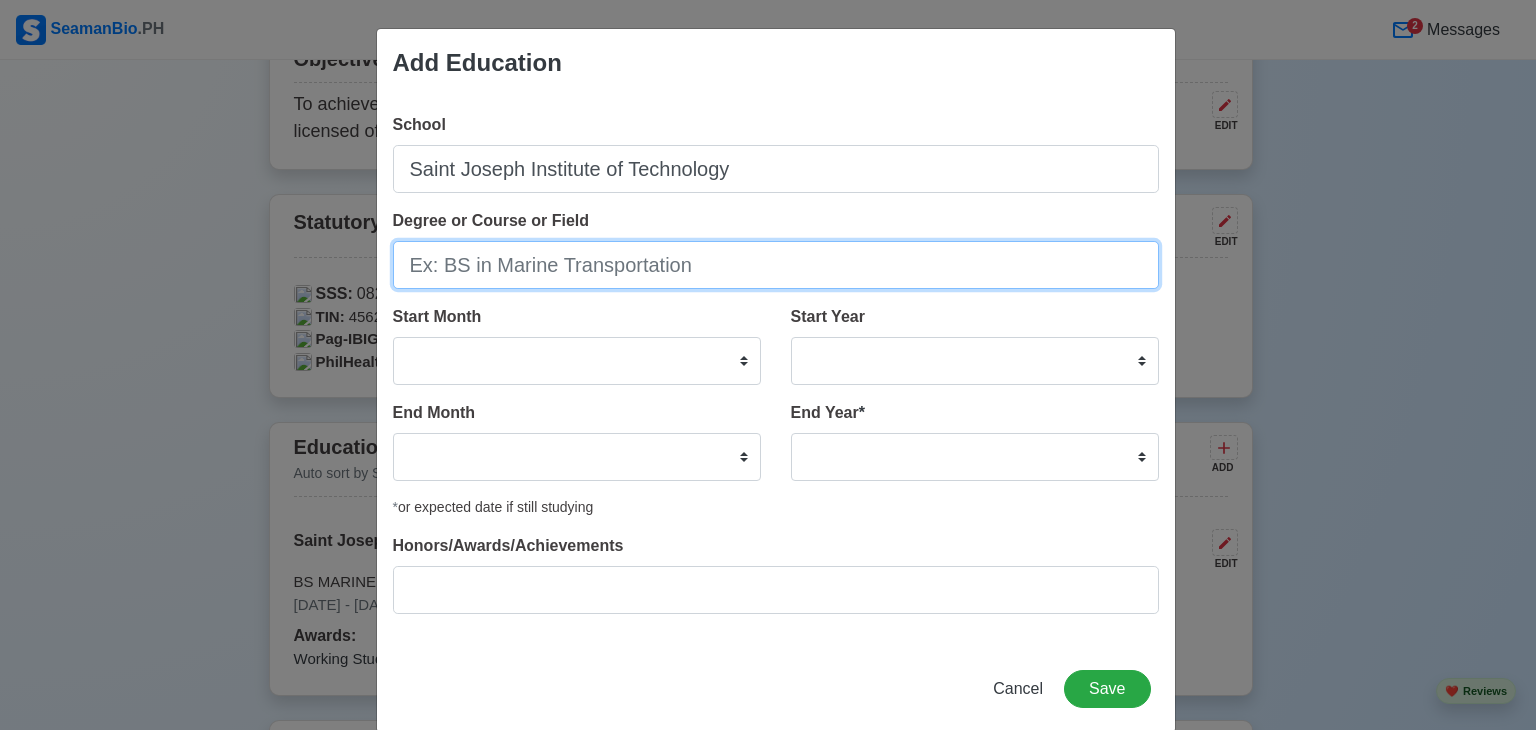 click on "Degree or Course or Field" at bounding box center (776, 265) 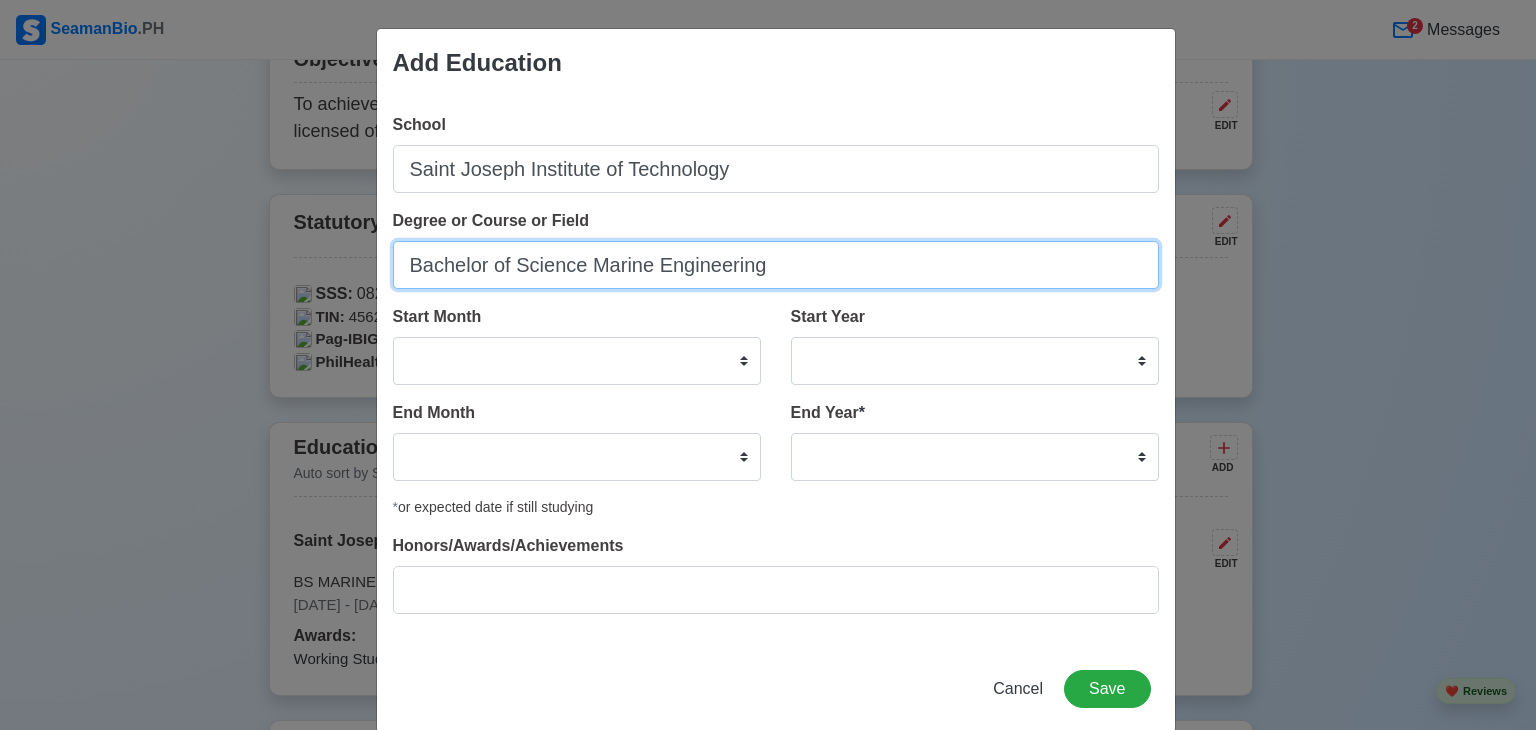 type on "Bachelor of Science Marine Engineering" 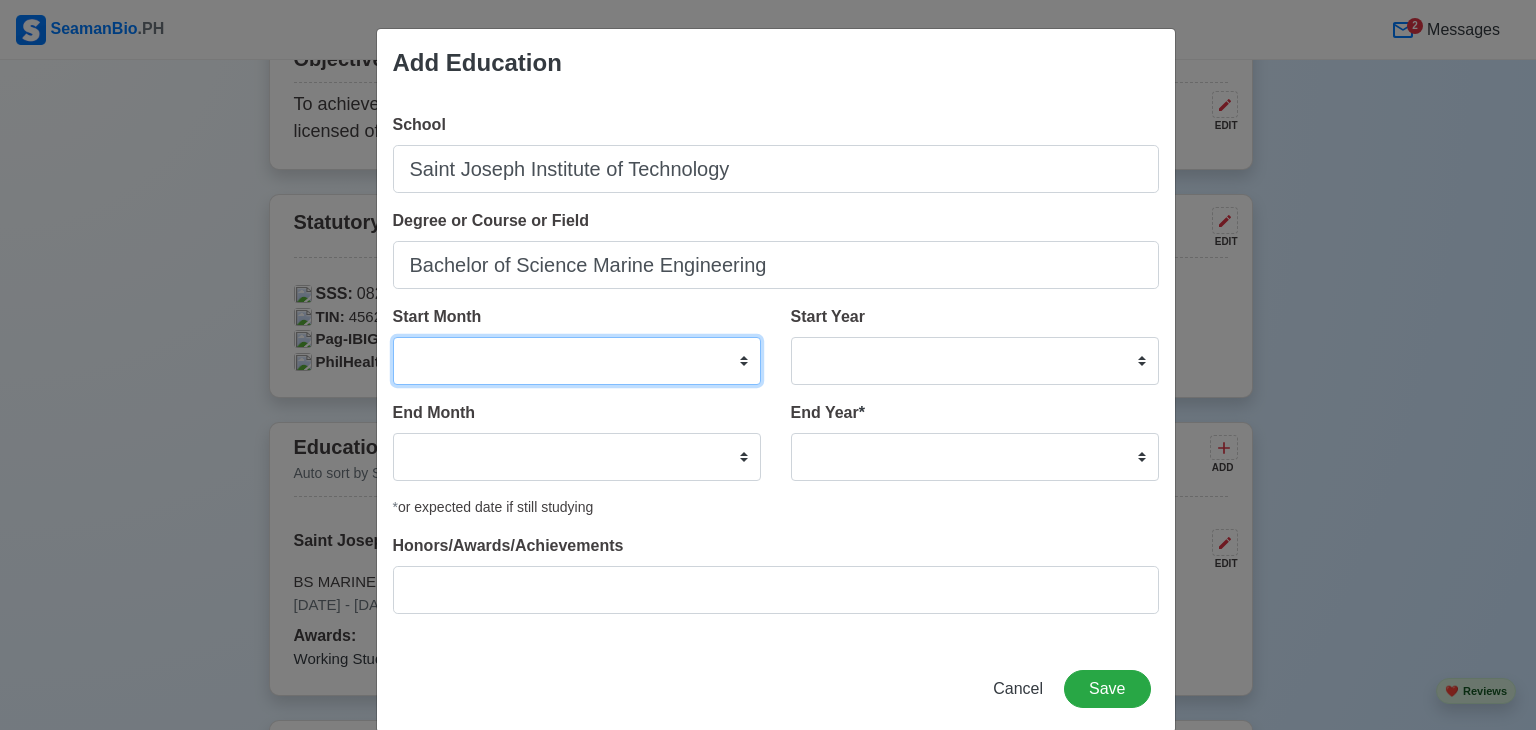 click on "January February March April May June July August September October November December" at bounding box center [577, 361] 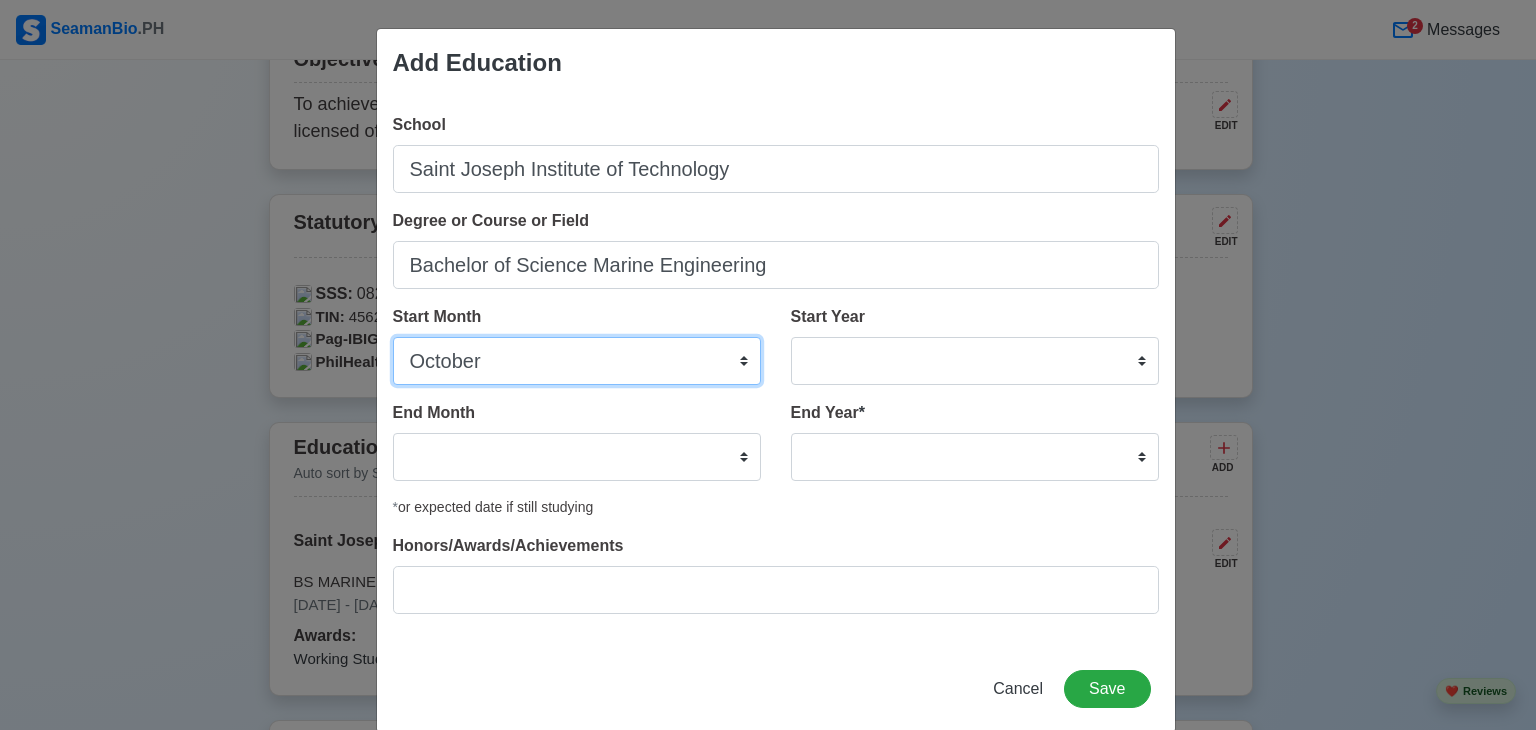 click on "January February March April May June July August September October November December" at bounding box center [577, 361] 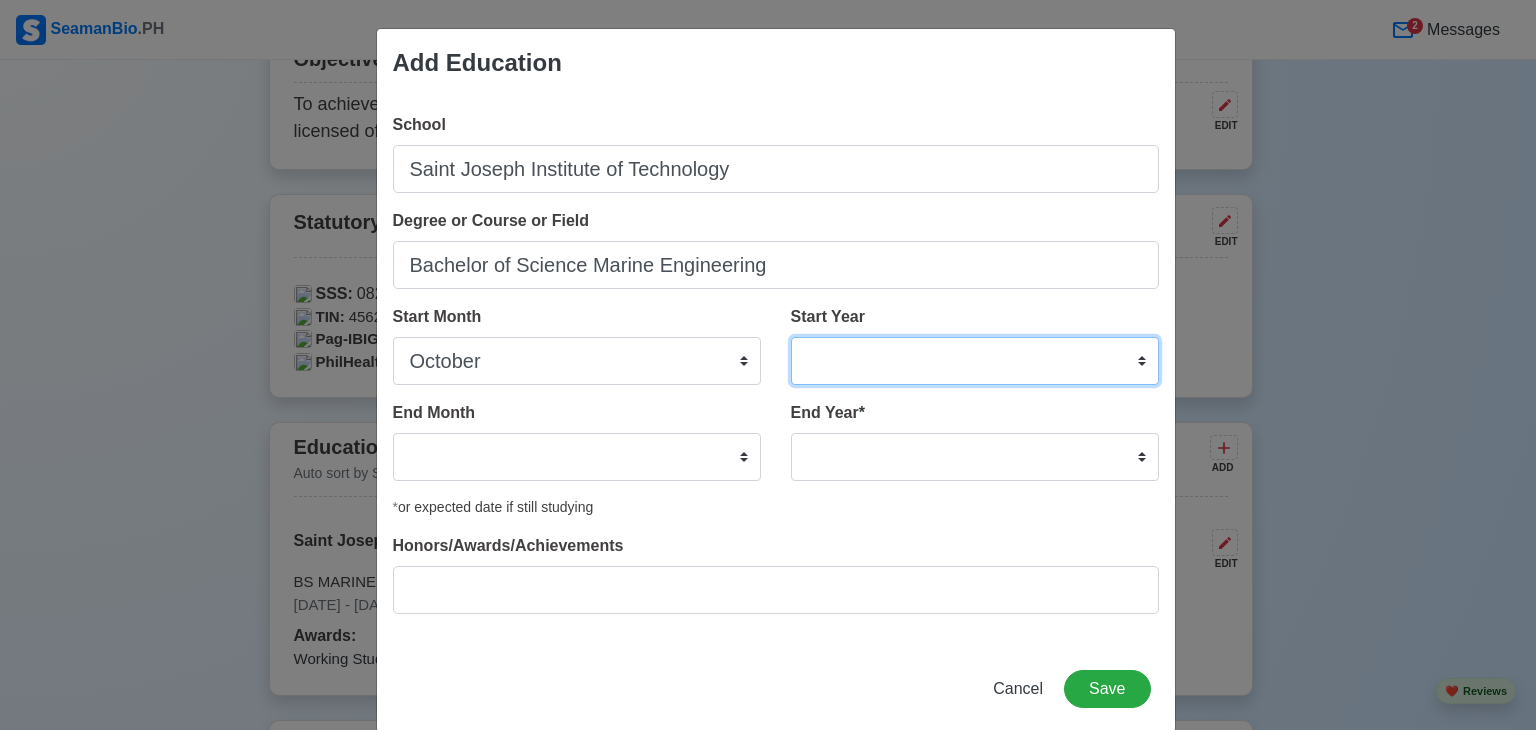 click on "2025 2024 2023 2022 2021 2020 2019 2018 2017 2016 2015 2014 2013 2012 2011 2010 2009 2008 2007 2006 2005 2004 2003 2002 2001 2000 1999 1998 1997 1996 1995 1994 1993 1992 1991 1990 1989 1988 1987 1986 1985 1984 1983 1982 1981 1980 1979 1978 1977 1976 1975 1974 1973 1972 1971 1970 1969 1968 1967 1966 1965 1964 1963 1962 1961 1960 1959 1958 1957 1956 1955 1954 1953 1952 1951 1950 1949 1948 1947 1946 1945 1944 1943 1942 1941 1940 1939 1938 1937 1936 1935 1934 1933 1932 1931 1930 1929 1928 1927 1926 1925" at bounding box center [975, 361] 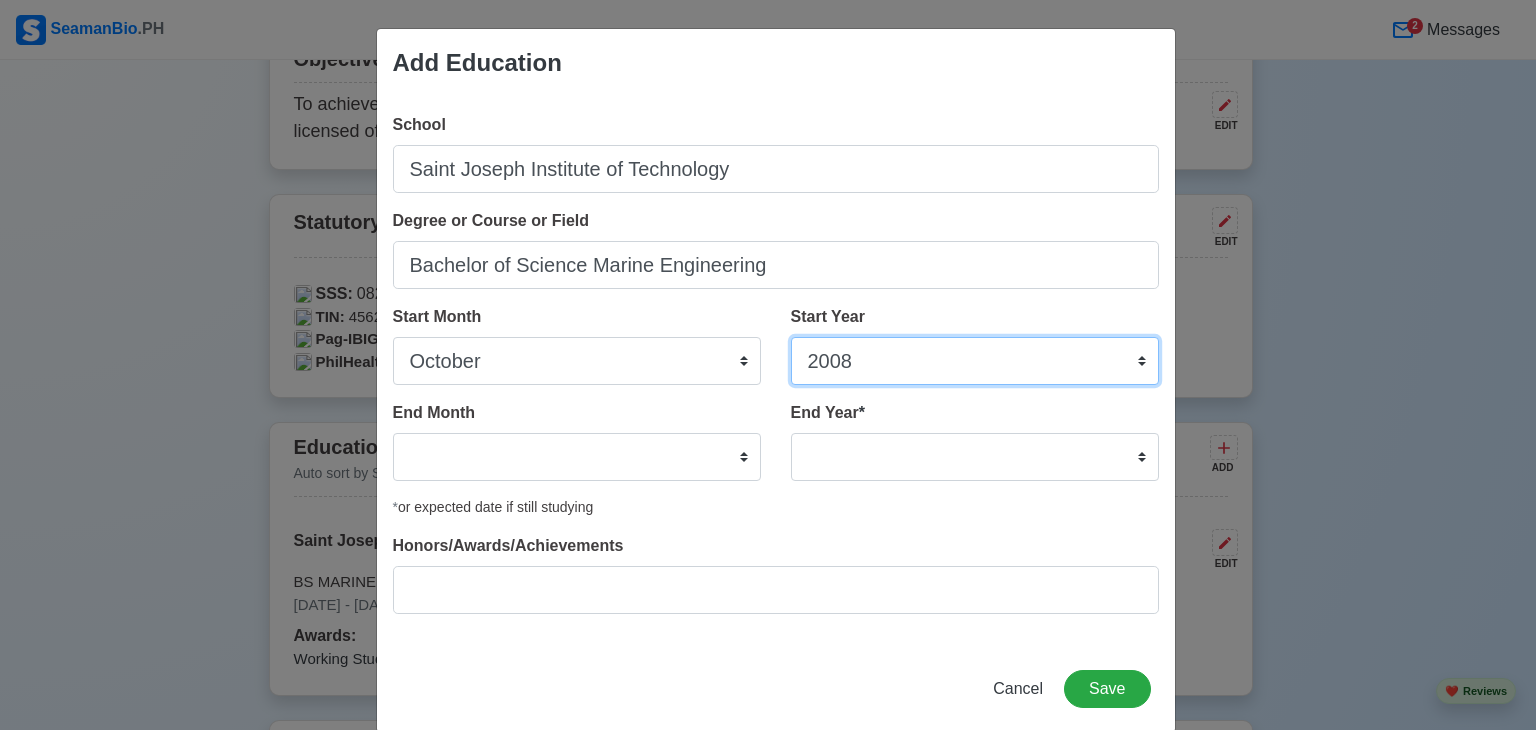 click on "2025 2024 2023 2022 2021 2020 2019 2018 2017 2016 2015 2014 2013 2012 2011 2010 2009 2008 2007 2006 2005 2004 2003 2002 2001 2000 1999 1998 1997 1996 1995 1994 1993 1992 1991 1990 1989 1988 1987 1986 1985 1984 1983 1982 1981 1980 1979 1978 1977 1976 1975 1974 1973 1972 1971 1970 1969 1968 1967 1966 1965 1964 1963 1962 1961 1960 1959 1958 1957 1956 1955 1954 1953 1952 1951 1950 1949 1948 1947 1946 1945 1944 1943 1942 1941 1940 1939 1938 1937 1936 1935 1934 1933 1932 1931 1930 1929 1928 1927 1926 1925" at bounding box center (975, 361) 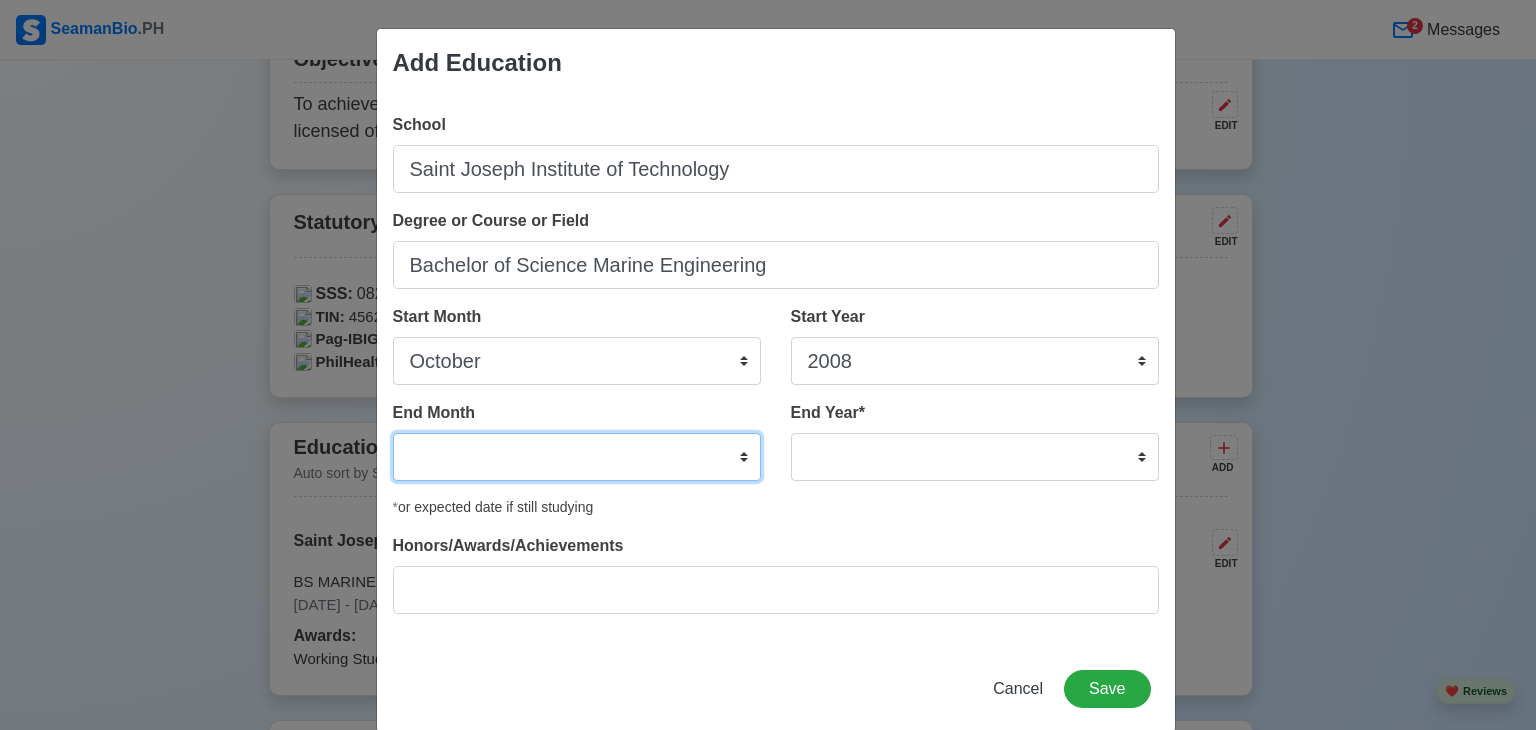 click on "January February March April May June July August September October November December" at bounding box center [577, 457] 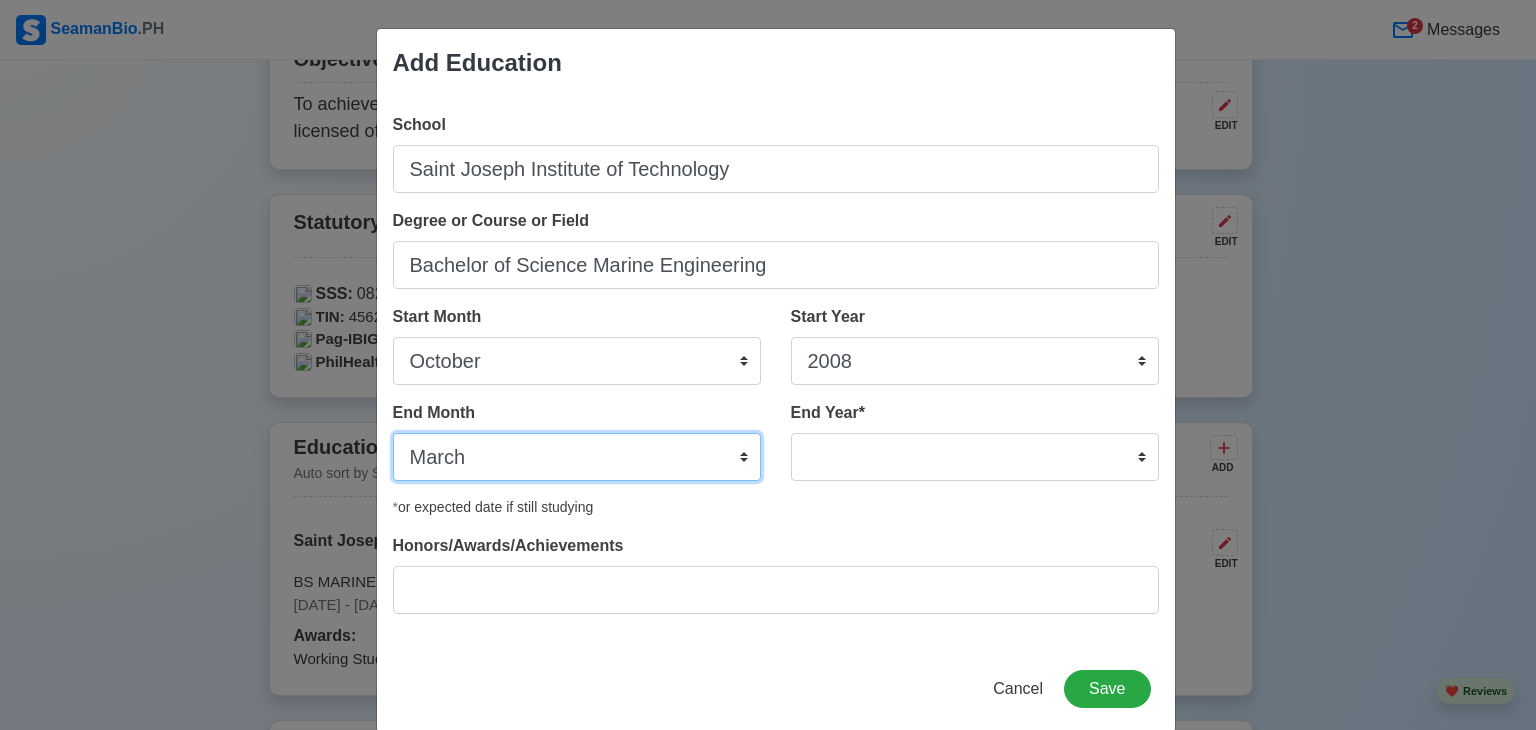 click on "January February March April May June July August September October November December" at bounding box center (577, 457) 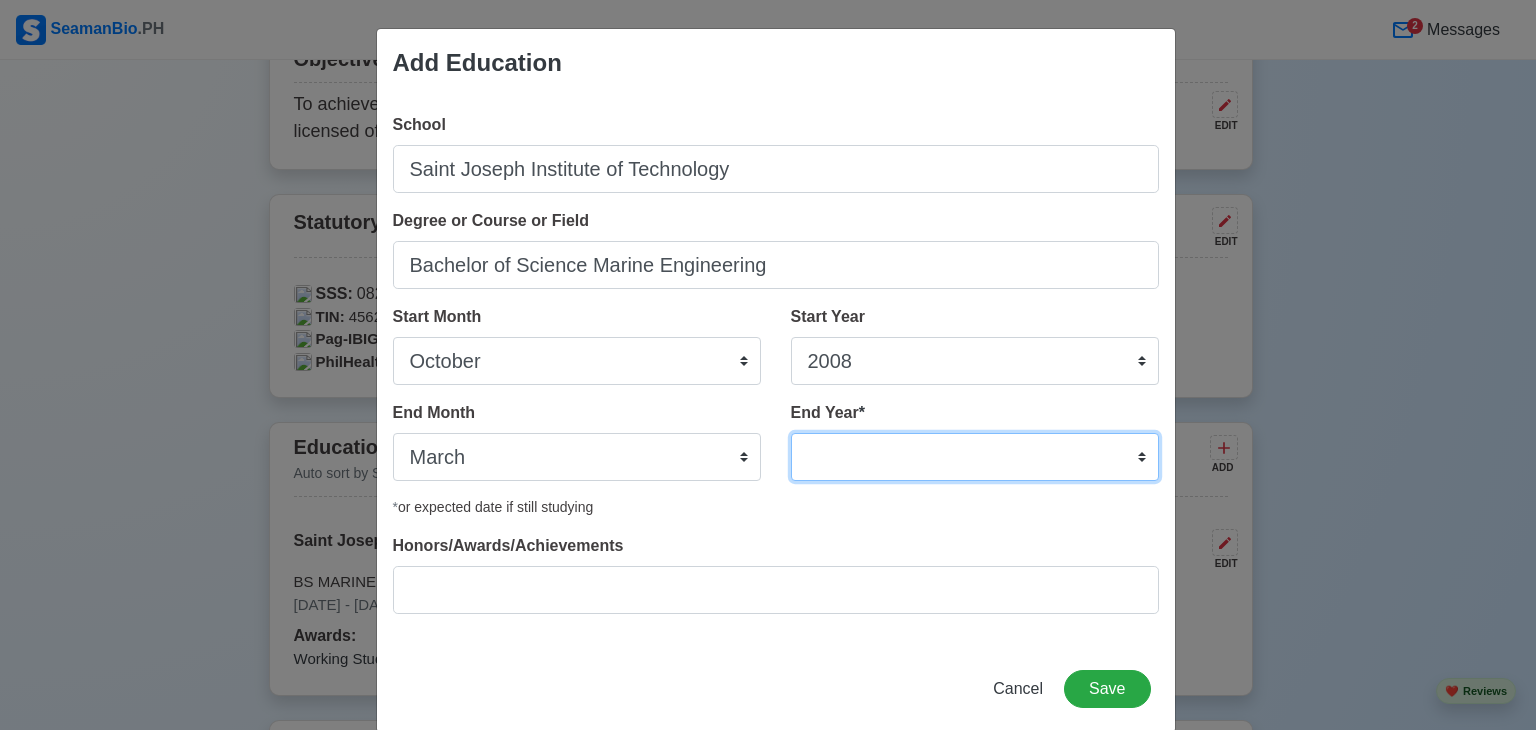 click on "2035 2034 2033 2032 2031 2030 2029 2028 2027 2026 2025 2024 2023 2022 2021 2020 2019 2018 2017 2016 2015 2014 2013 2012 2011 2010 2009 2008 2007 2006 2005 2004 2003 2002 2001 2000 1999 1998 1997 1996 1995 1994 1993 1992 1991 1990 1989 1988 1987 1986 1985 1984 1983 1982 1981 1980 1979 1978 1977 1976 1975 1974 1973 1972 1971 1970 1969 1968 1967 1966 1965 1964 1963 1962 1961 1960 1959 1958 1957 1956 1955 1954 1953 1952 1951 1950 1949 1948 1947 1946 1945 1944 1943 1942 1941 1940 1939 1938 1937 1936 1935" at bounding box center [975, 457] 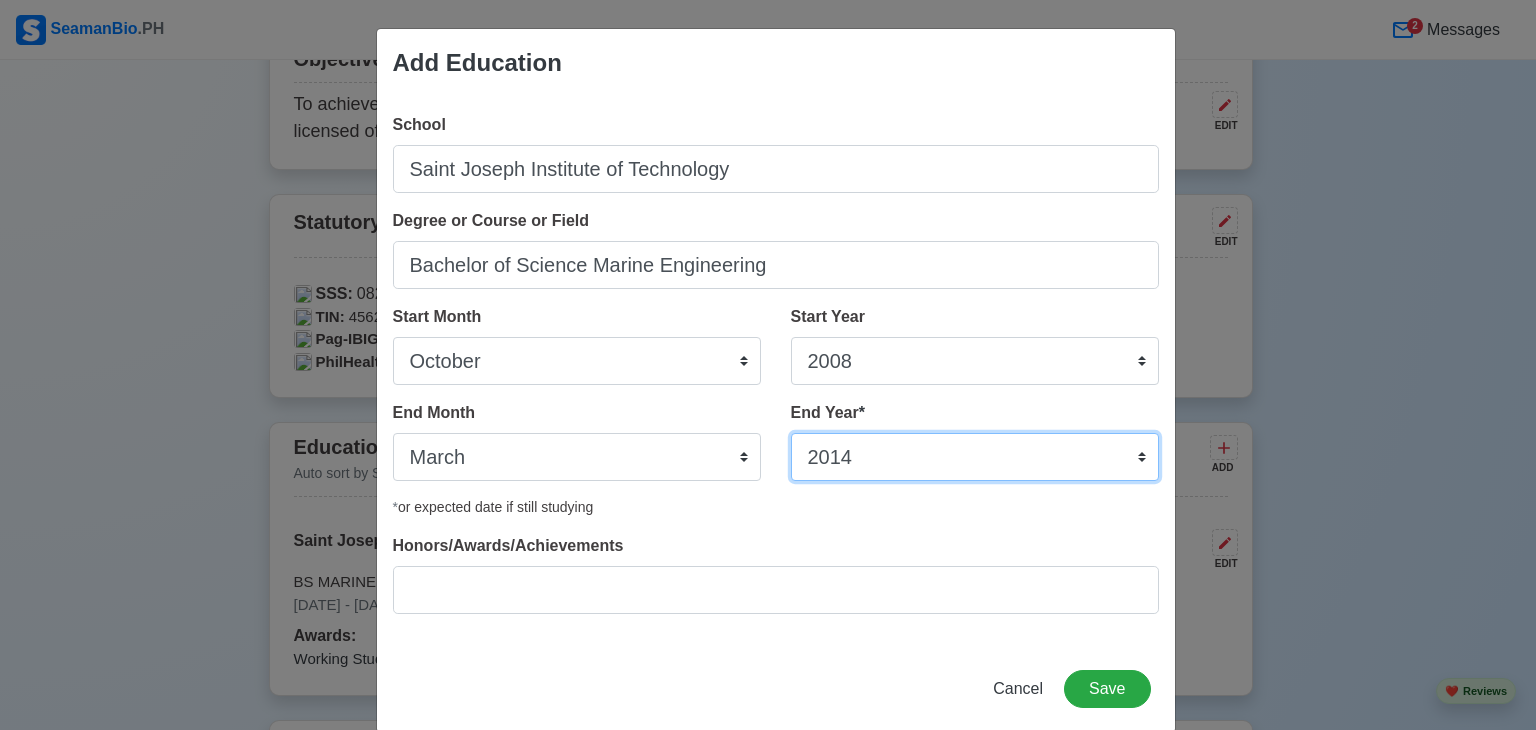 click on "2035 2034 2033 2032 2031 2030 2029 2028 2027 2026 2025 2024 2023 2022 2021 2020 2019 2018 2017 2016 2015 2014 2013 2012 2011 2010 2009 2008 2007 2006 2005 2004 2003 2002 2001 2000 1999 1998 1997 1996 1995 1994 1993 1992 1991 1990 1989 1988 1987 1986 1985 1984 1983 1982 1981 1980 1979 1978 1977 1976 1975 1974 1973 1972 1971 1970 1969 1968 1967 1966 1965 1964 1963 1962 1961 1960 1959 1958 1957 1956 1955 1954 1953 1952 1951 1950 1949 1948 1947 1946 1945 1944 1943 1942 1941 1940 1939 1938 1937 1936 1935" at bounding box center (975, 457) 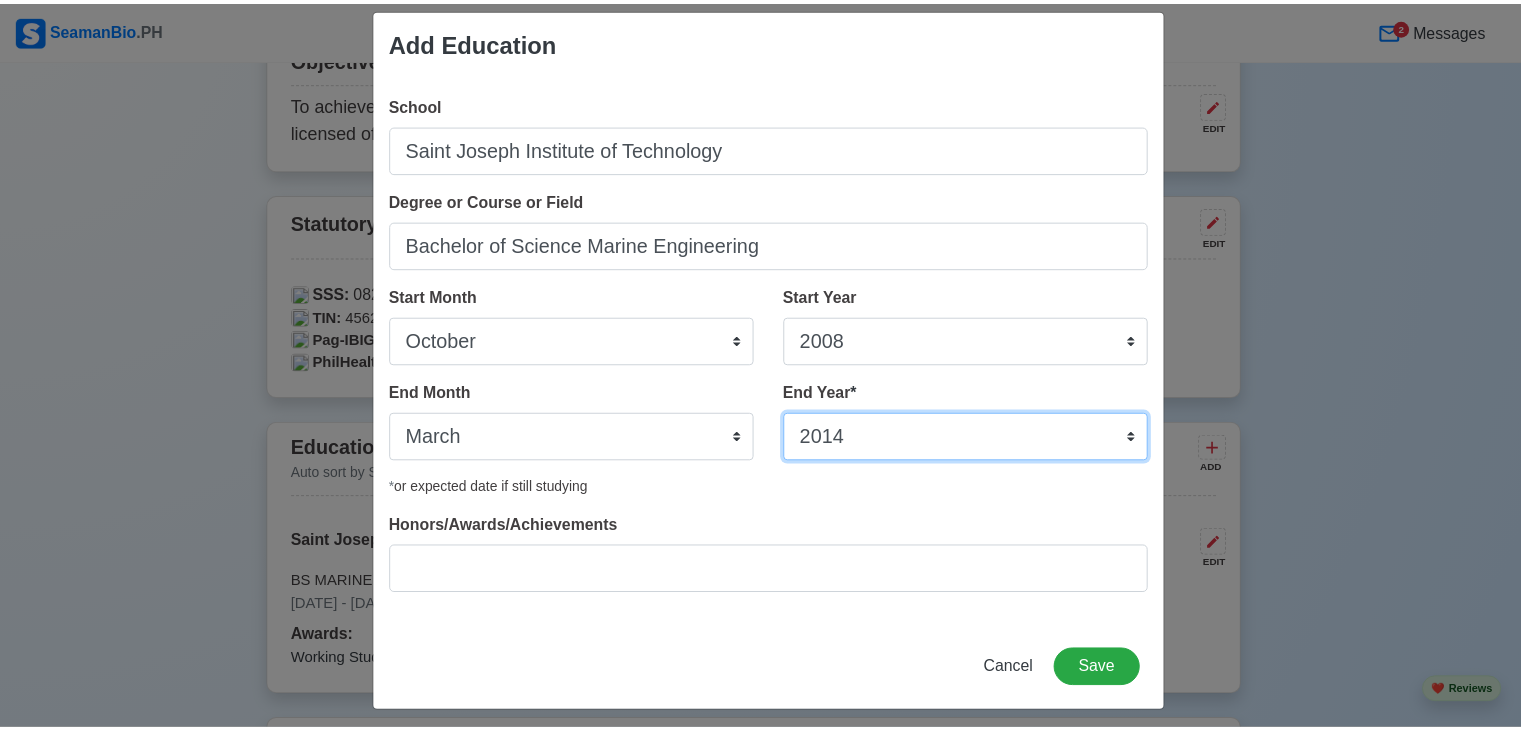 scroll, scrollTop: 30, scrollLeft: 0, axis: vertical 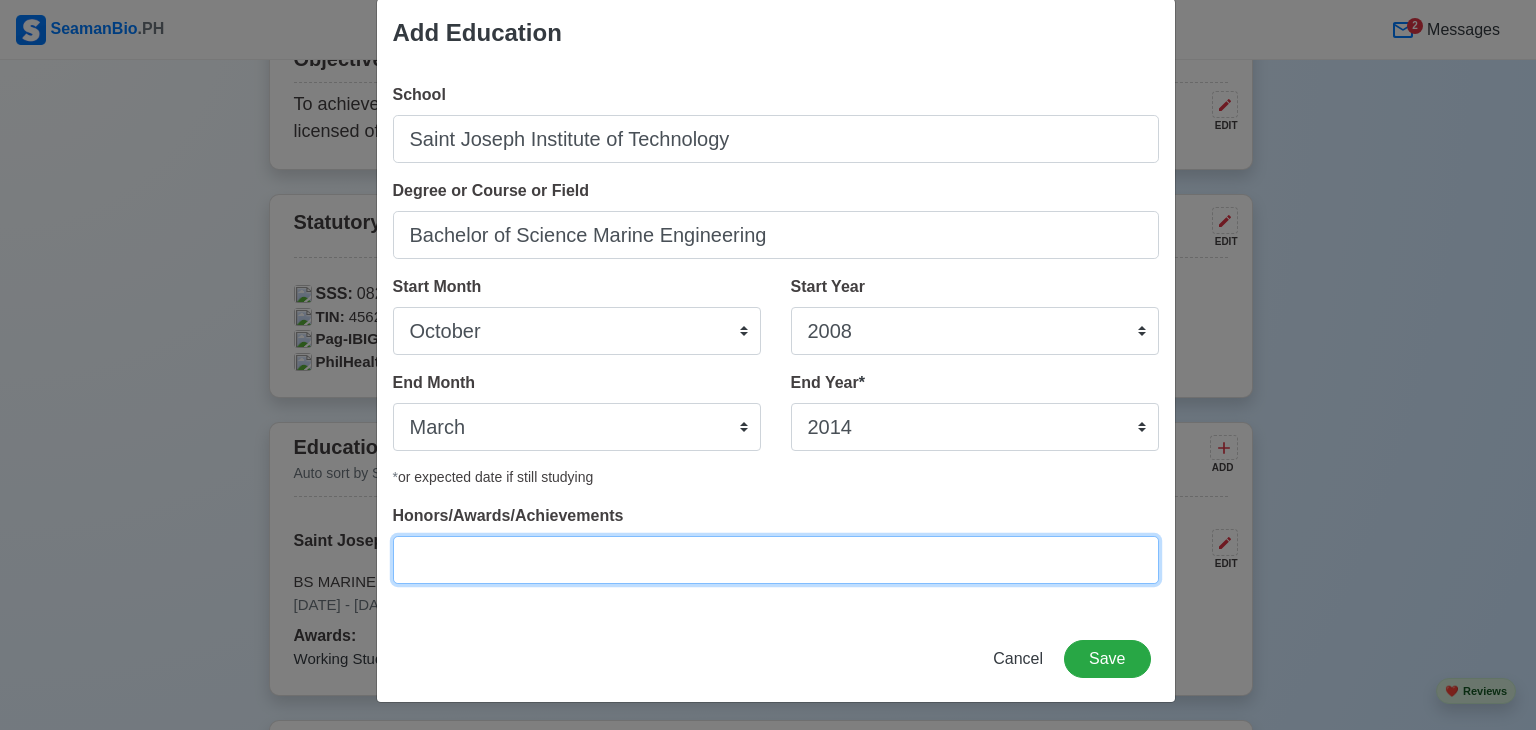 click on "Honors/Awards/Achievements" at bounding box center [776, 560] 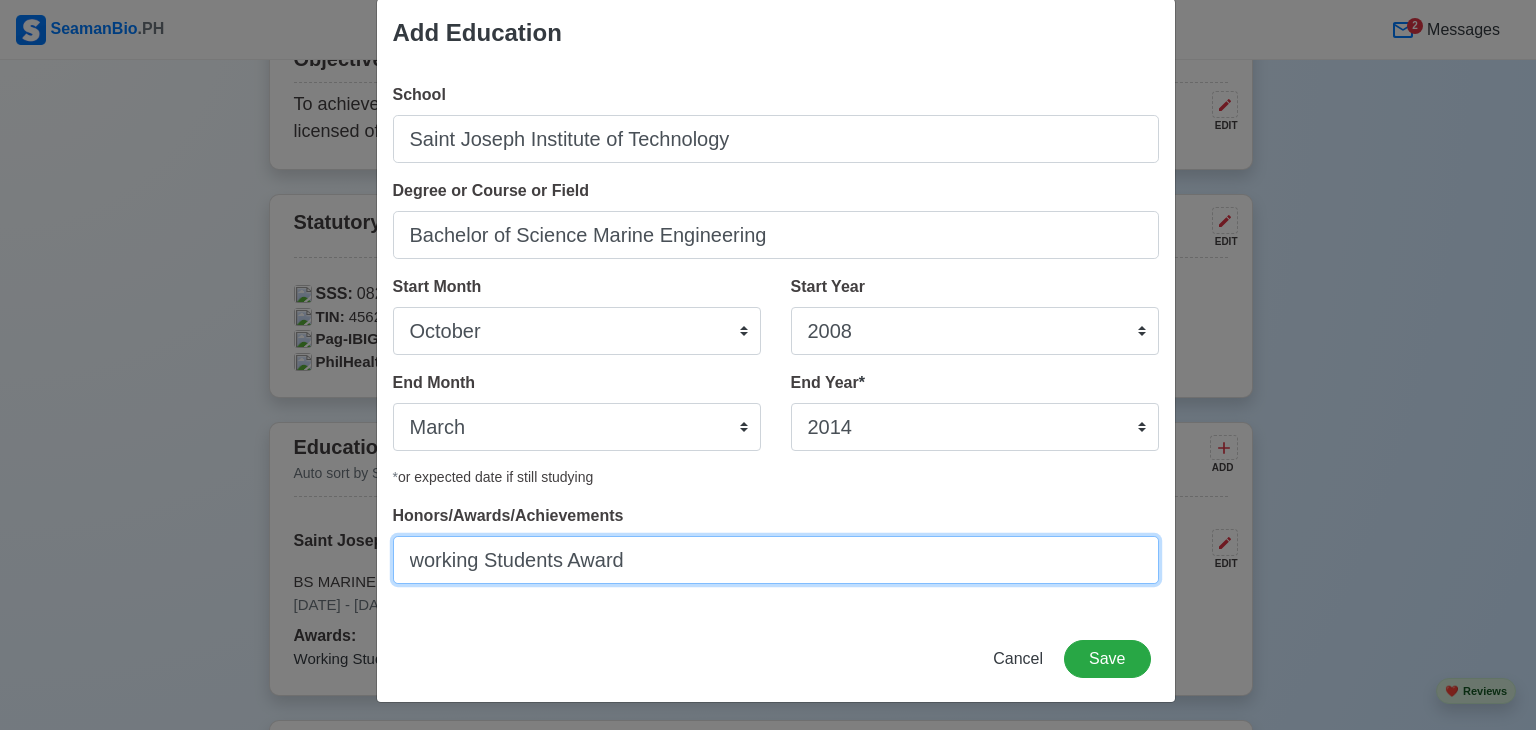 click on "working Students Award" at bounding box center (776, 560) 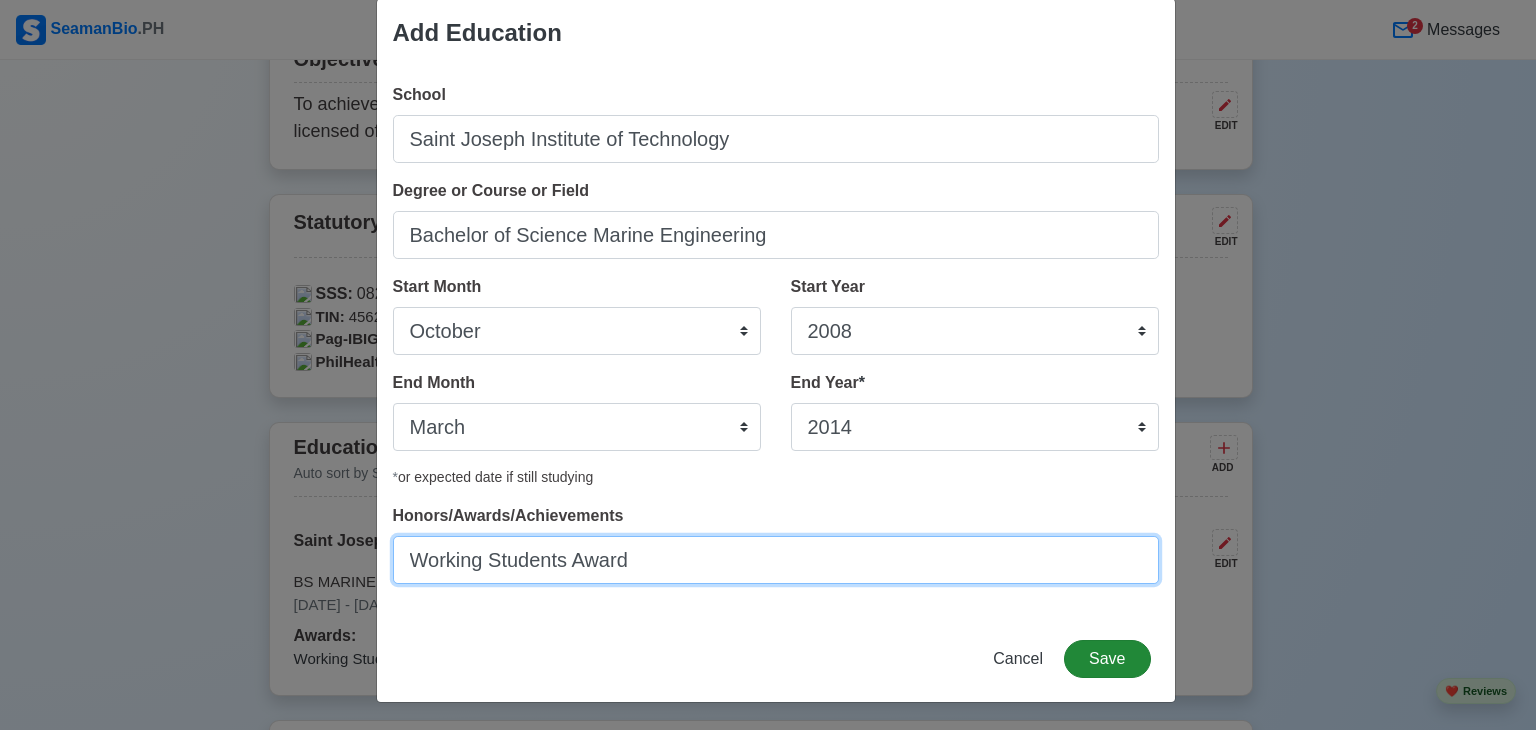 type on "Working Students Award" 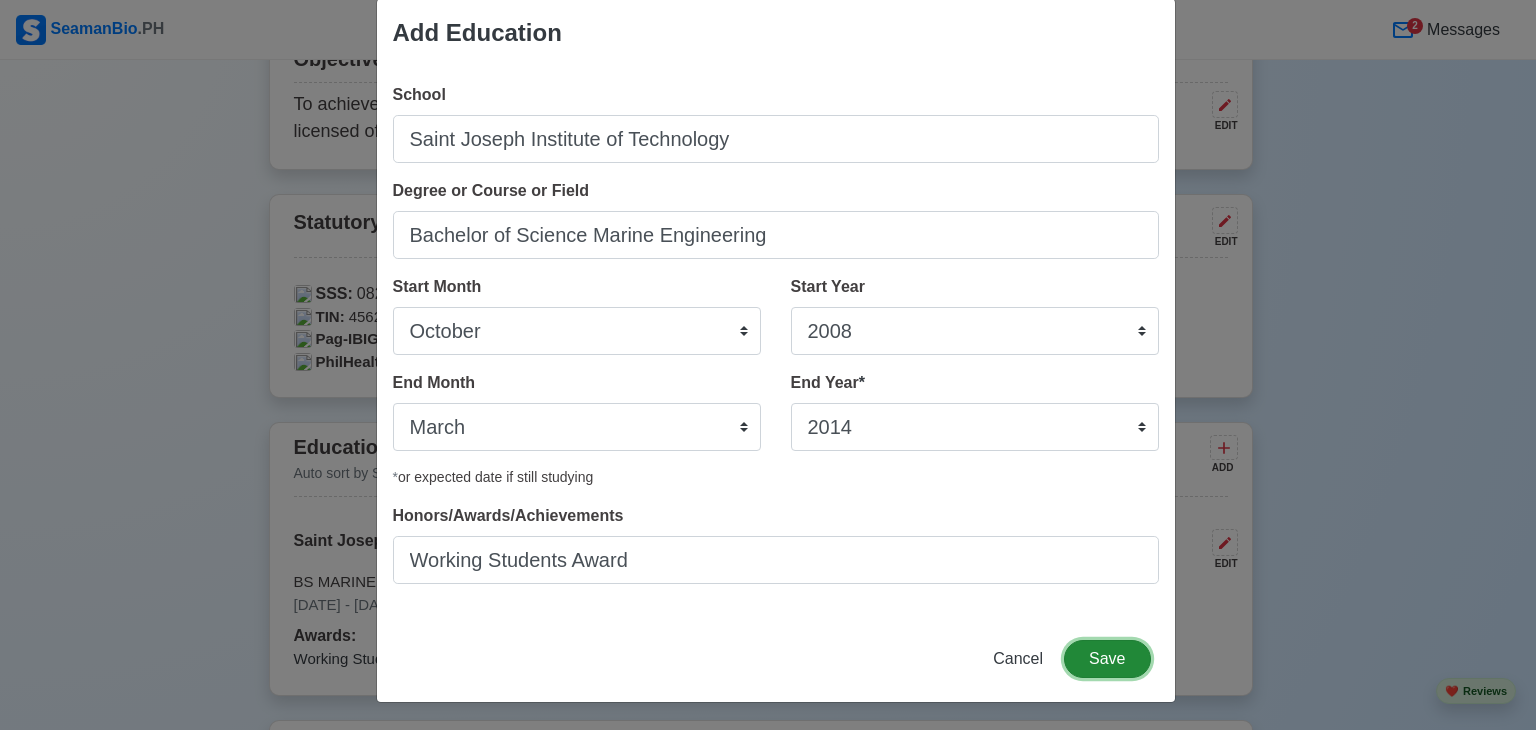 click on "Save" at bounding box center (1107, 659) 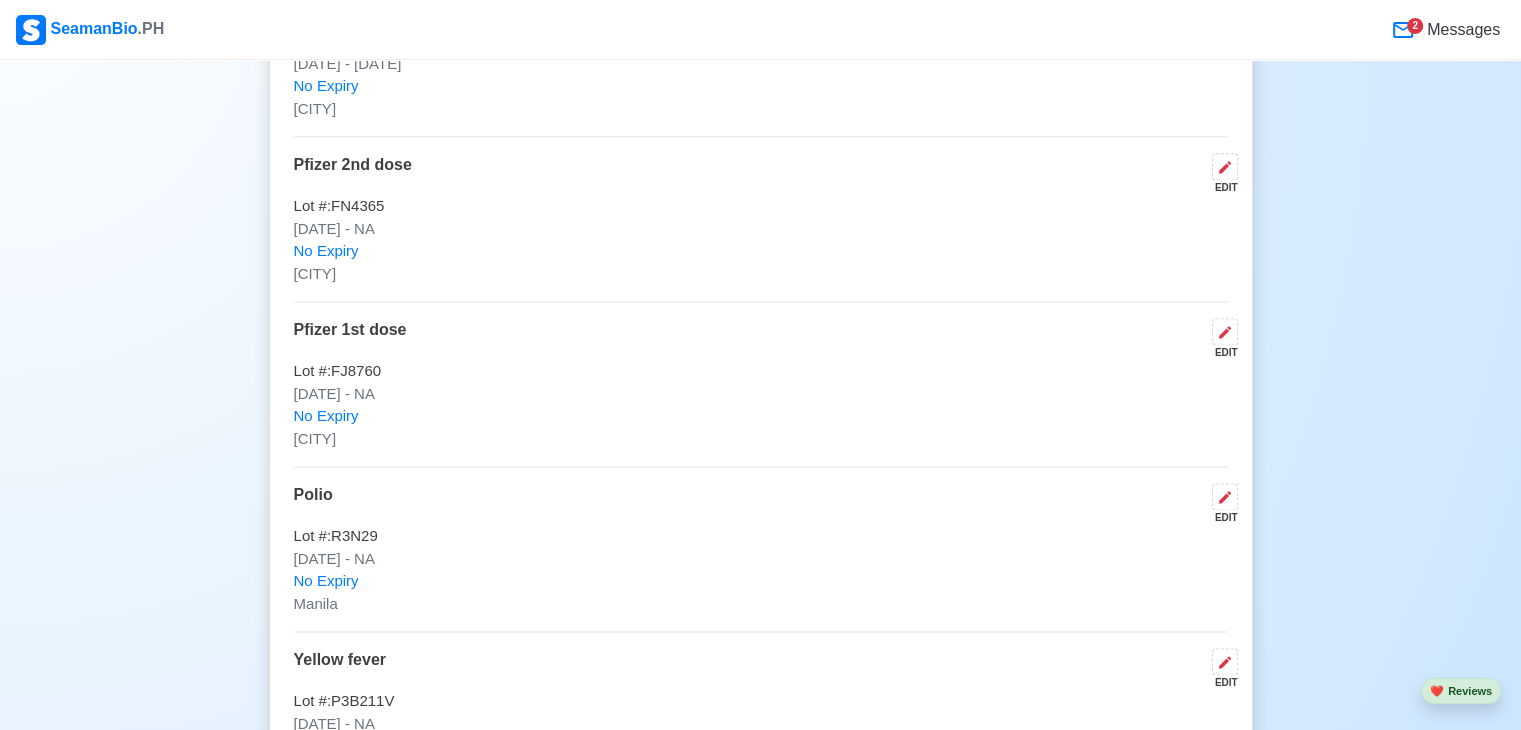 scroll, scrollTop: 2684, scrollLeft: 0, axis: vertical 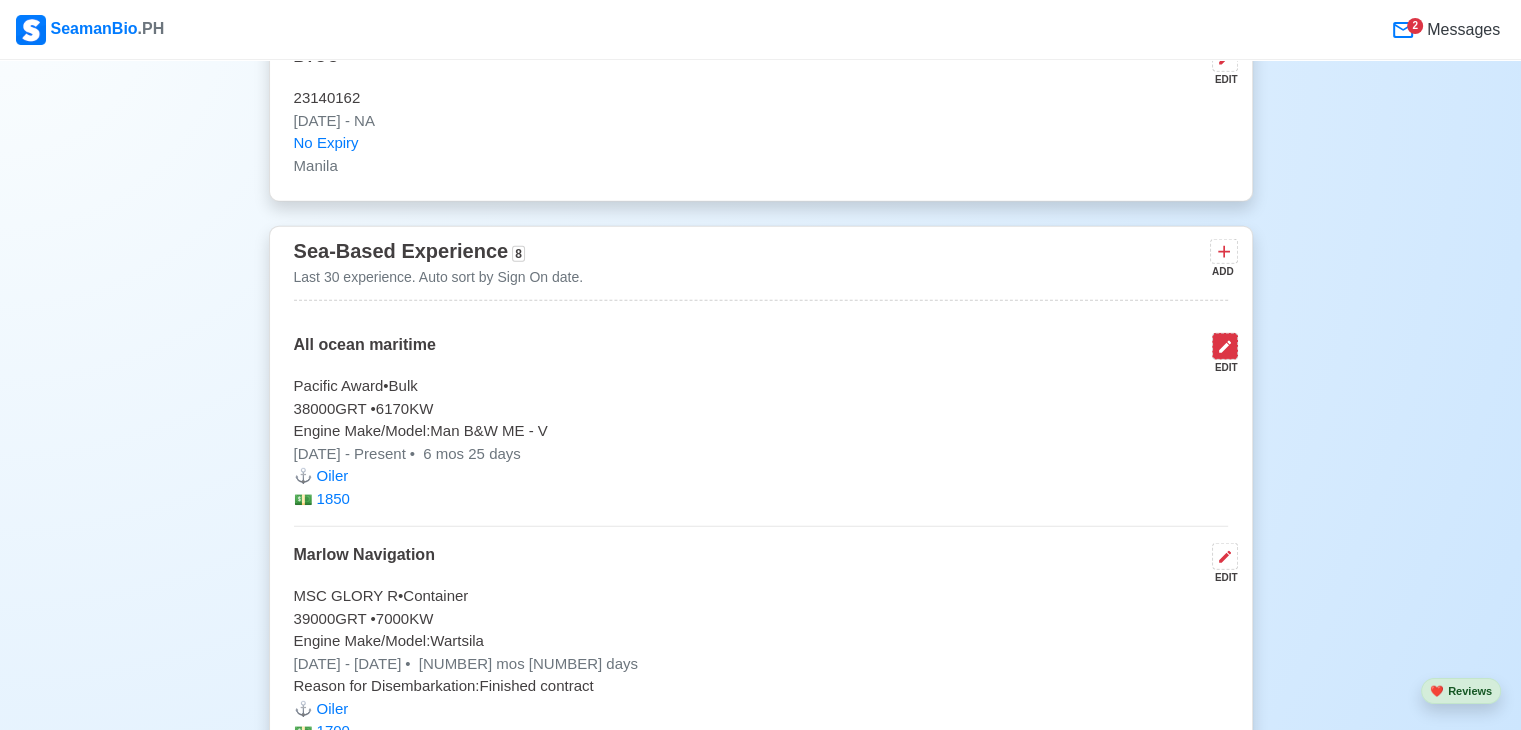 click at bounding box center (1225, 346) 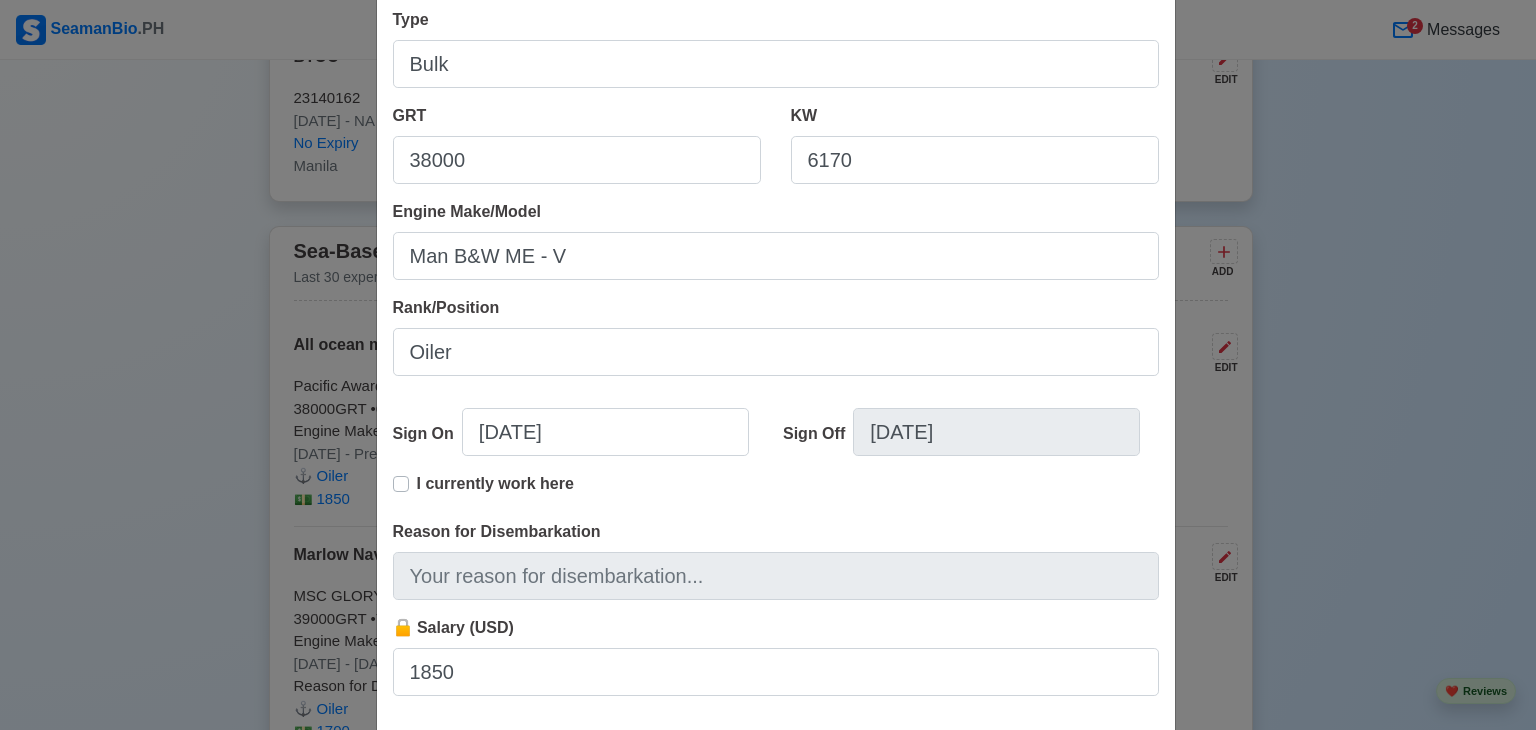 scroll, scrollTop: 300, scrollLeft: 0, axis: vertical 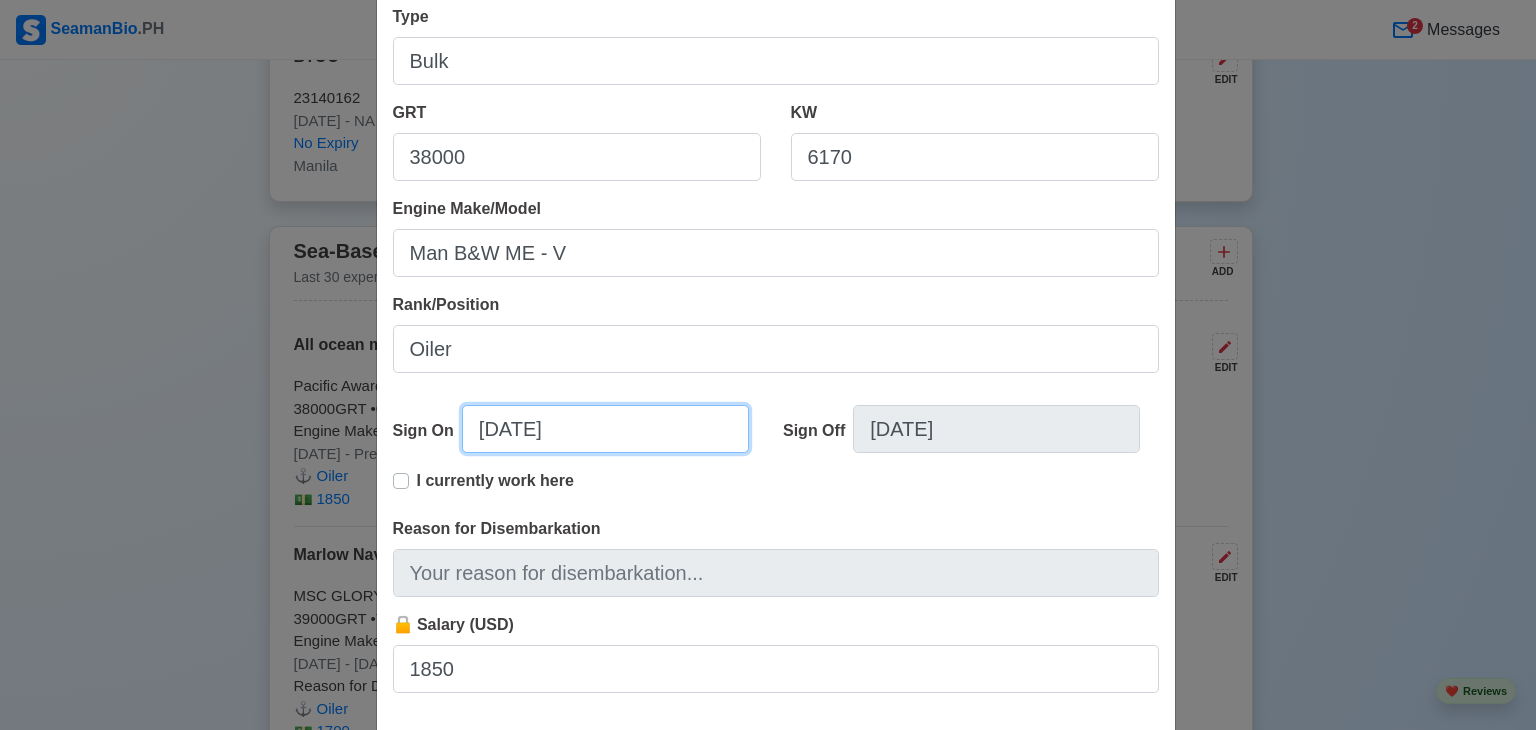 click on "[DATE]" at bounding box center (605, 429) 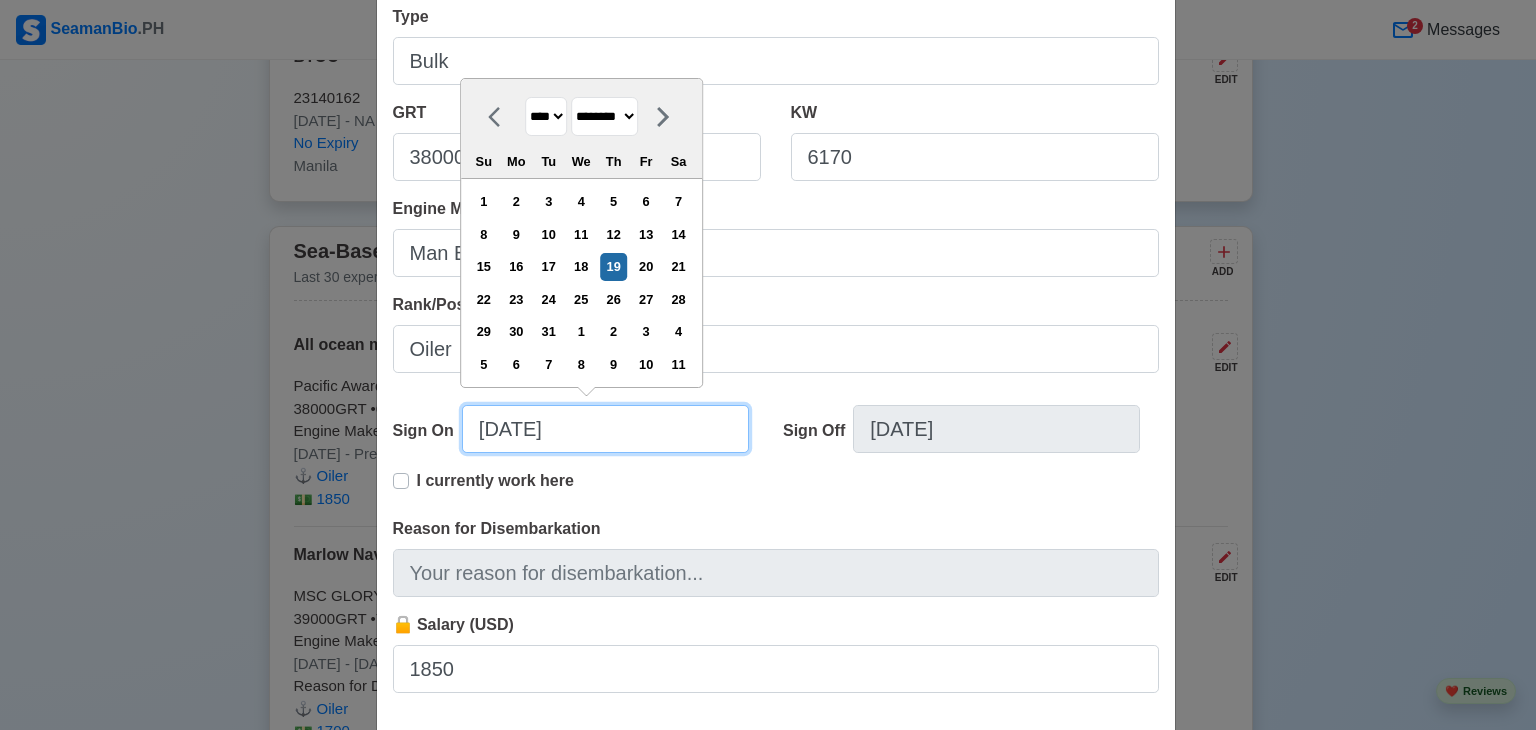 type on "[DATE]" 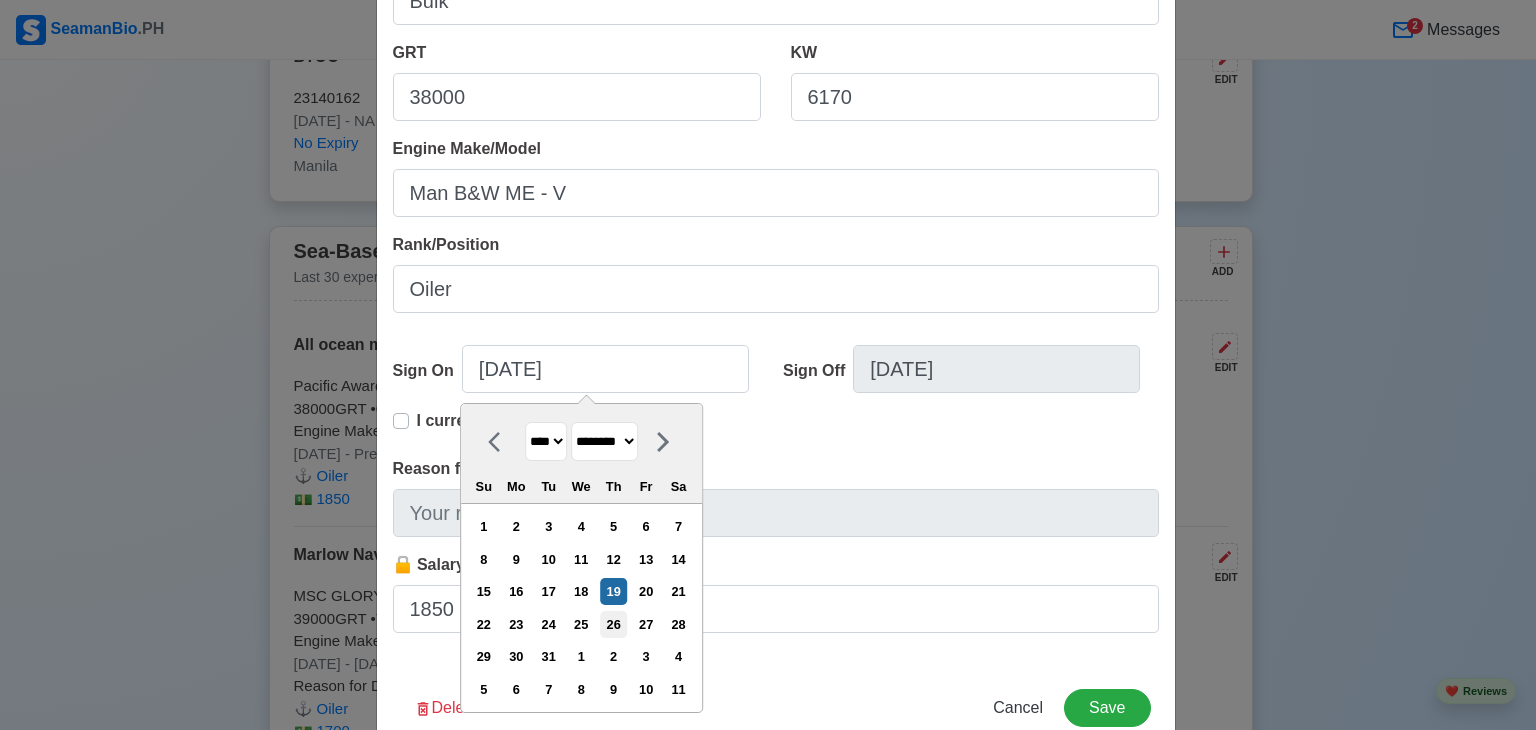 scroll, scrollTop: 409, scrollLeft: 0, axis: vertical 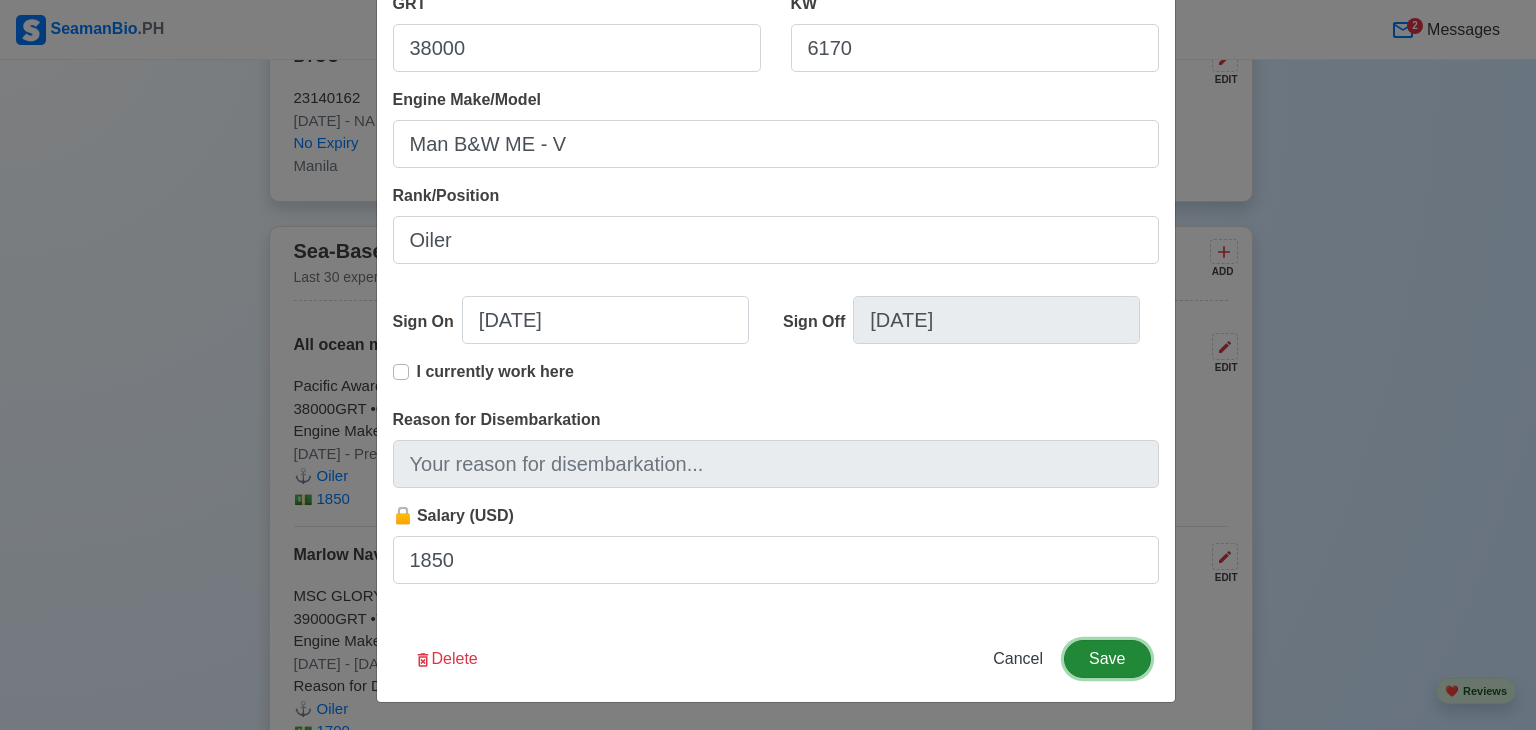 click on "Save" at bounding box center [1107, 659] 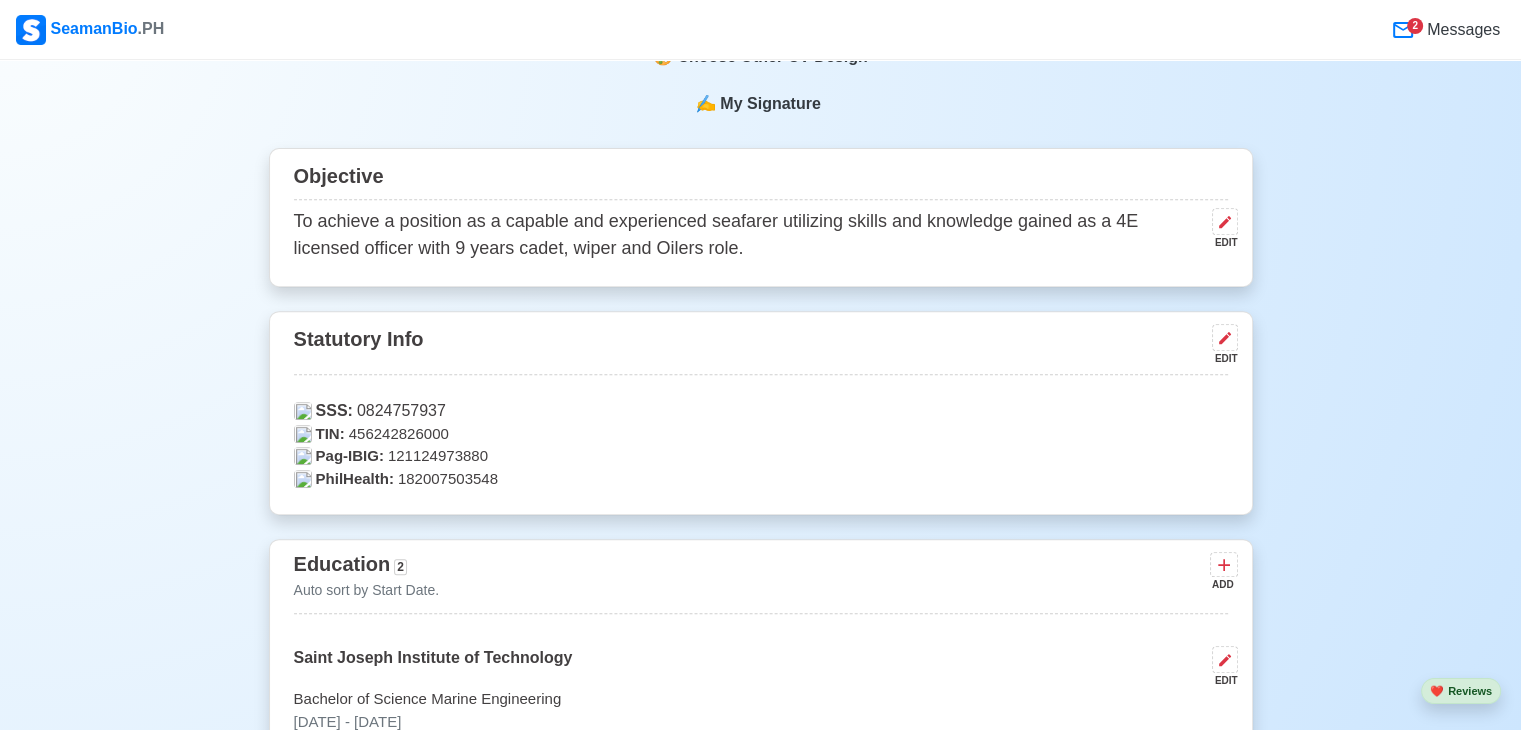 scroll, scrollTop: 0, scrollLeft: 0, axis: both 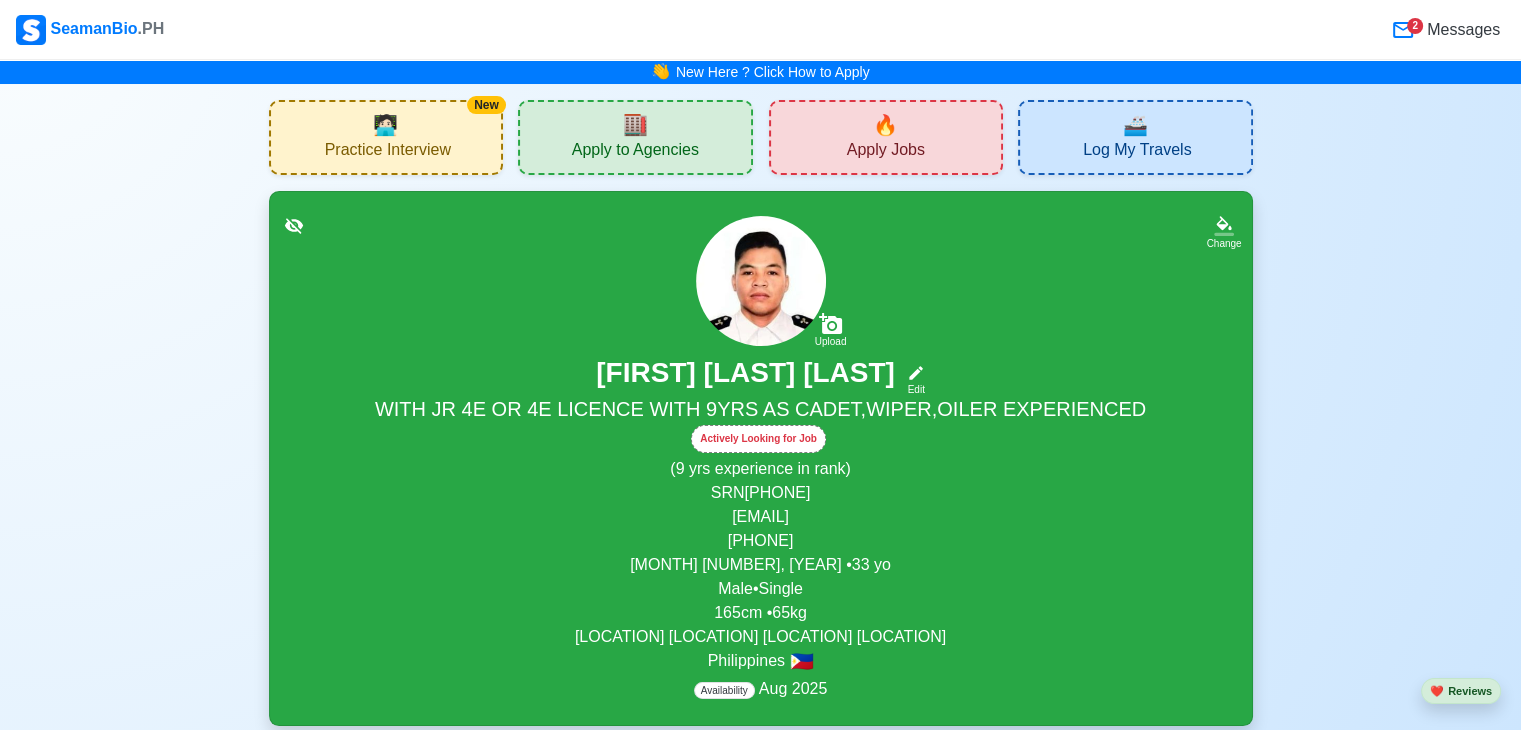 click on "Apply Jobs" at bounding box center [886, 152] 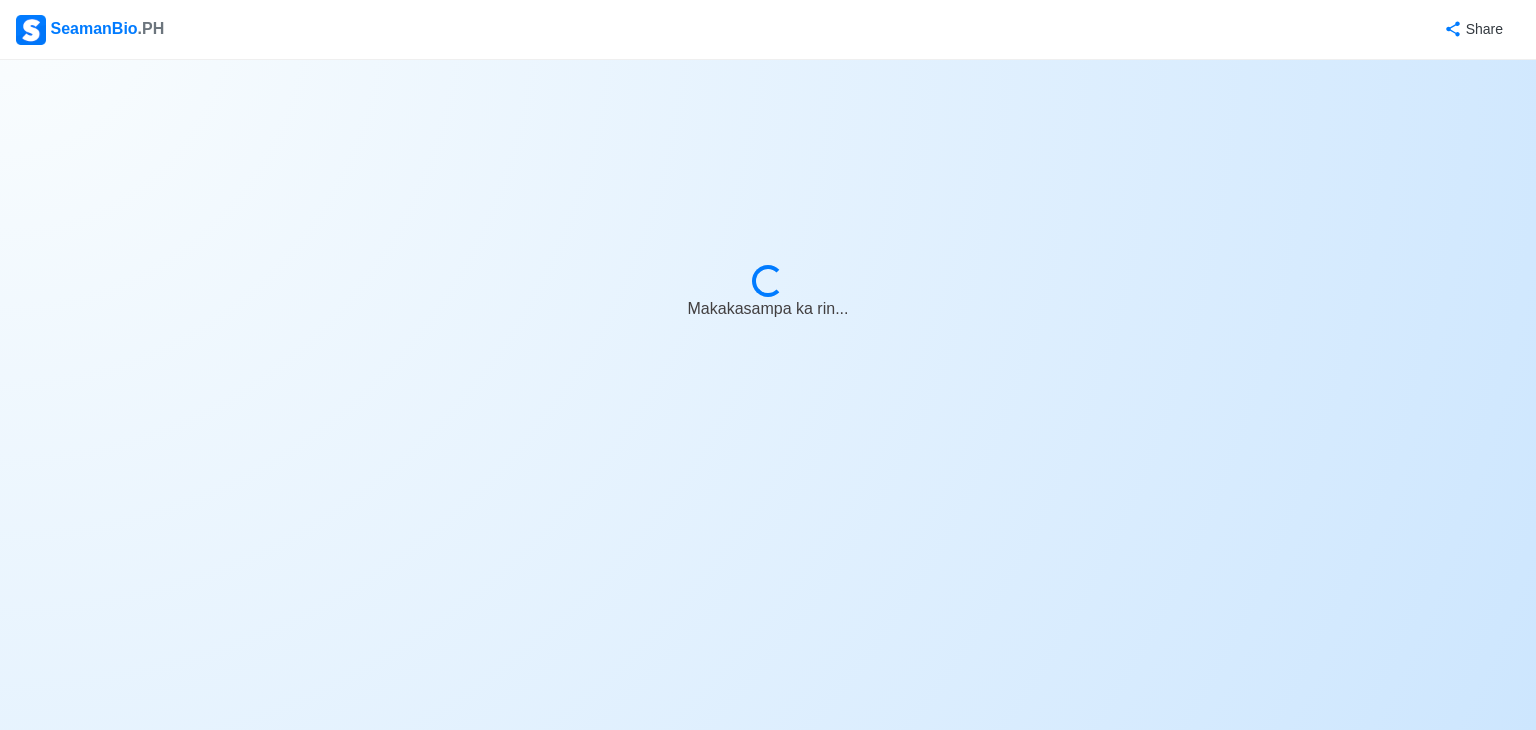 select on "Wiper" 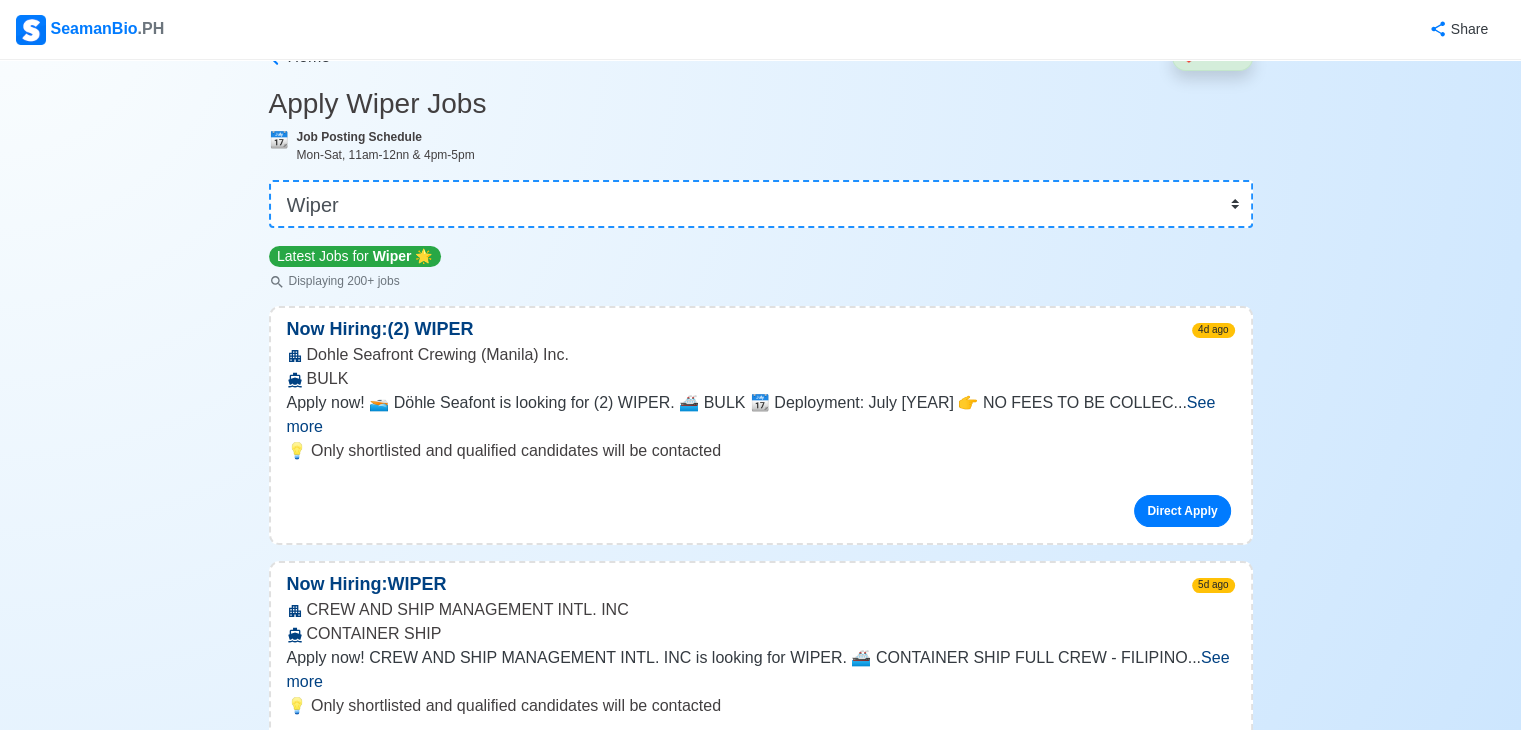 scroll, scrollTop: 100, scrollLeft: 0, axis: vertical 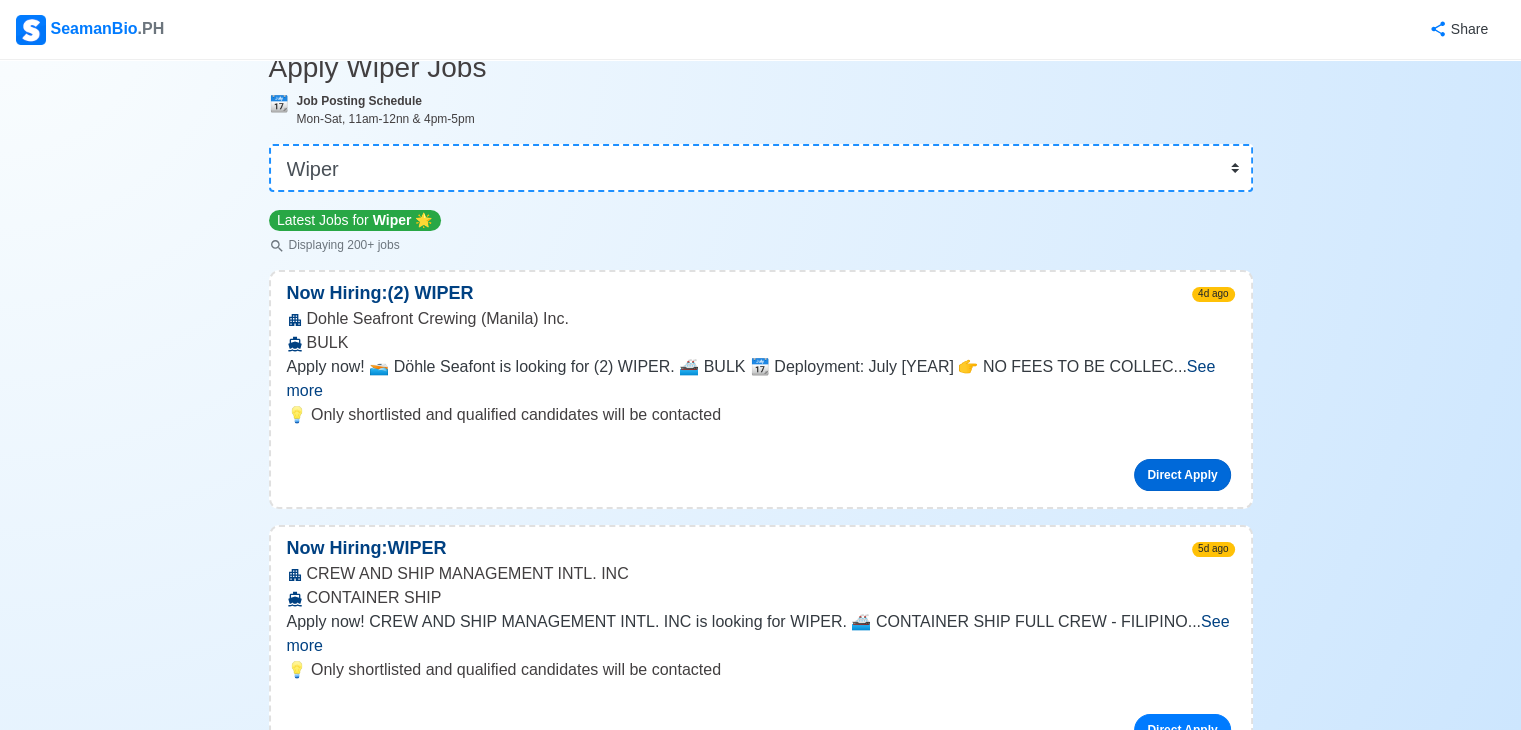 click on "Direct Apply" at bounding box center [1182, 475] 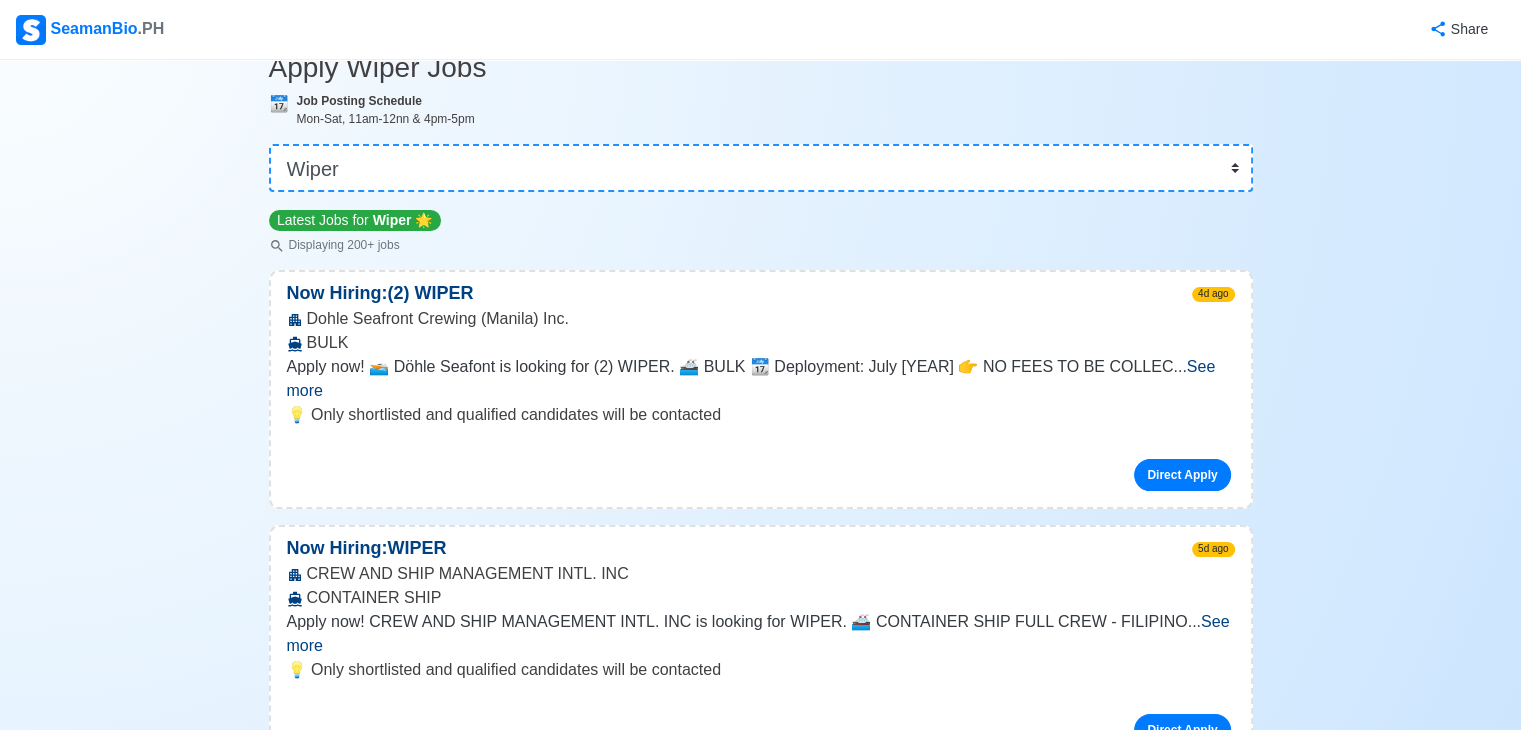 click on "Direct Apply" at bounding box center [761, 467] 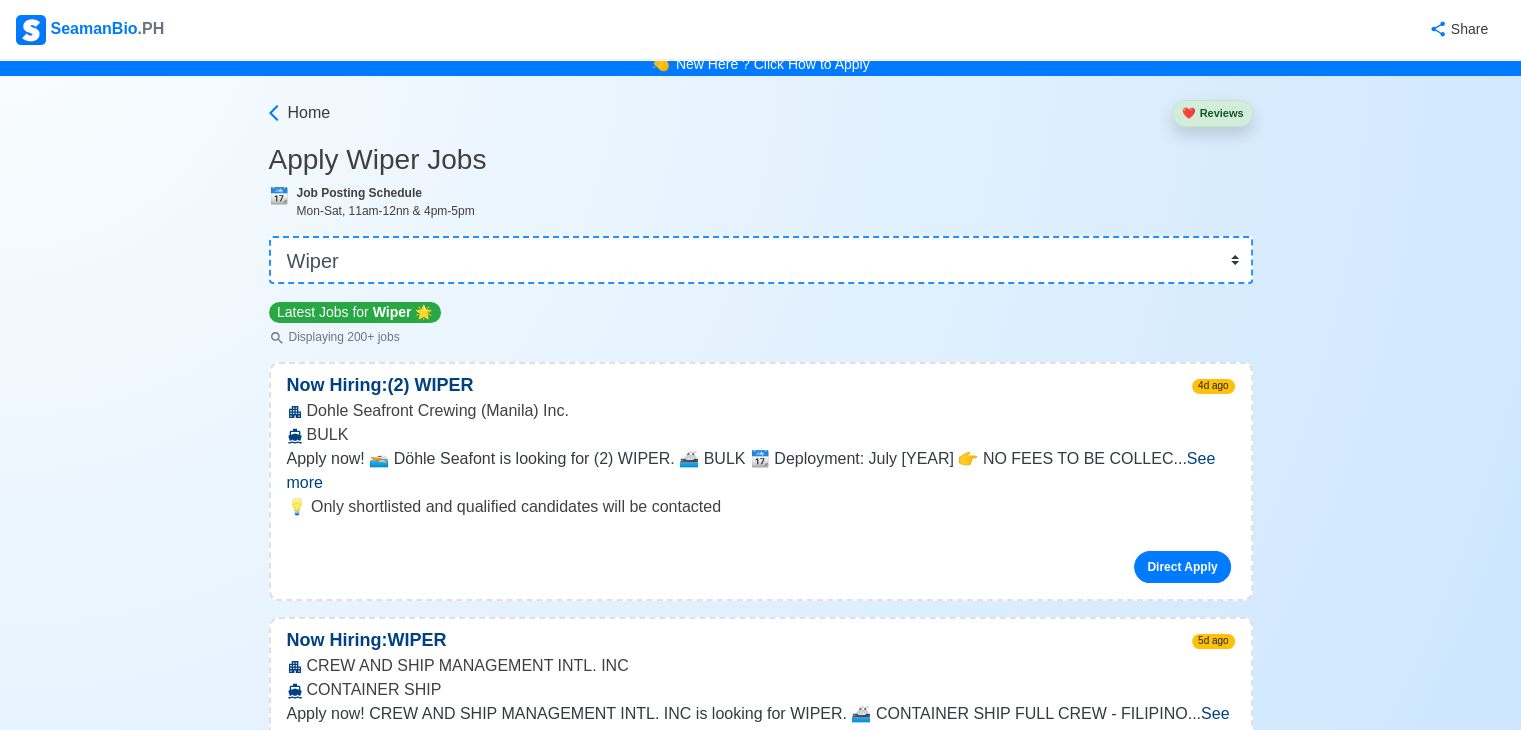 scroll, scrollTop: 0, scrollLeft: 0, axis: both 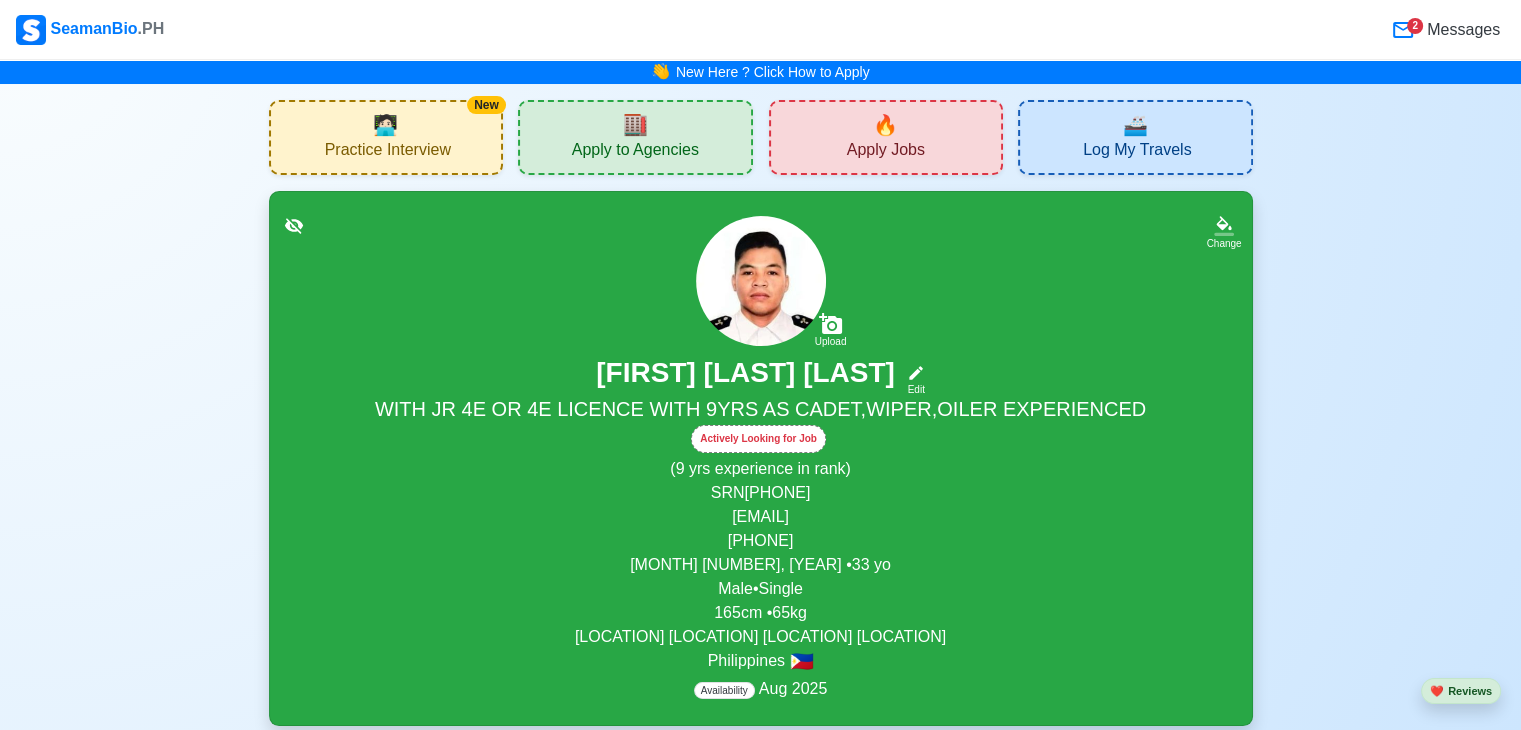 click on "Actively Looking for Job" at bounding box center [758, 439] 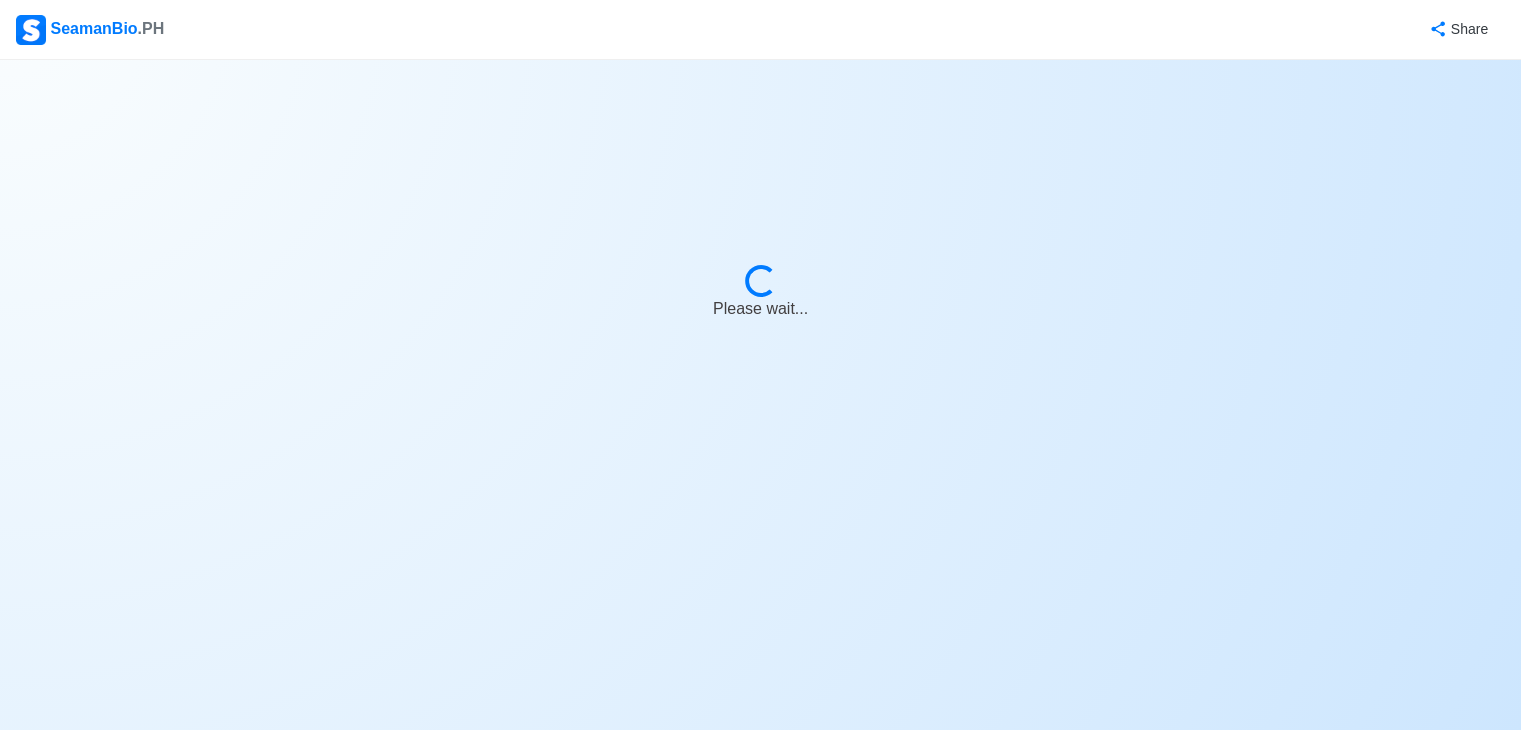 select on "Actively Looking for Job" 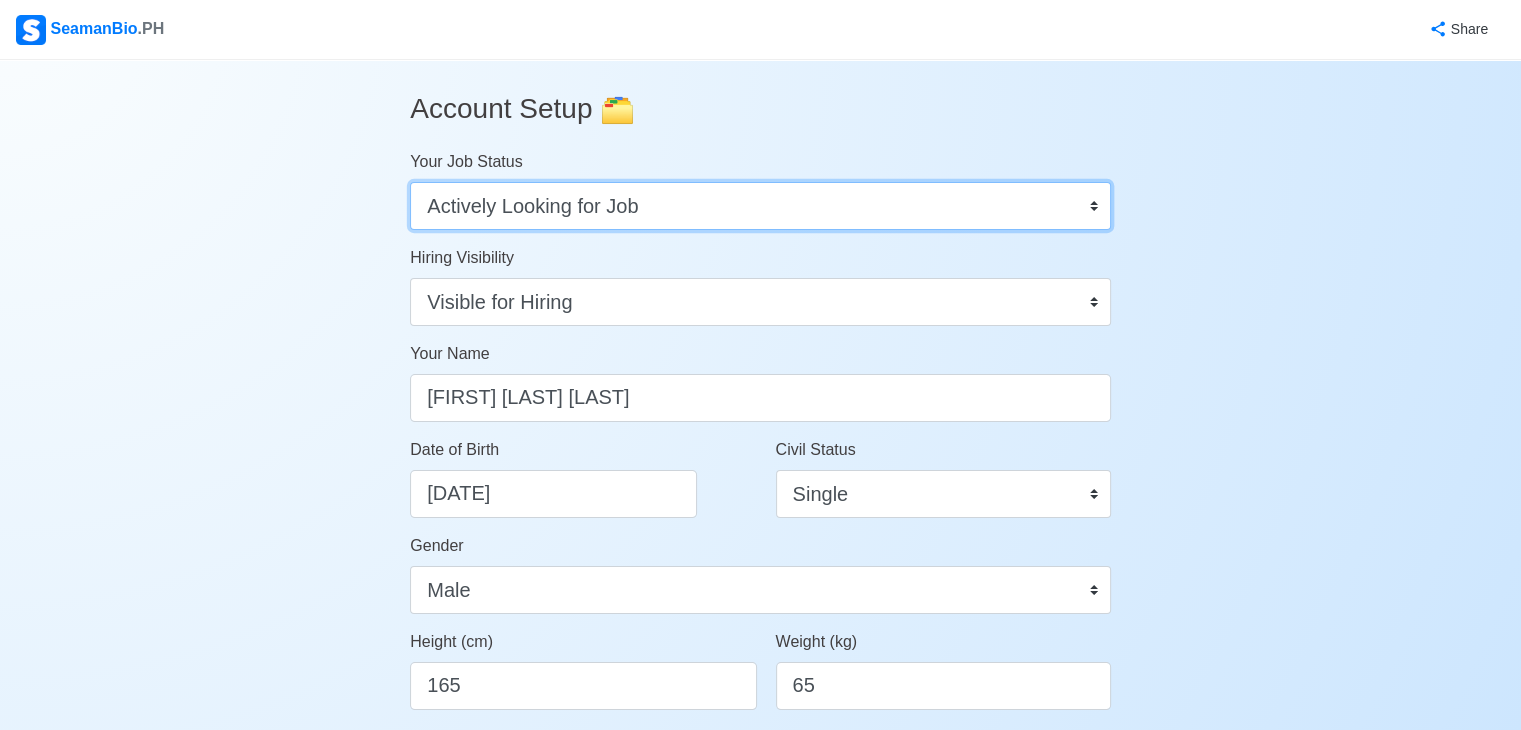 click on "Onboard Actively Looking for Job Not Looking for Job" at bounding box center [760, 206] 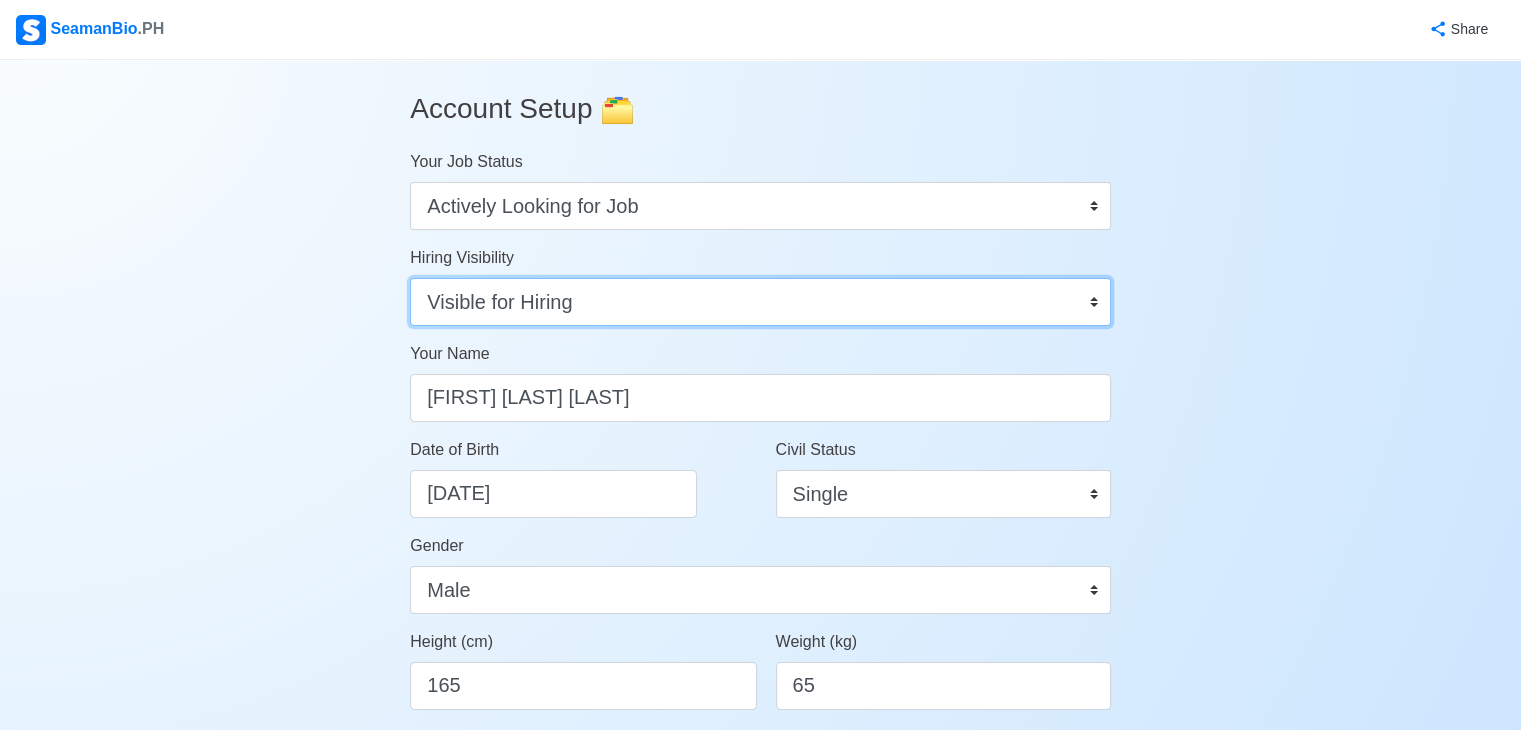 click on "Visible for Hiring Not Visible for Hiring" at bounding box center (760, 302) 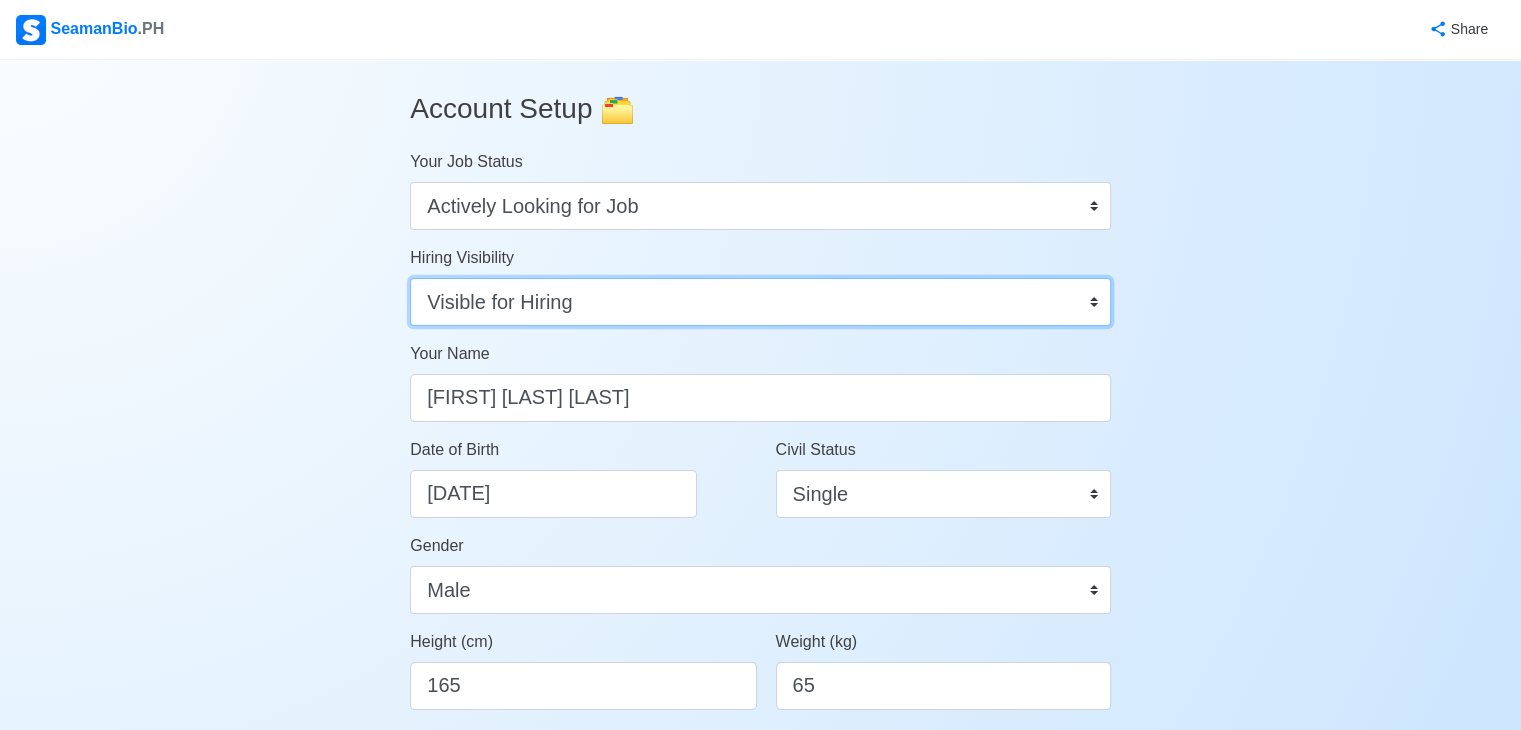 click on "Visible for Hiring Not Visible for Hiring" at bounding box center [760, 302] 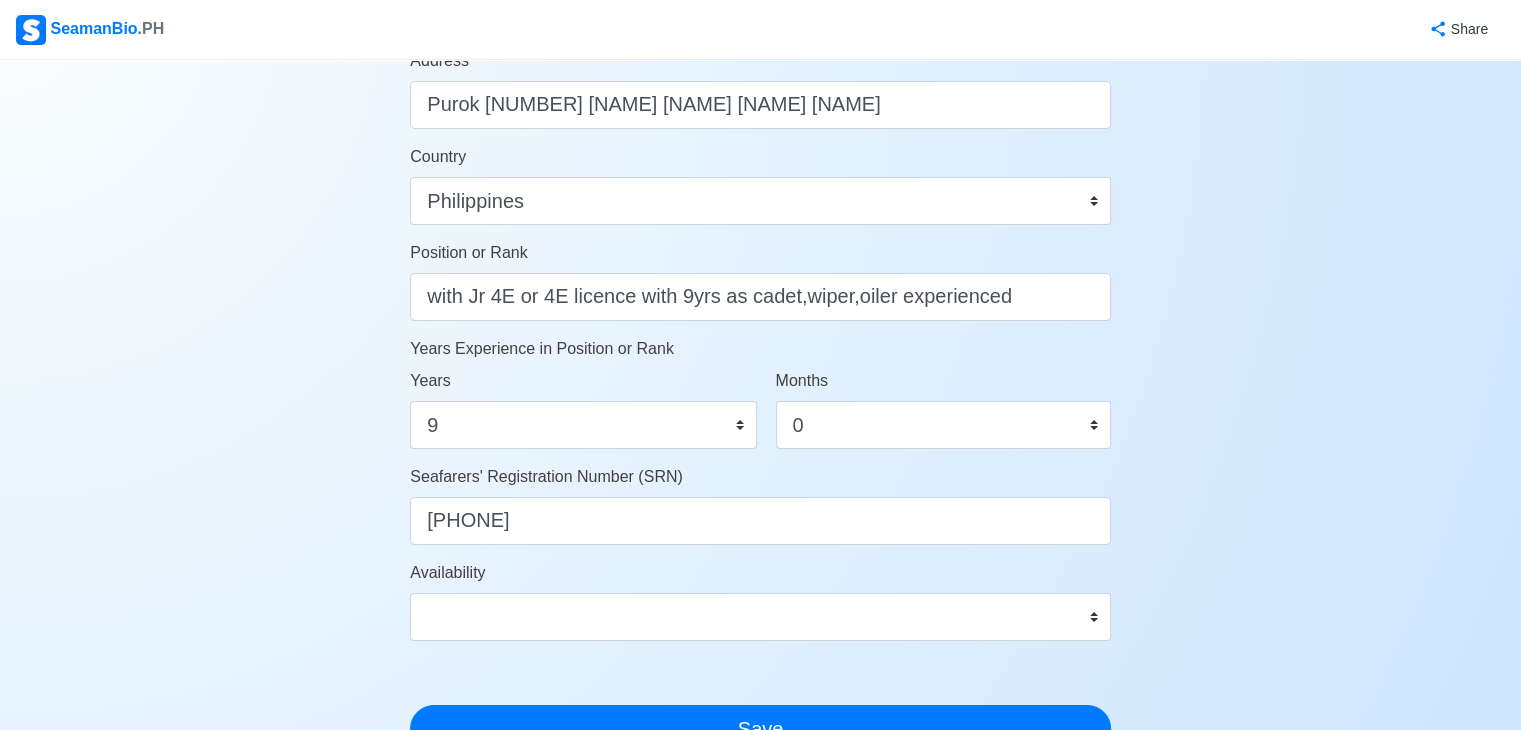 scroll, scrollTop: 900, scrollLeft: 0, axis: vertical 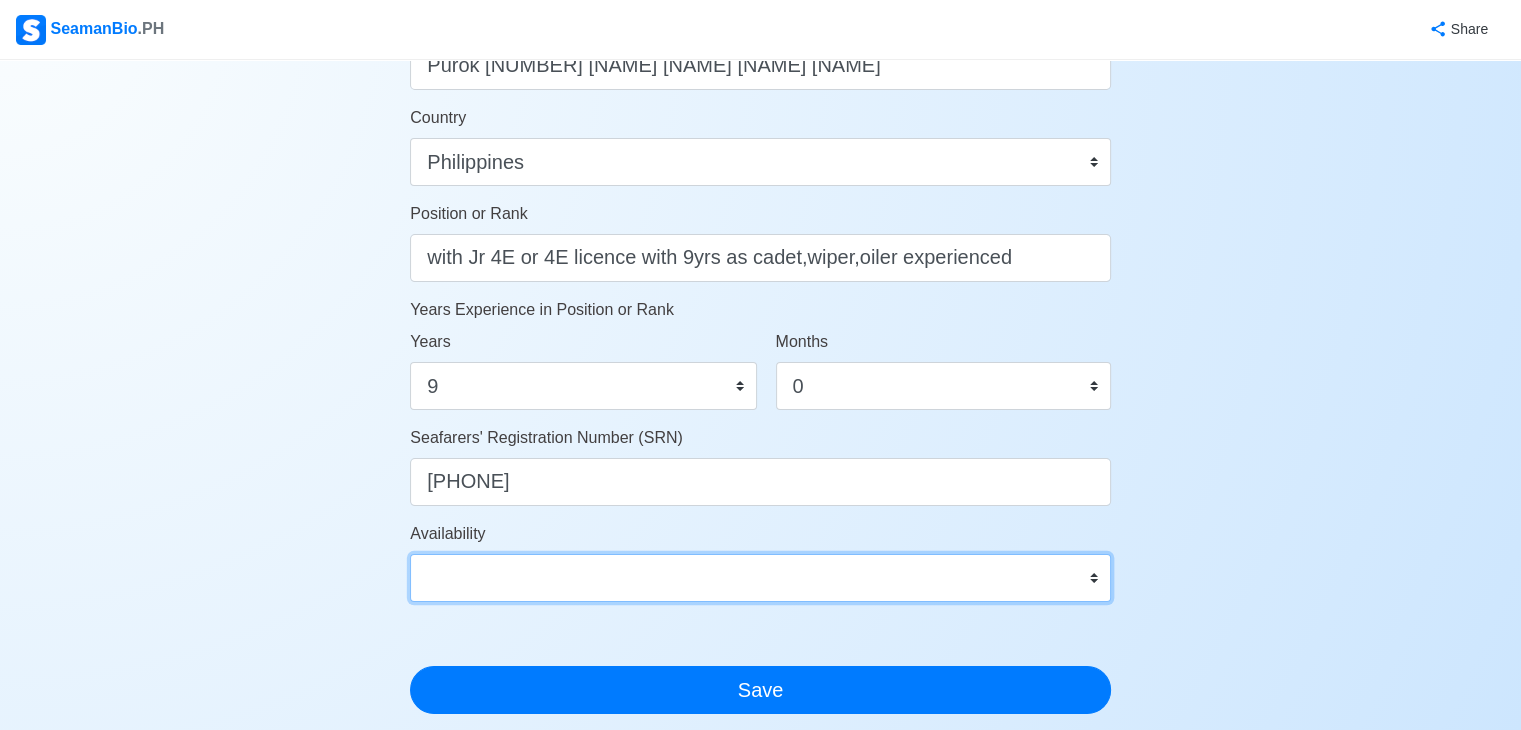 click on "Immediate Aug 2025  Sep 2025  Oct 2025  Nov 2025  Dec 2025  Jan 2026  Feb 2026  Mar 2026  Apr 2026" at bounding box center [760, 578] 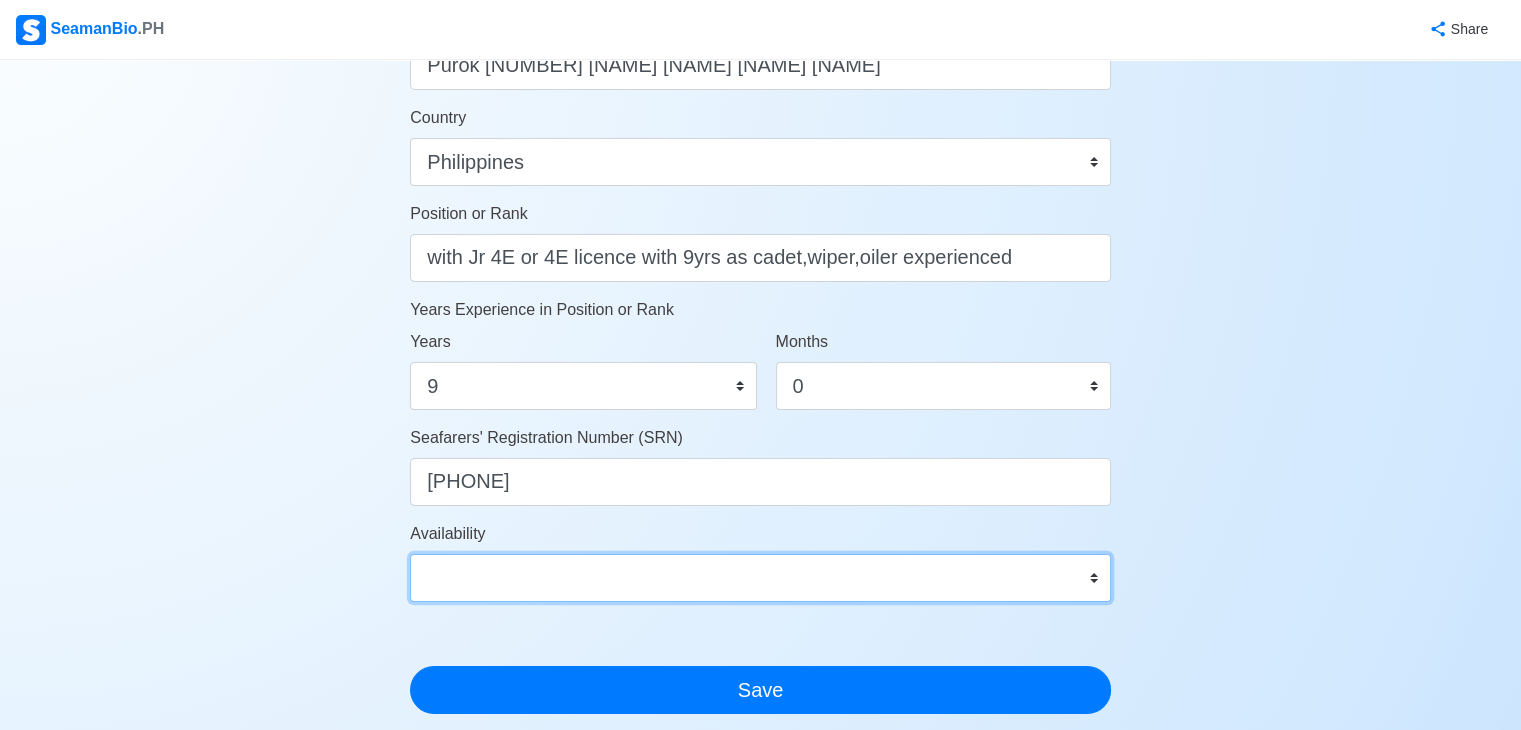 click on "Immediate Aug 2025  Sep 2025  Oct 2025  Nov 2025  Dec 2025  Jan 2026  Feb 2026  Mar 2026  Apr 2026" at bounding box center [760, 578] 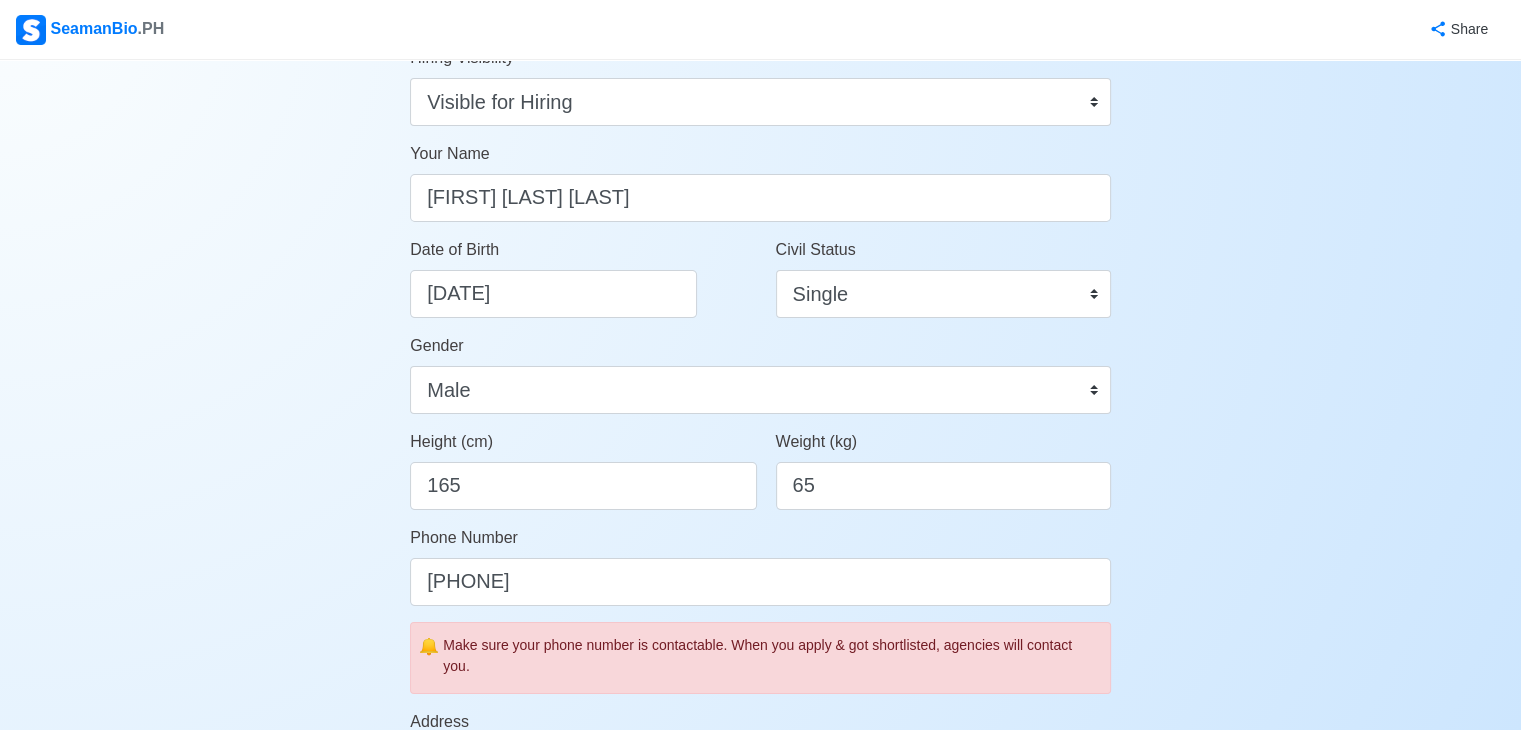 scroll, scrollTop: 0, scrollLeft: 0, axis: both 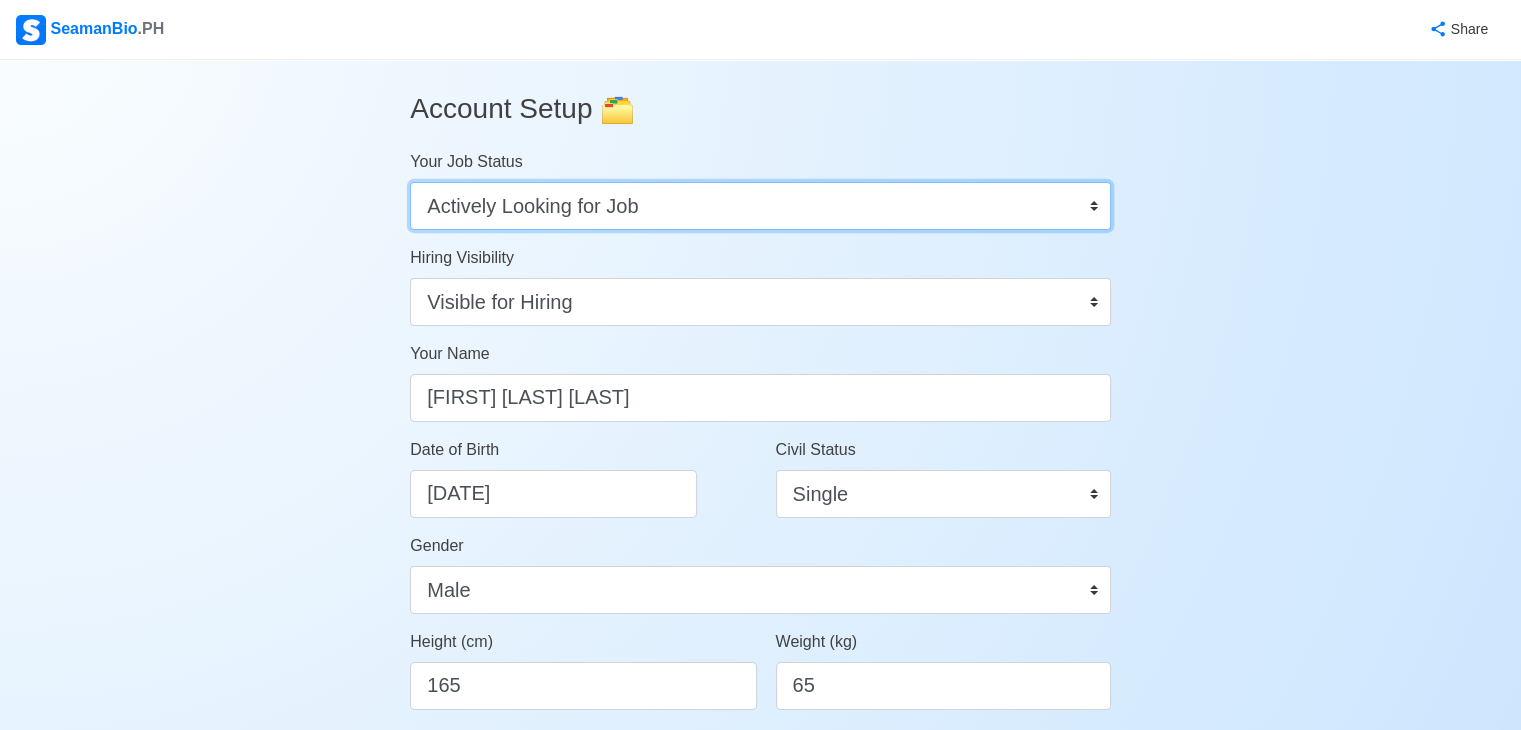 click on "Onboard Actively Looking for Job Not Looking for Job" at bounding box center [760, 206] 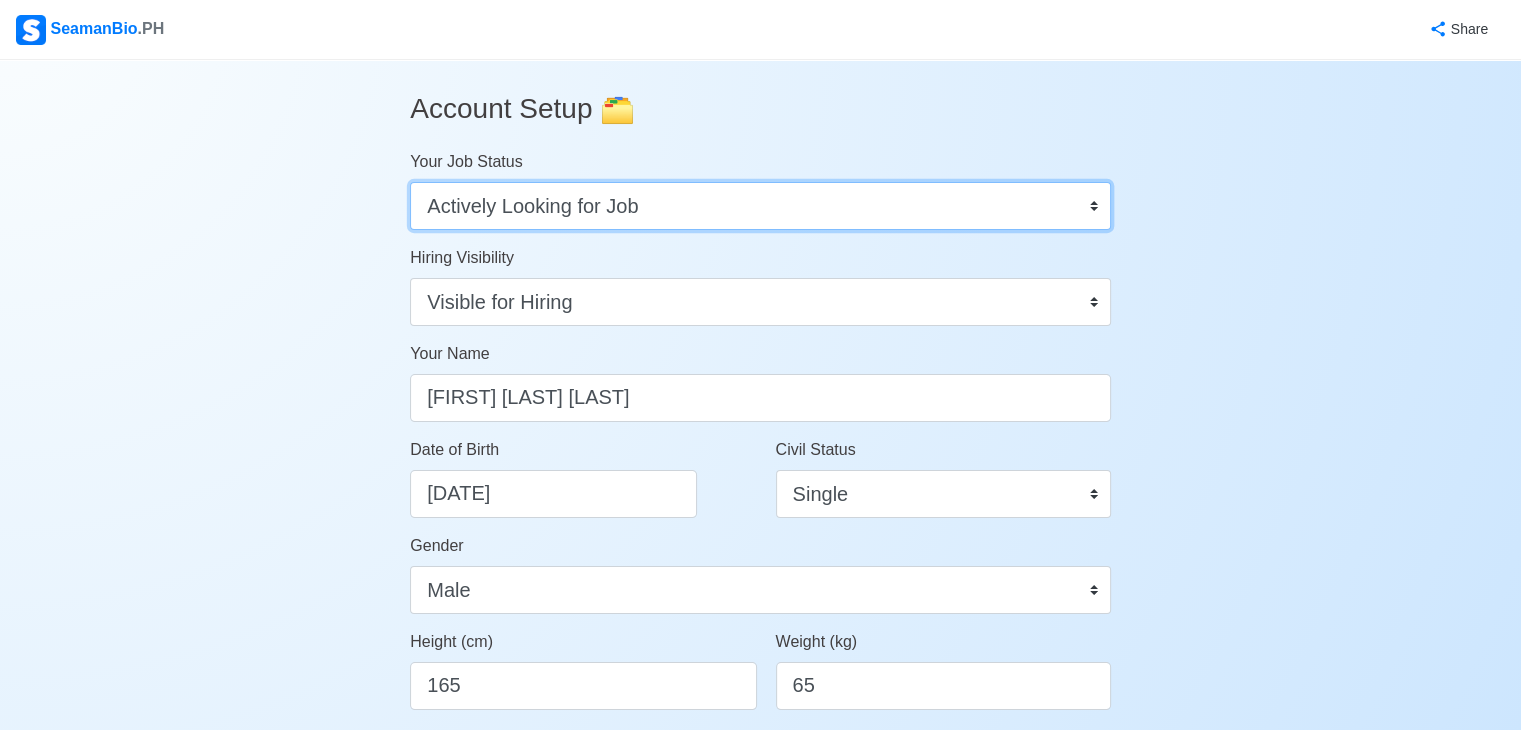 select on "Onboard" 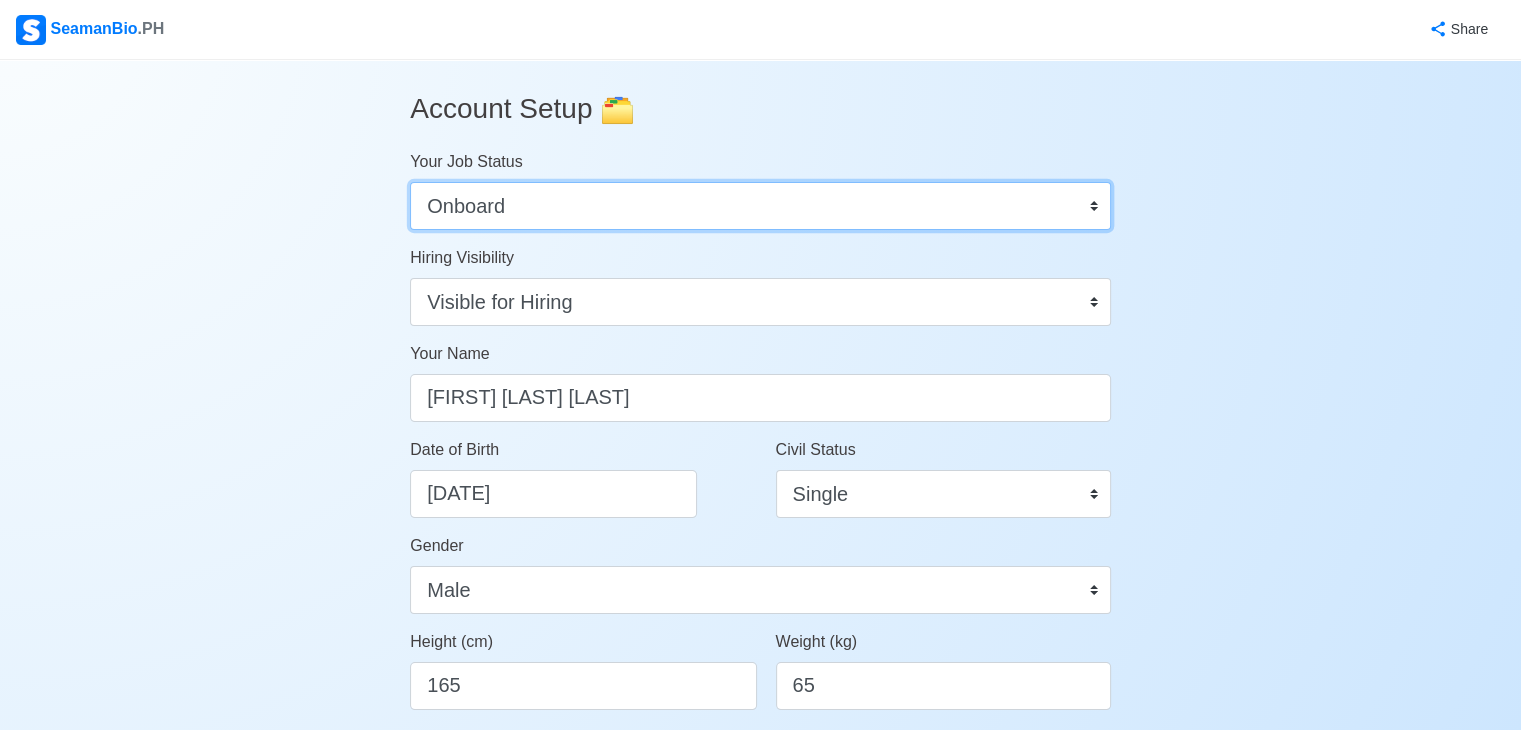click on "Onboard Actively Looking for Job Not Looking for Job" at bounding box center [760, 206] 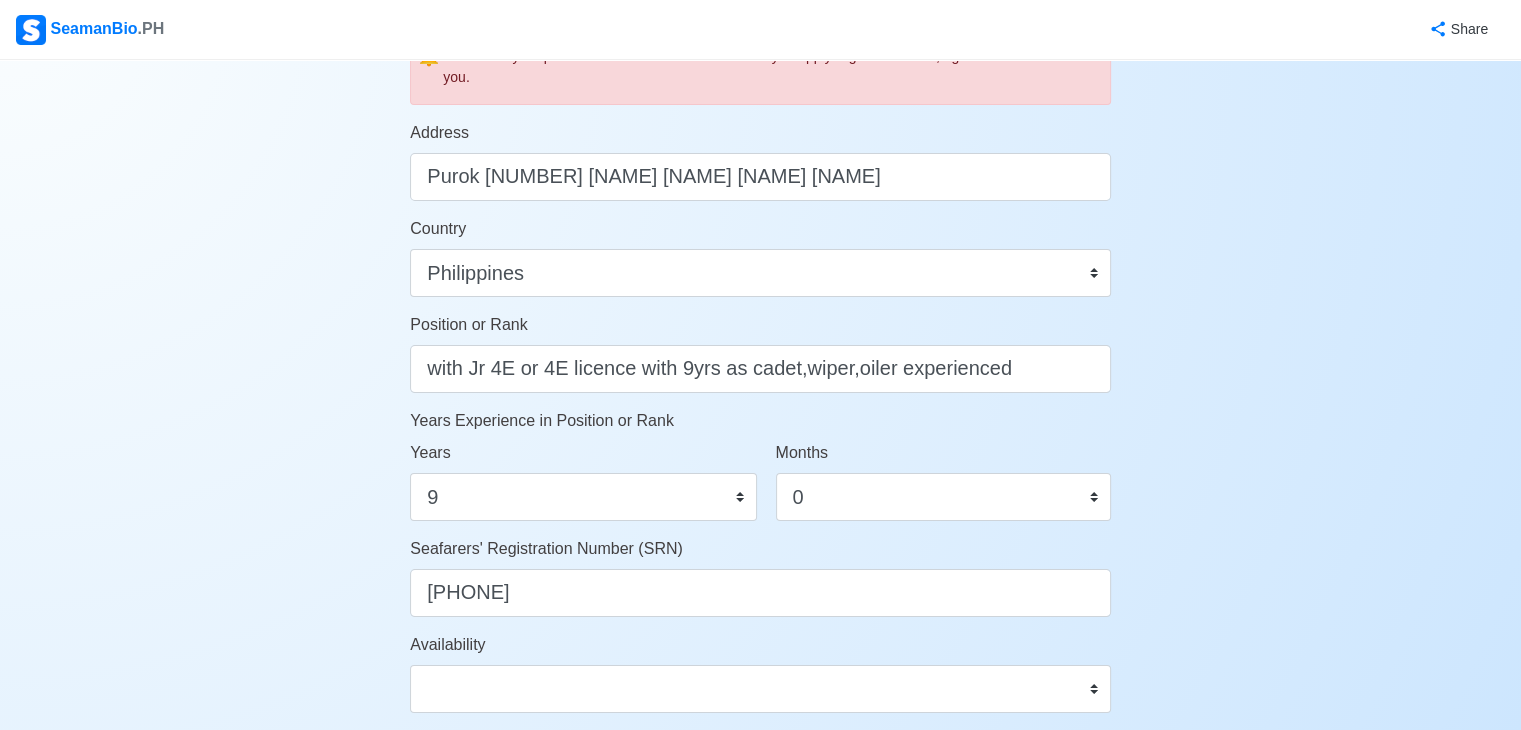 scroll, scrollTop: 1000, scrollLeft: 0, axis: vertical 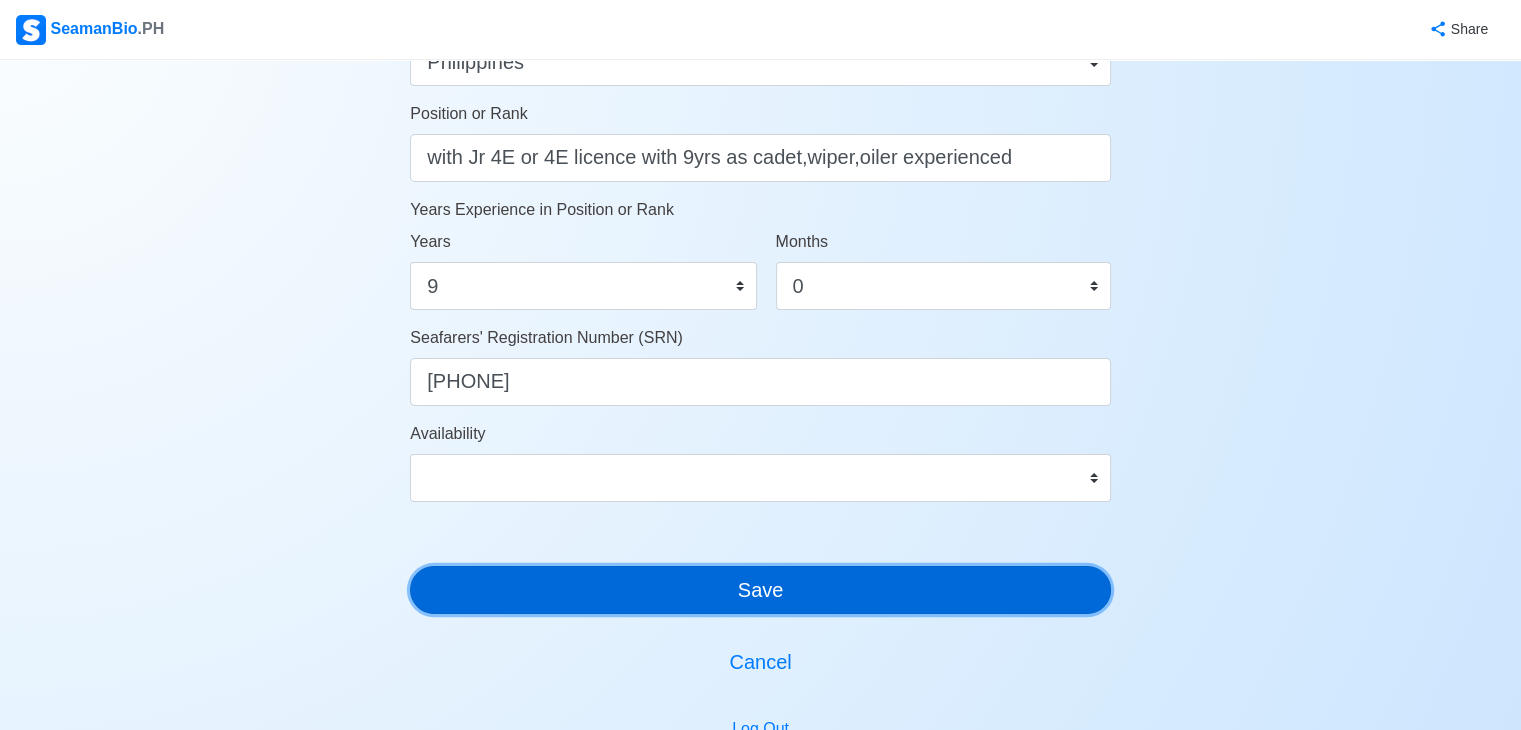 click on "Save" at bounding box center [760, 590] 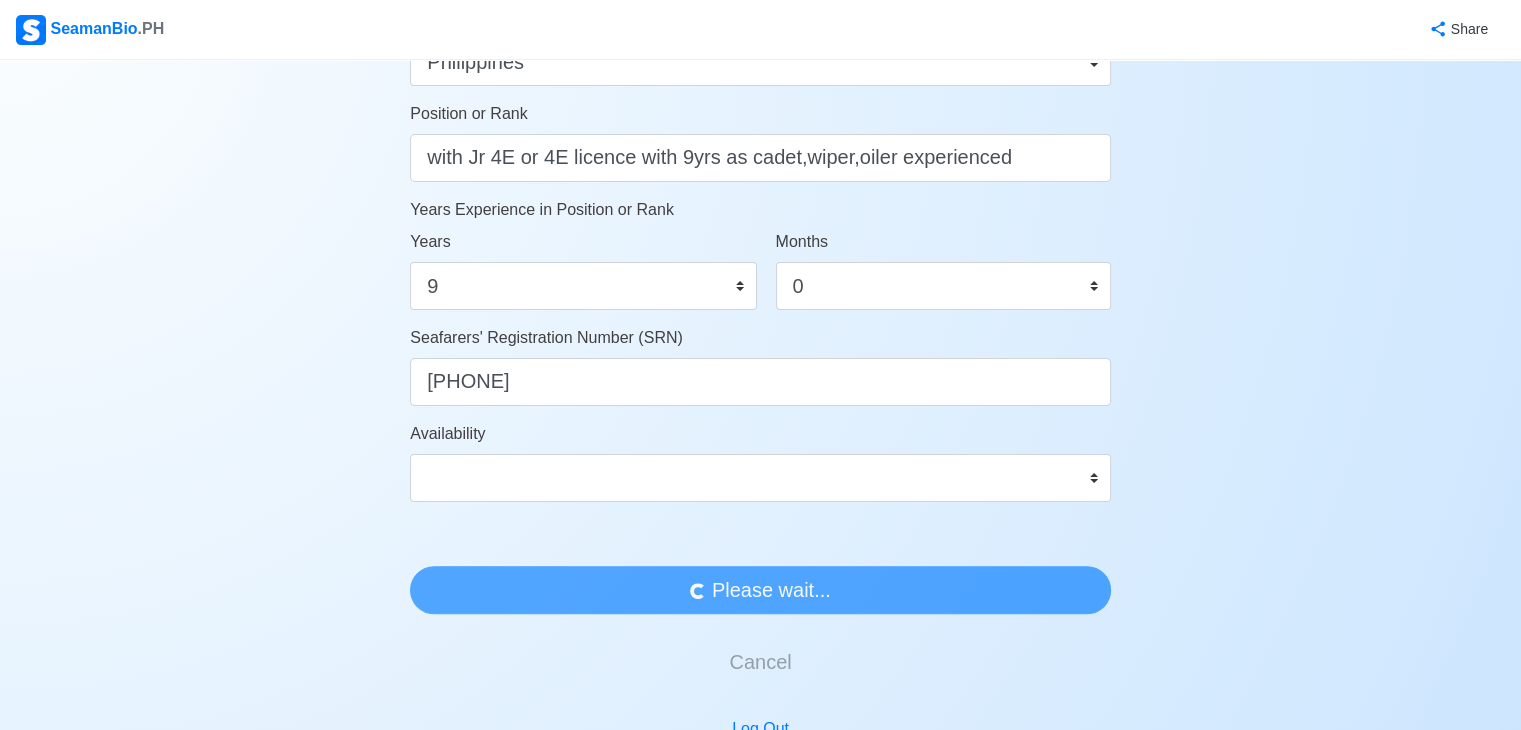 scroll, scrollTop: 0, scrollLeft: 0, axis: both 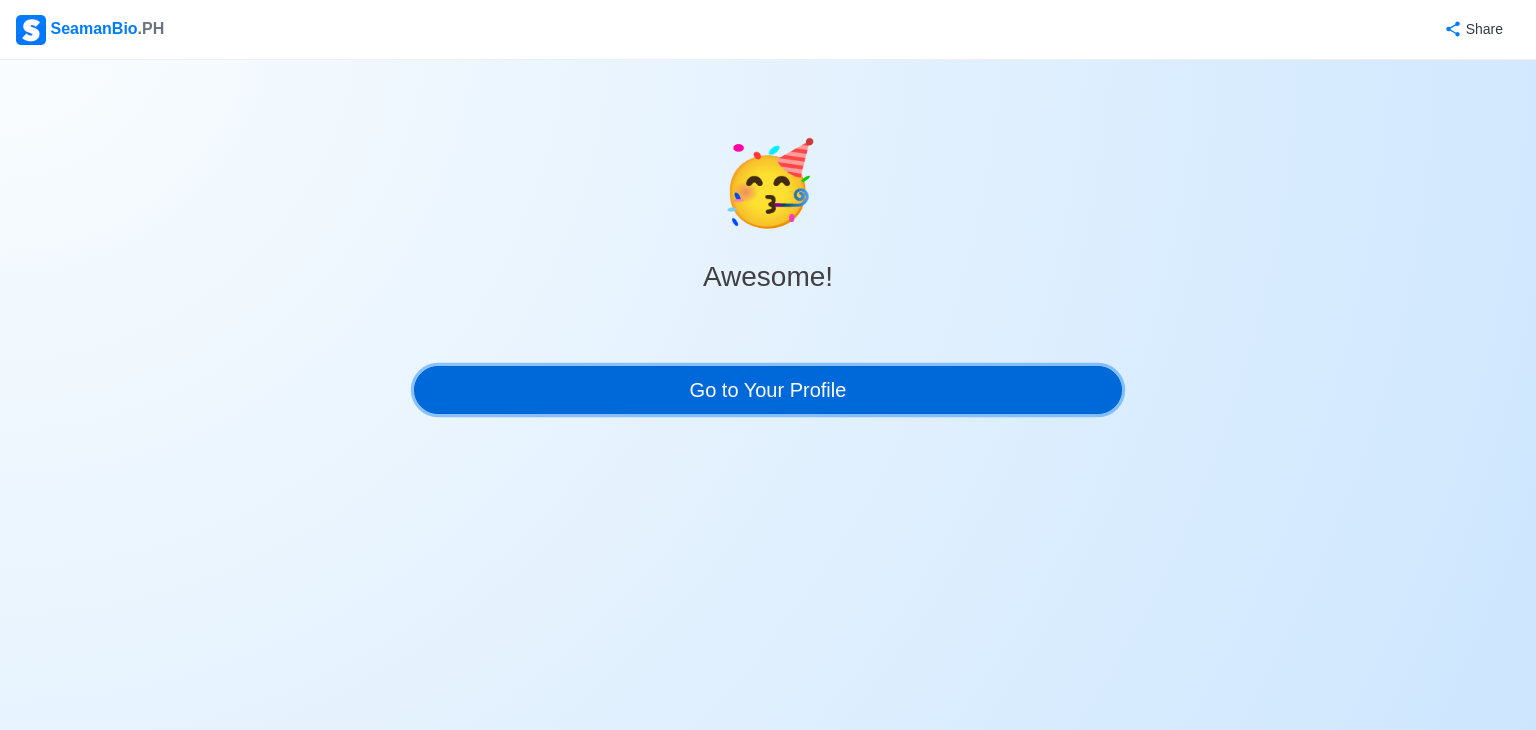 click on "Go to Your Profile" at bounding box center (768, 390) 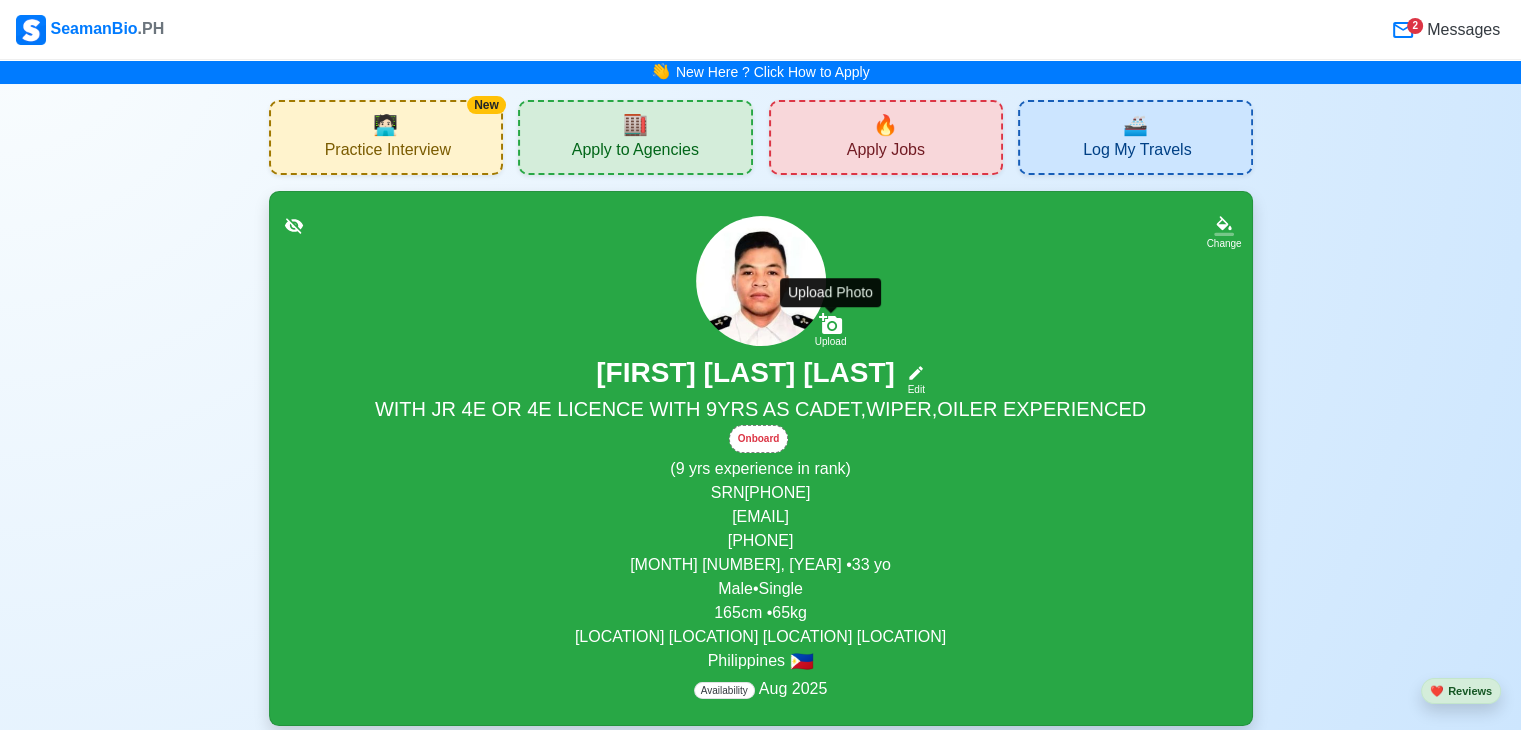 click 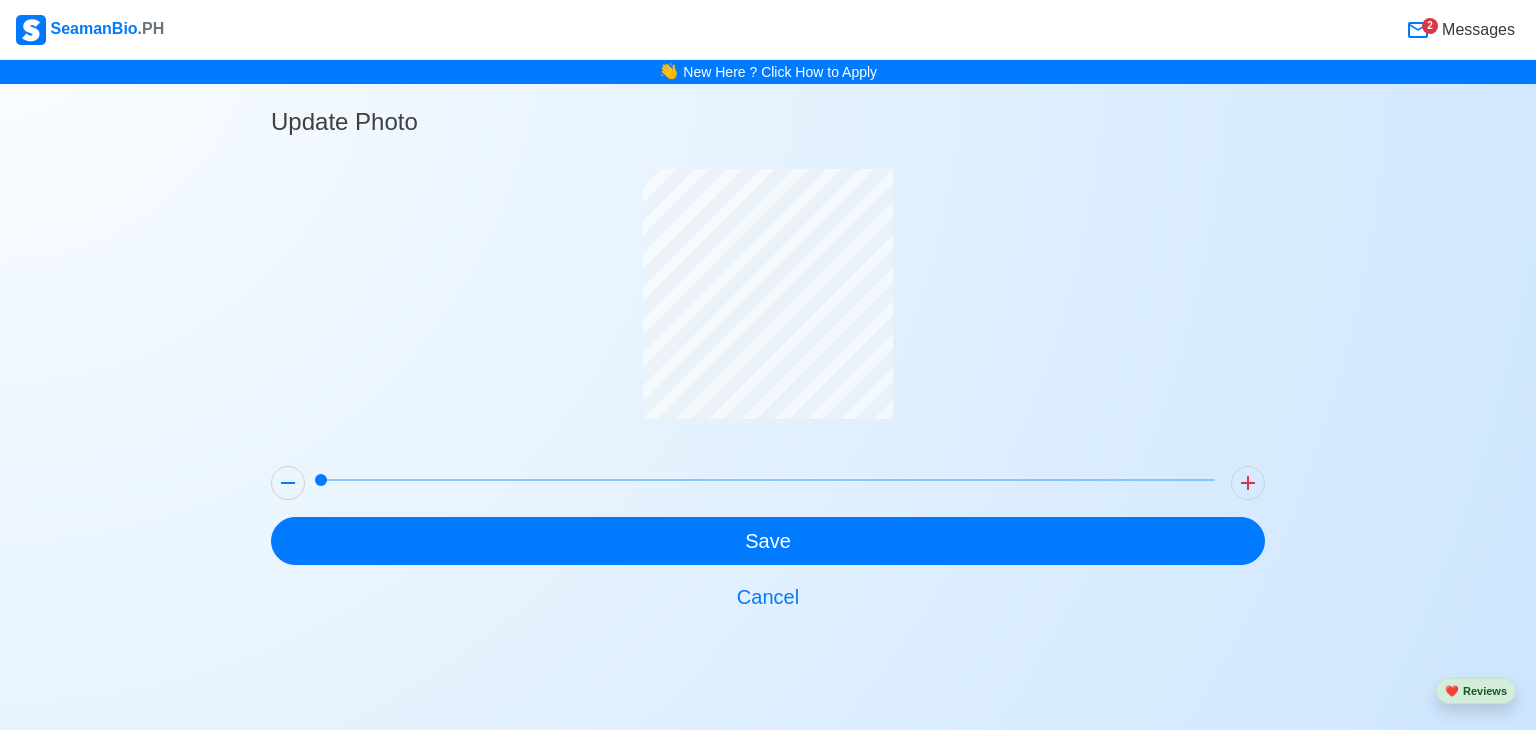 click at bounding box center [768, 309] 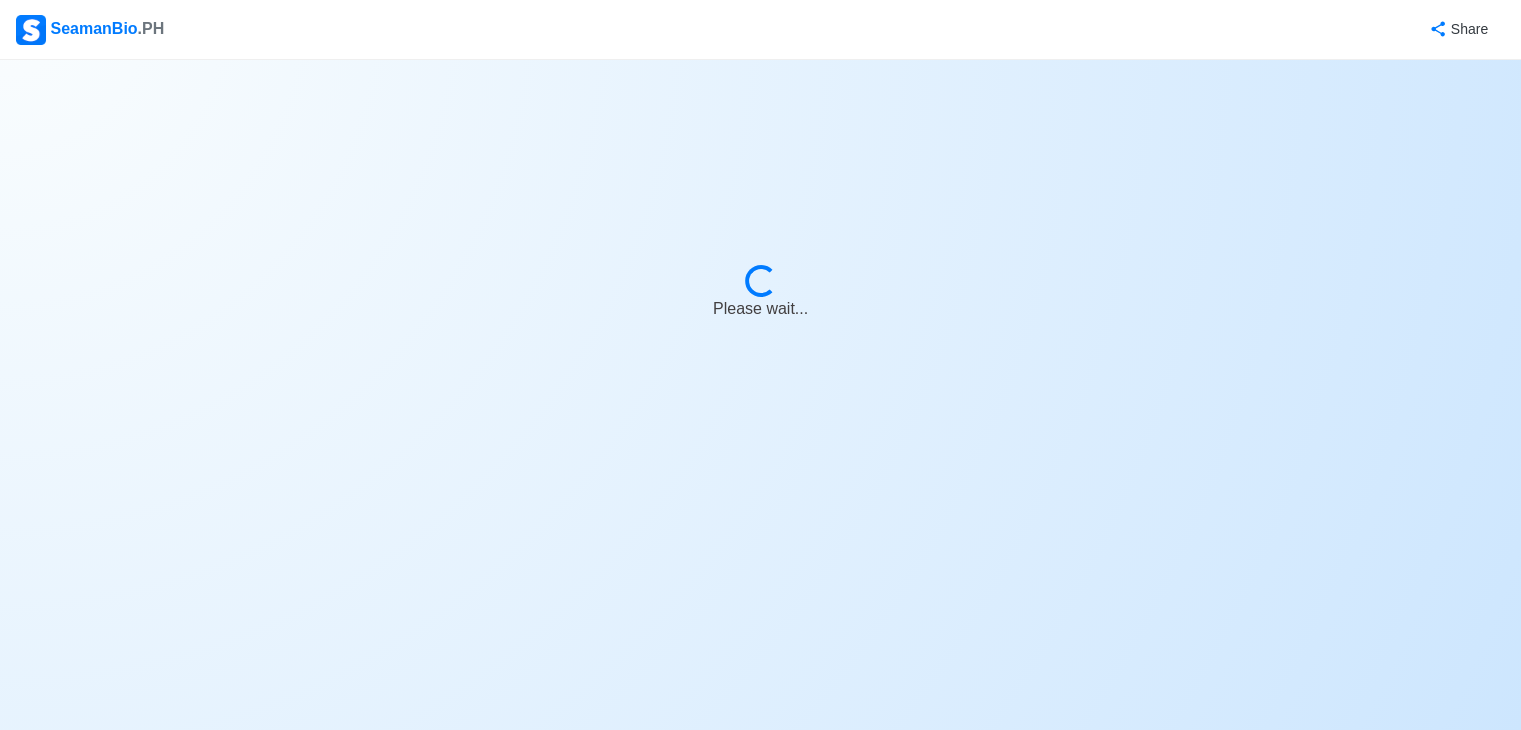 select on "Onboard" 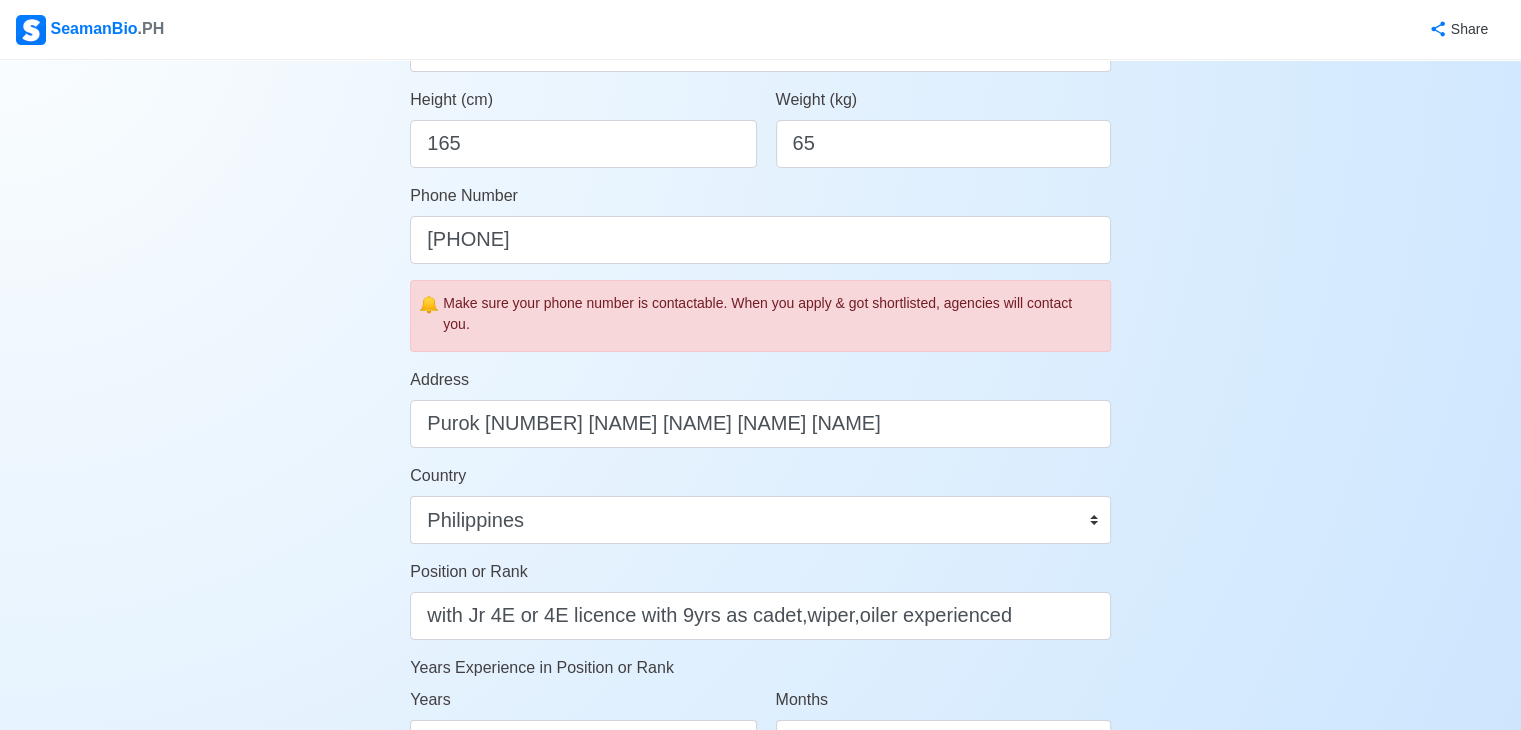 scroll, scrollTop: 1200, scrollLeft: 0, axis: vertical 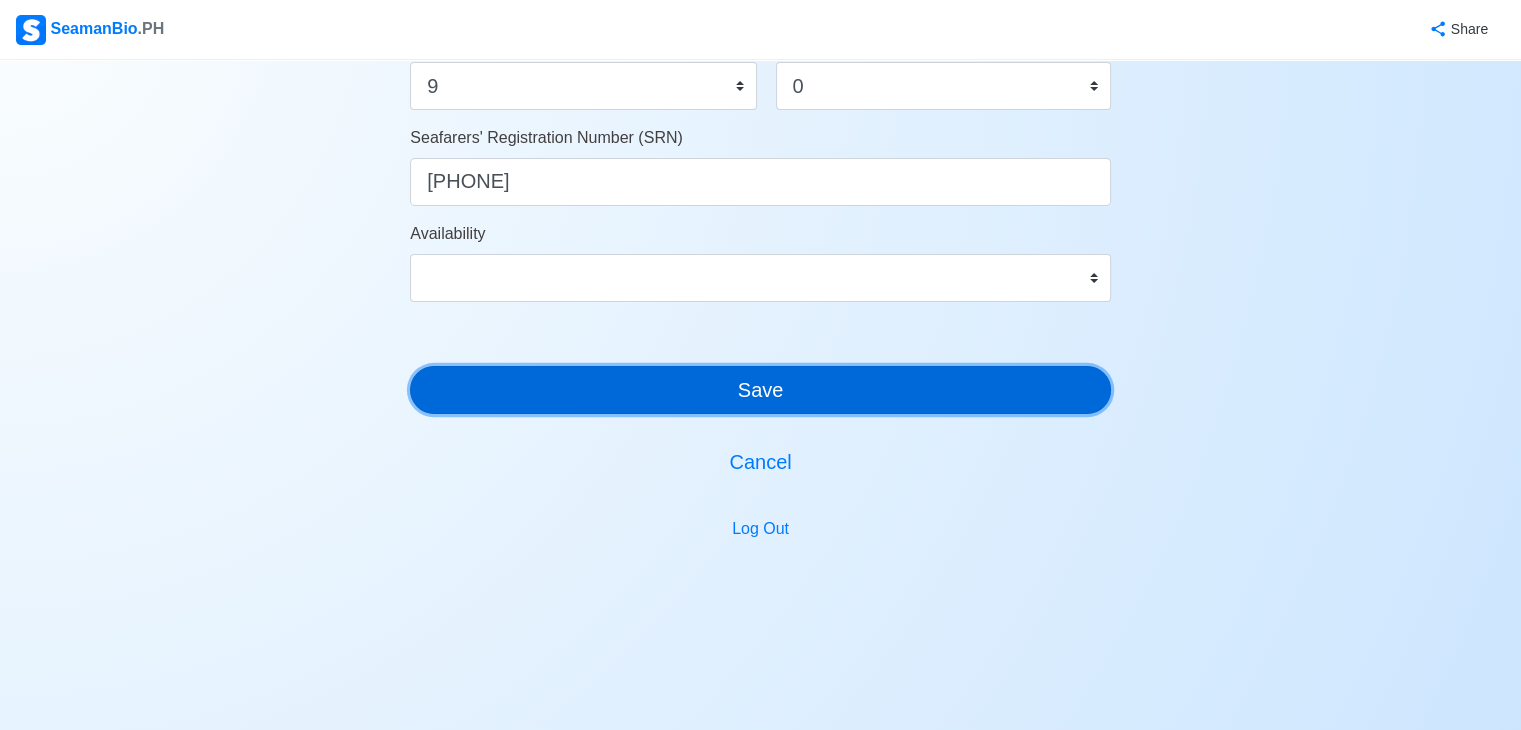 click on "Save" at bounding box center [760, 390] 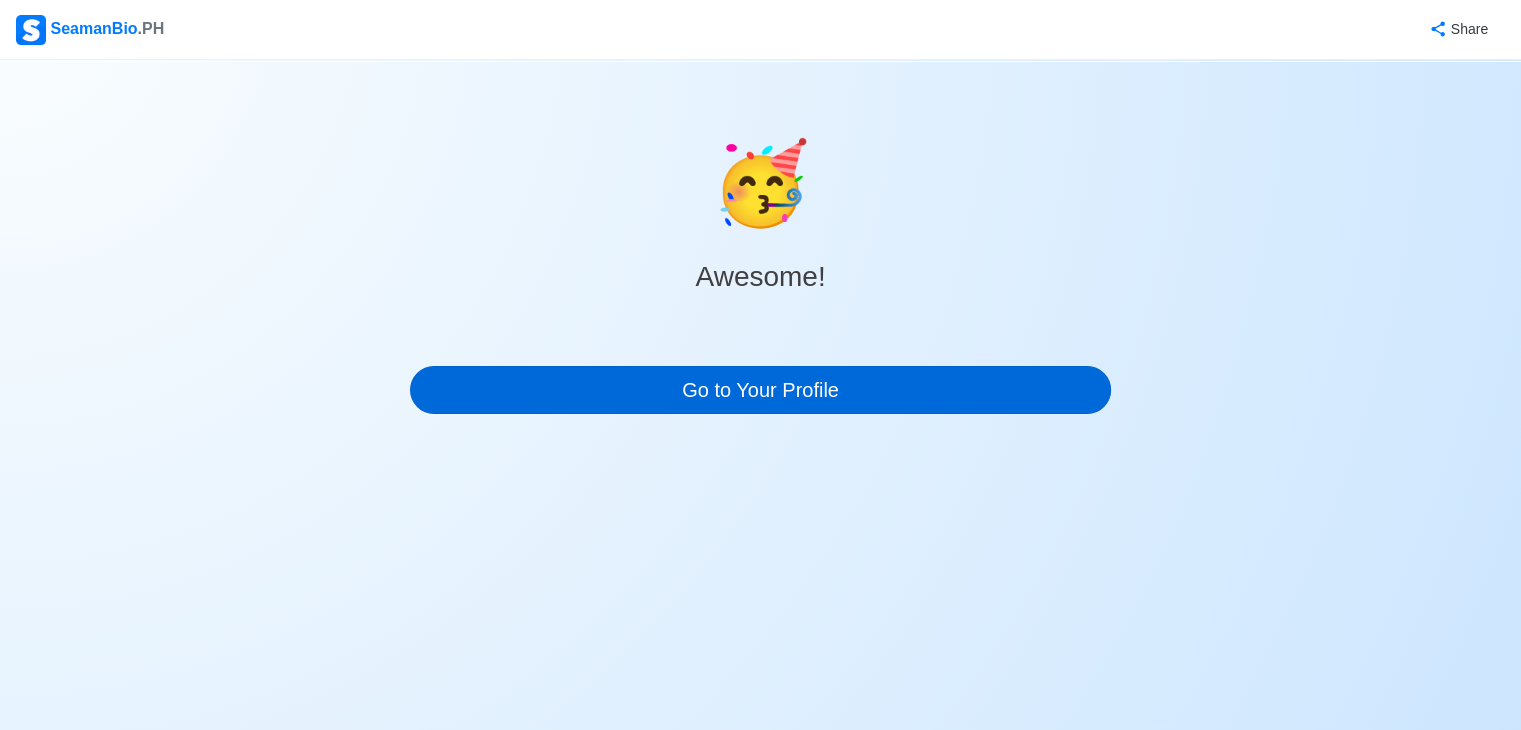 scroll, scrollTop: 0, scrollLeft: 0, axis: both 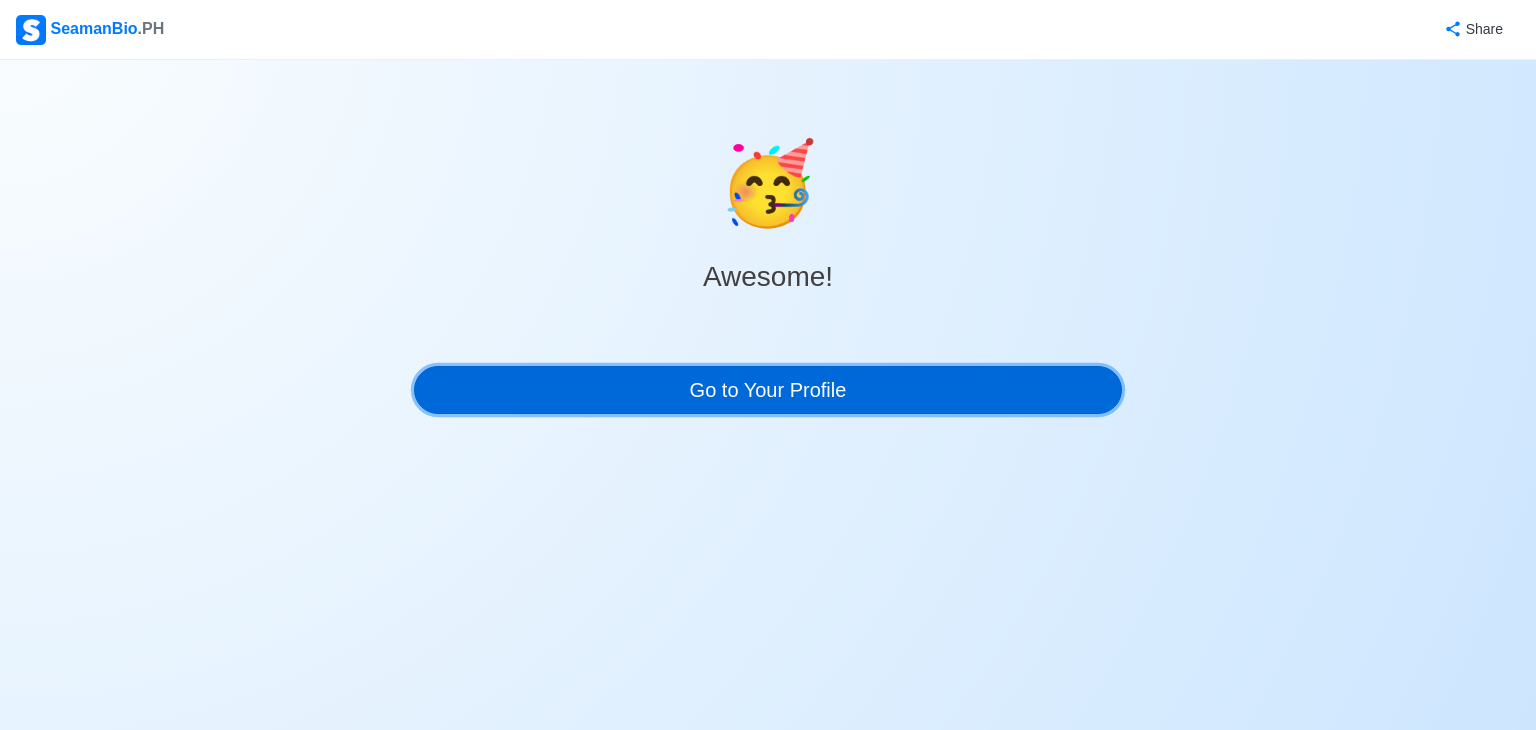 click on "Go to Your Profile" at bounding box center (768, 390) 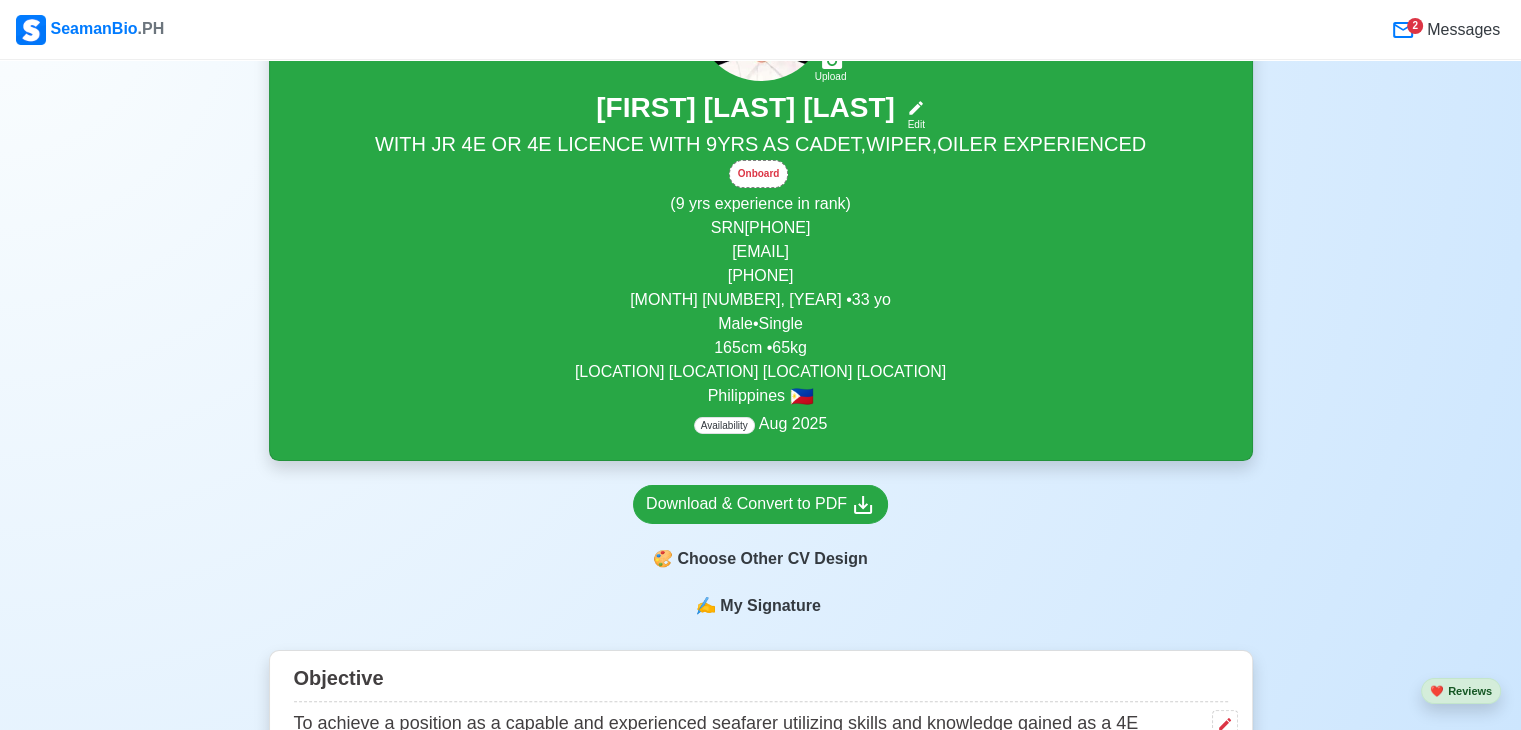scroll, scrollTop: 300, scrollLeft: 0, axis: vertical 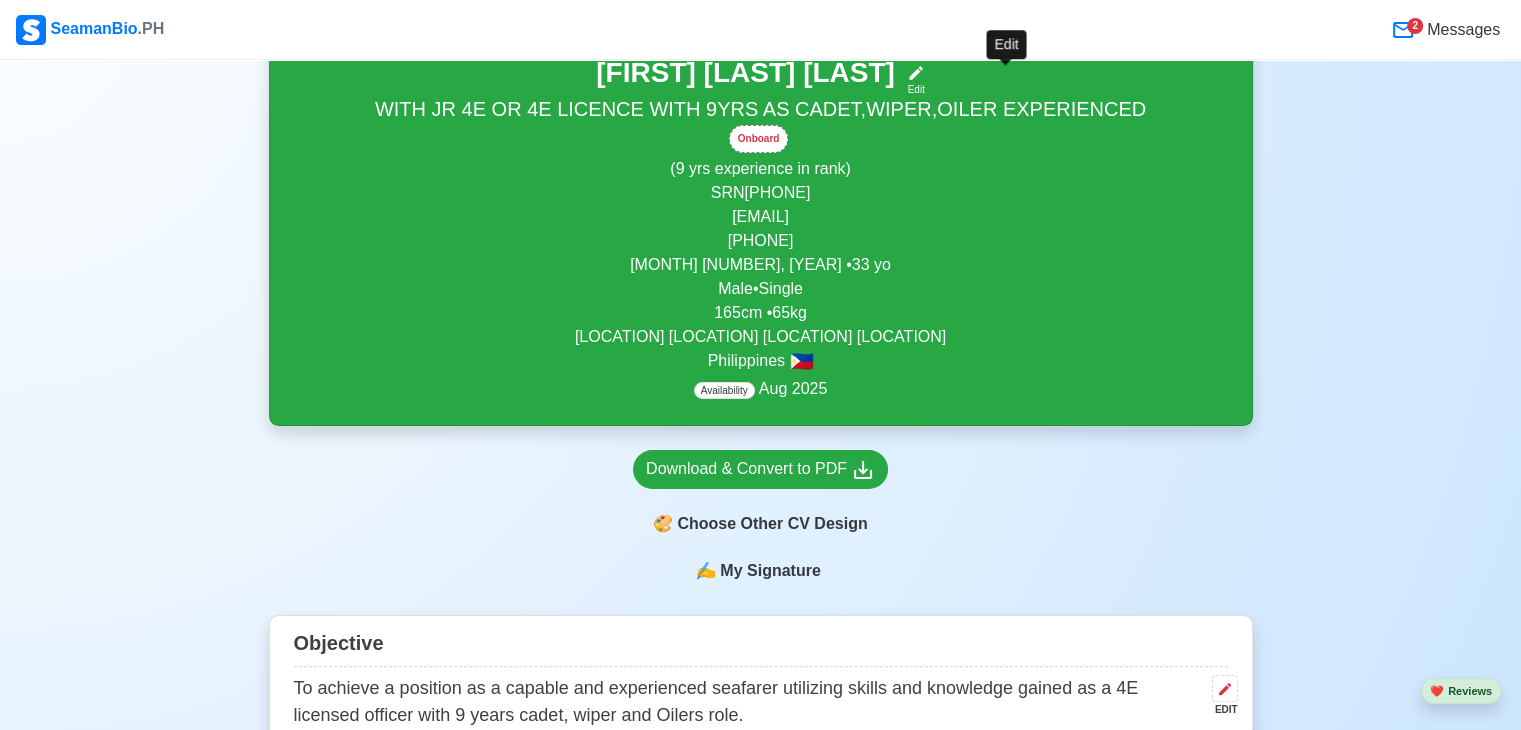 click on "Edit" at bounding box center [912, 89] 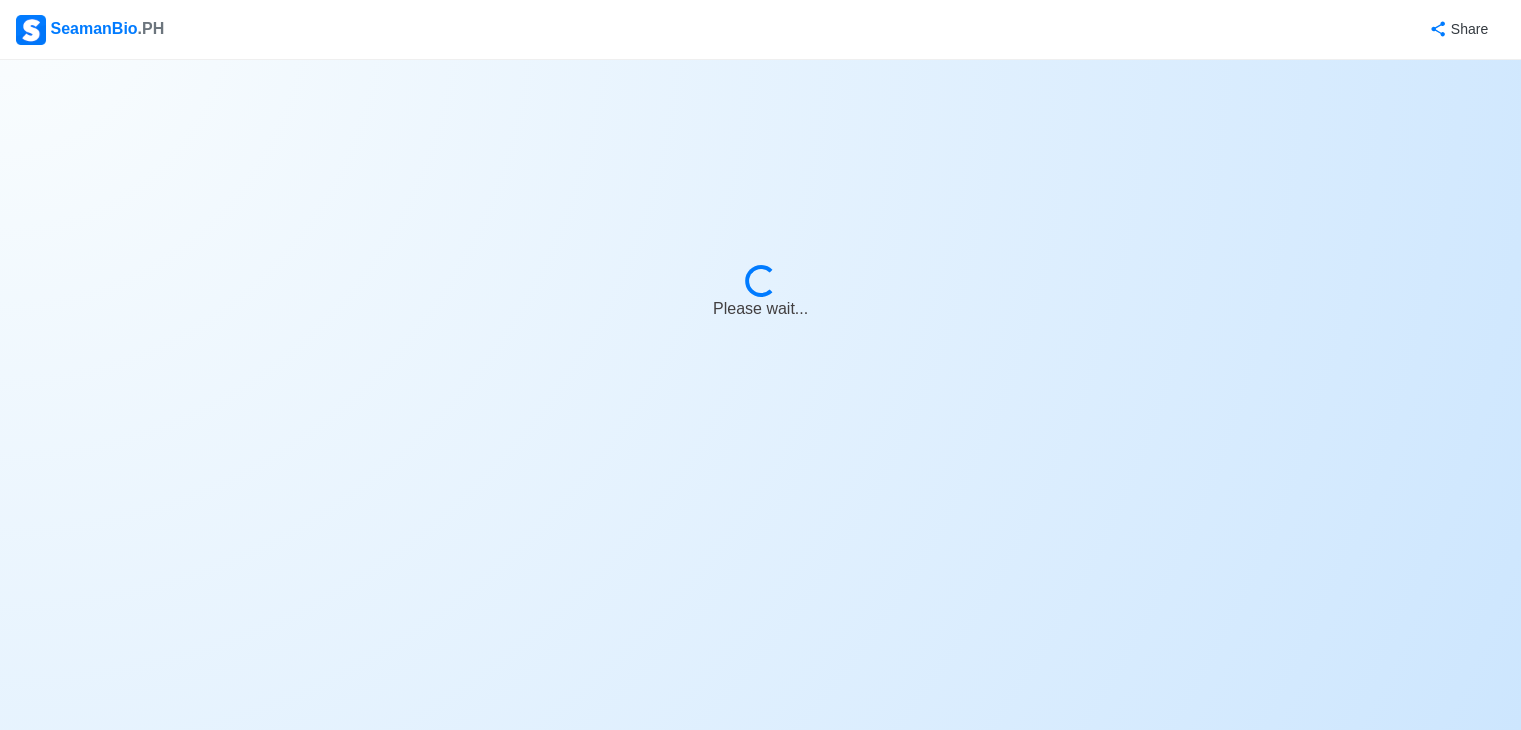 select on "Onboard" 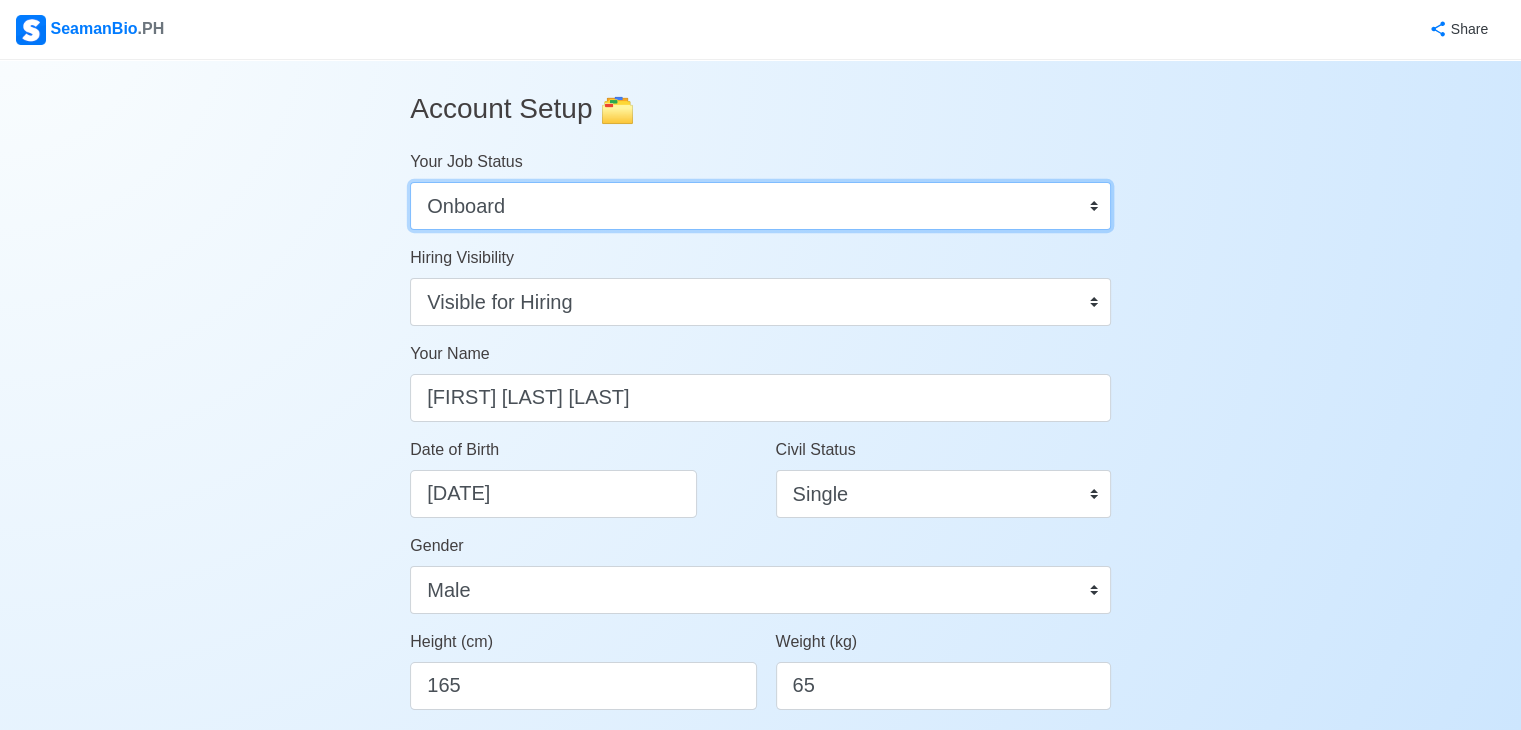 click on "Onboard Actively Looking for Job Not Looking for Job" at bounding box center (760, 206) 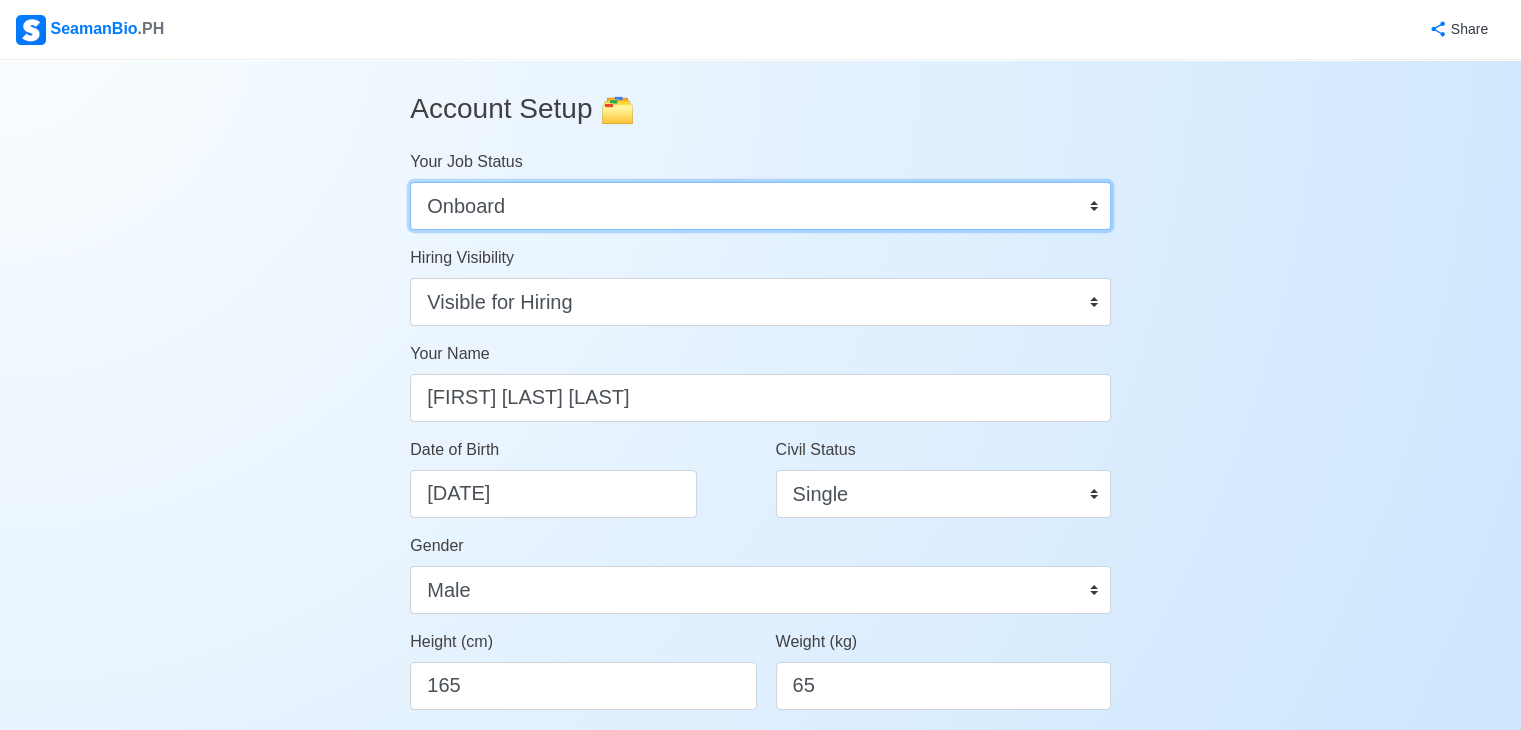select on "Actively Looking for Job" 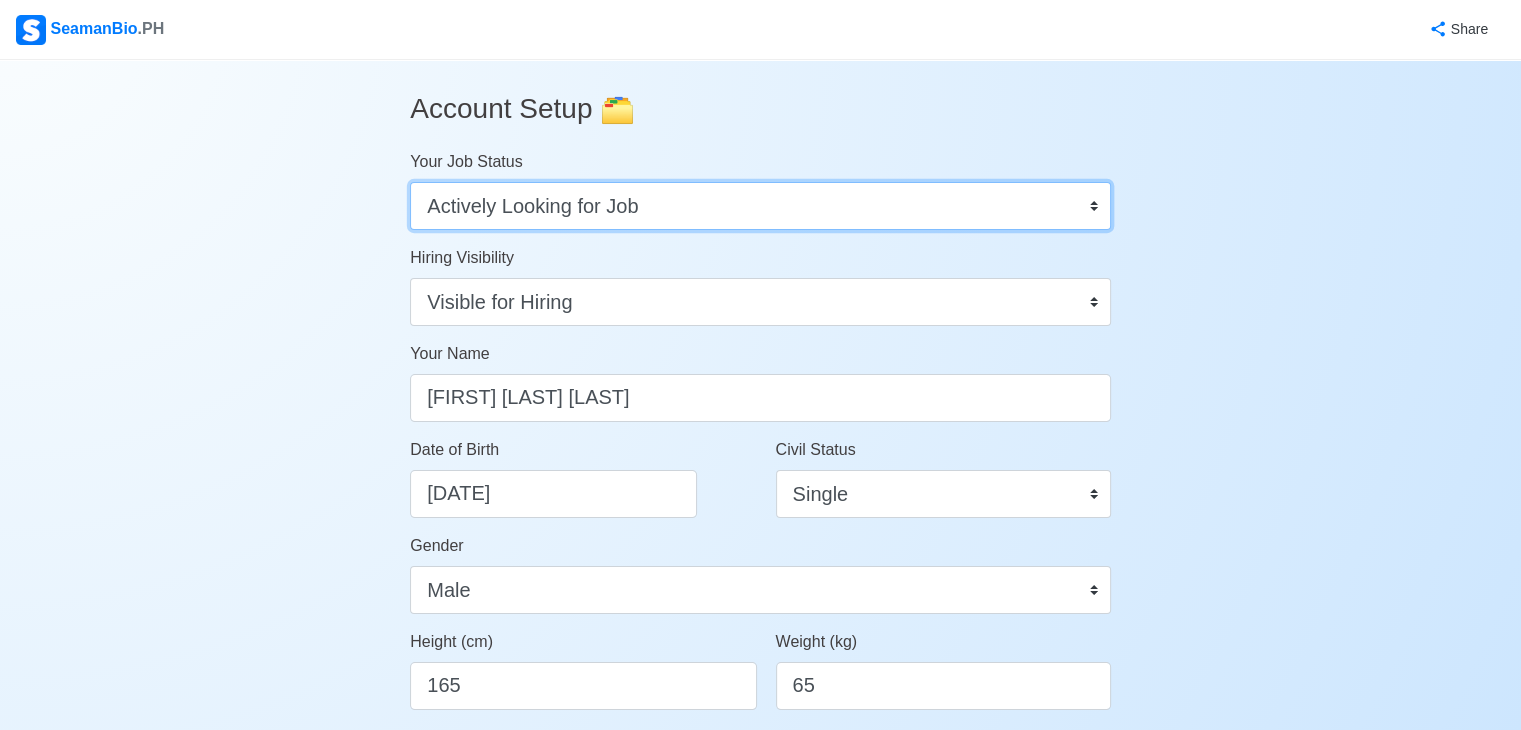 click on "Onboard Actively Looking for Job Not Looking for Job" at bounding box center [760, 206] 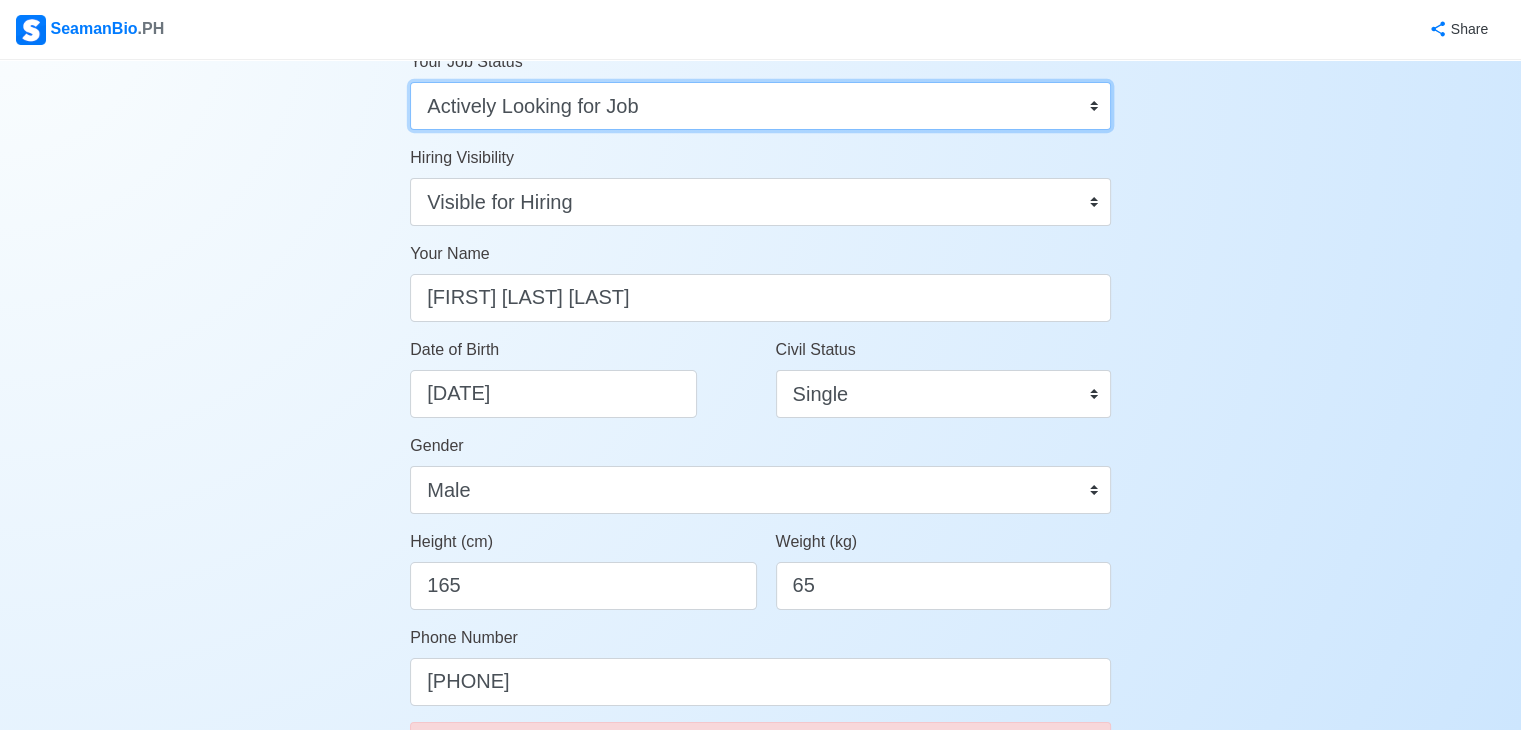 scroll, scrollTop: 100, scrollLeft: 0, axis: vertical 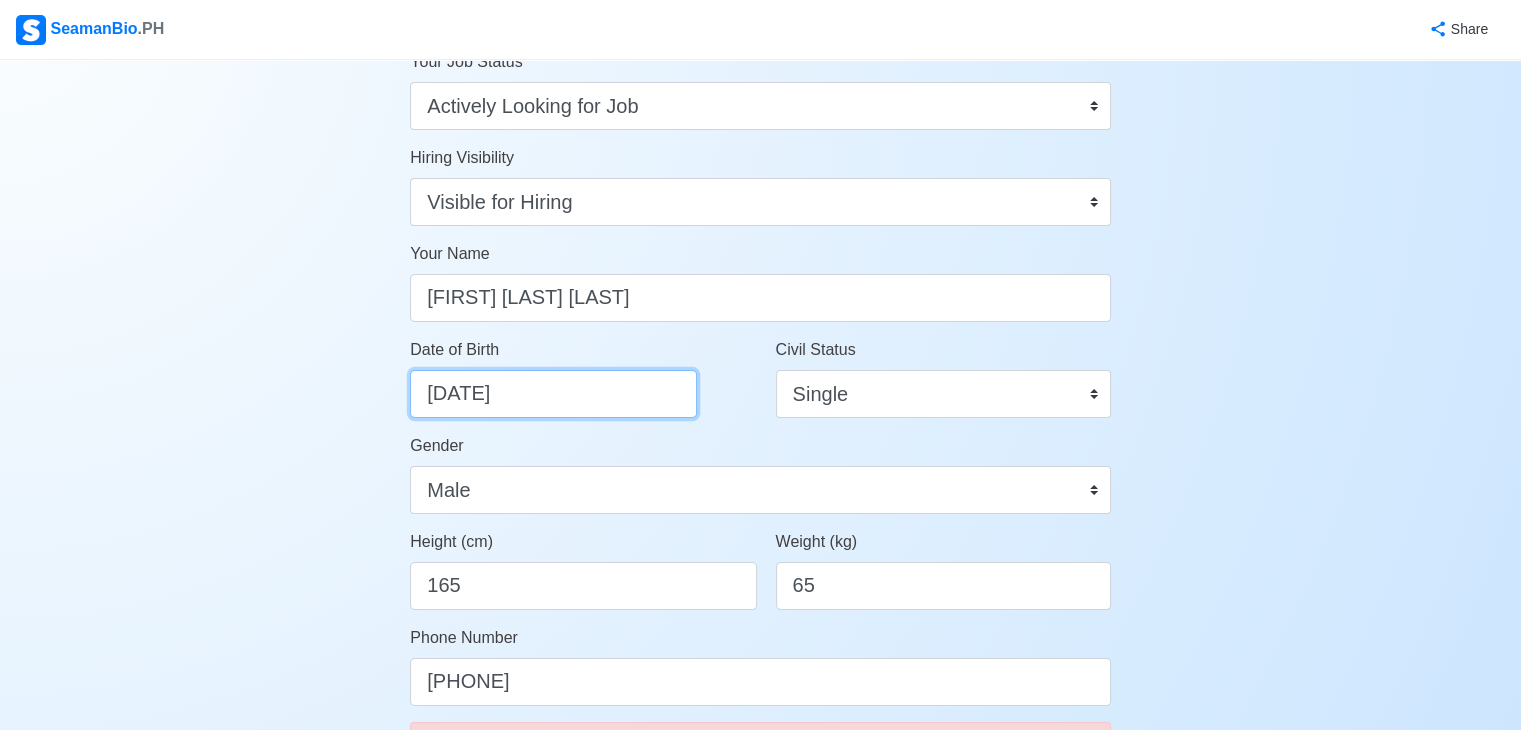 select on "****" 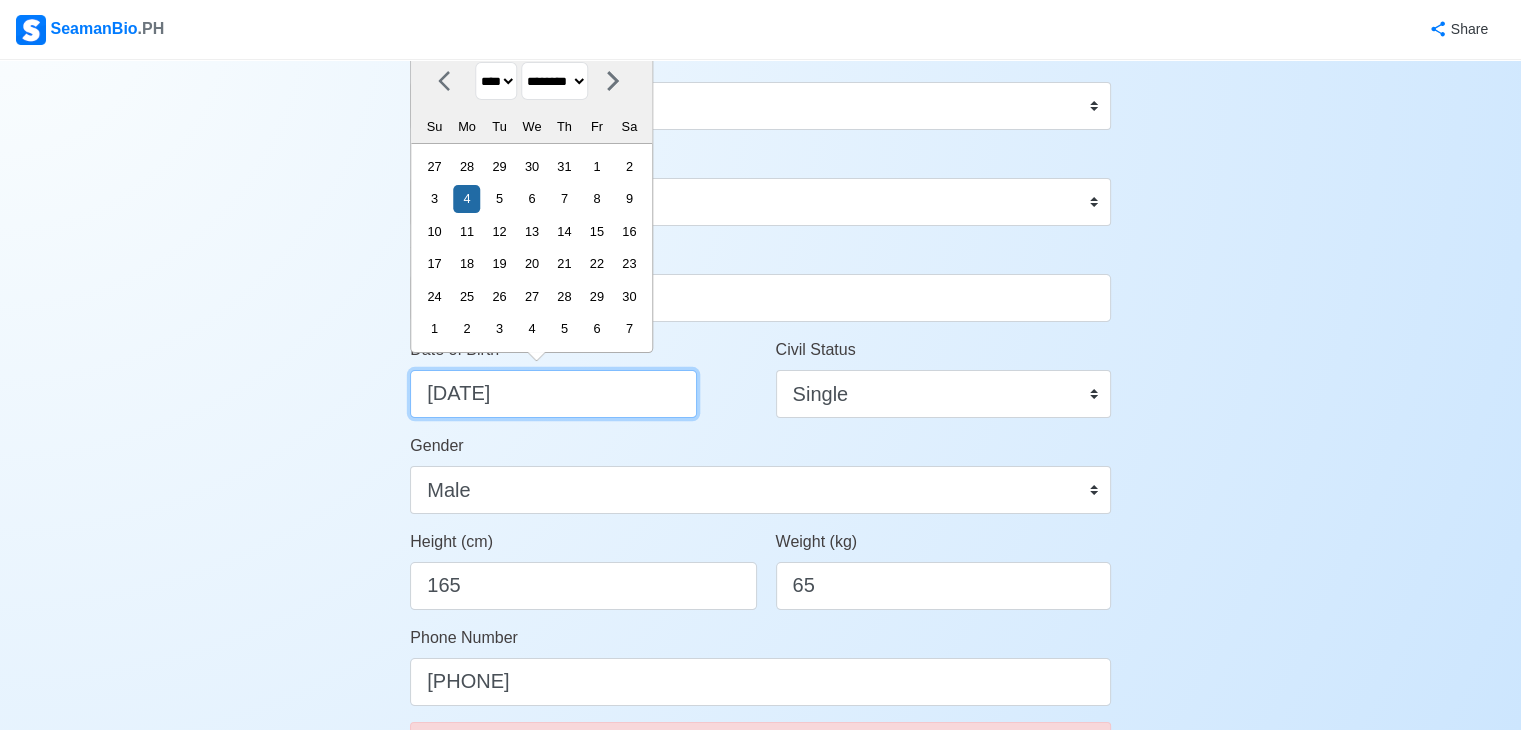 click on "[DATE]" at bounding box center [553, 394] 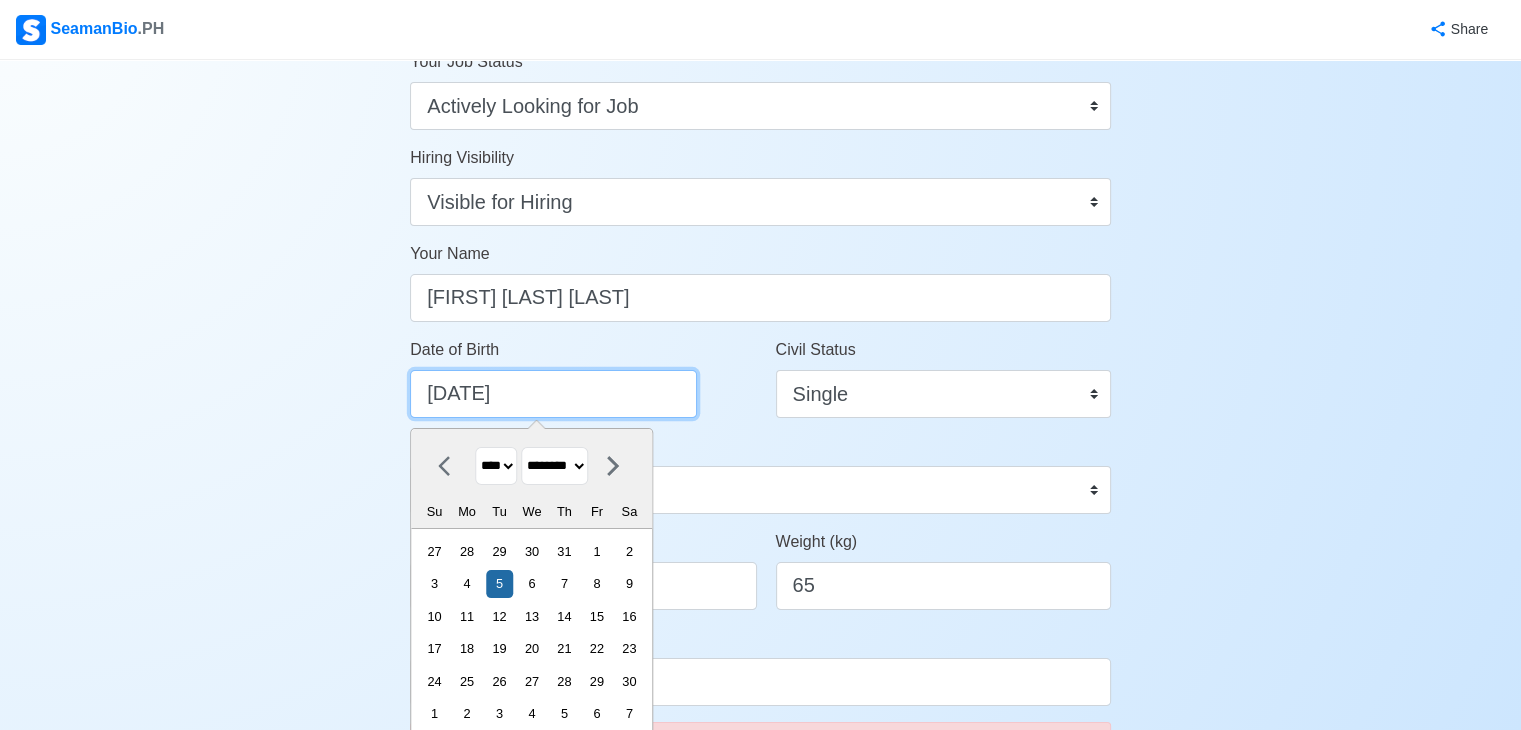scroll, scrollTop: 200, scrollLeft: 0, axis: vertical 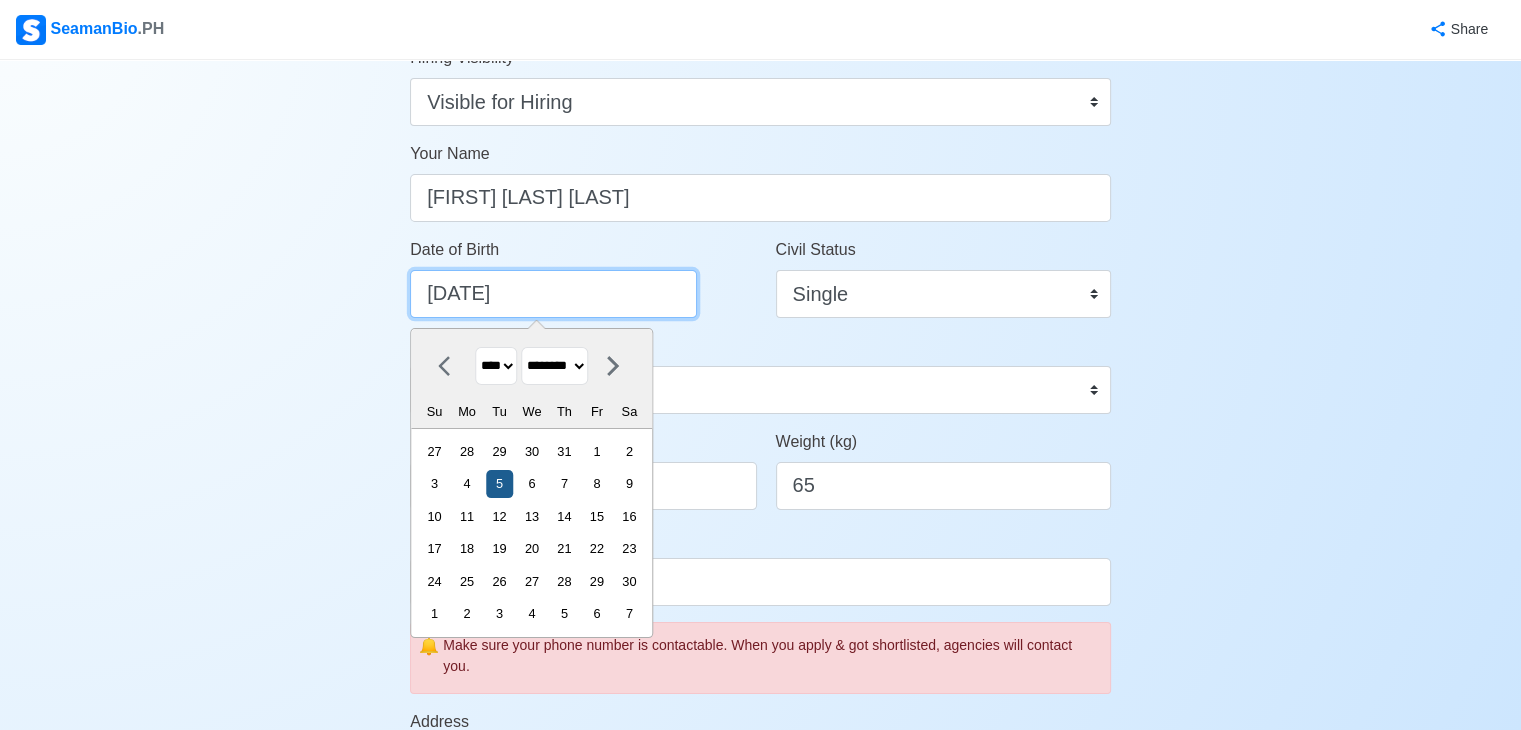 type on "[DATE]" 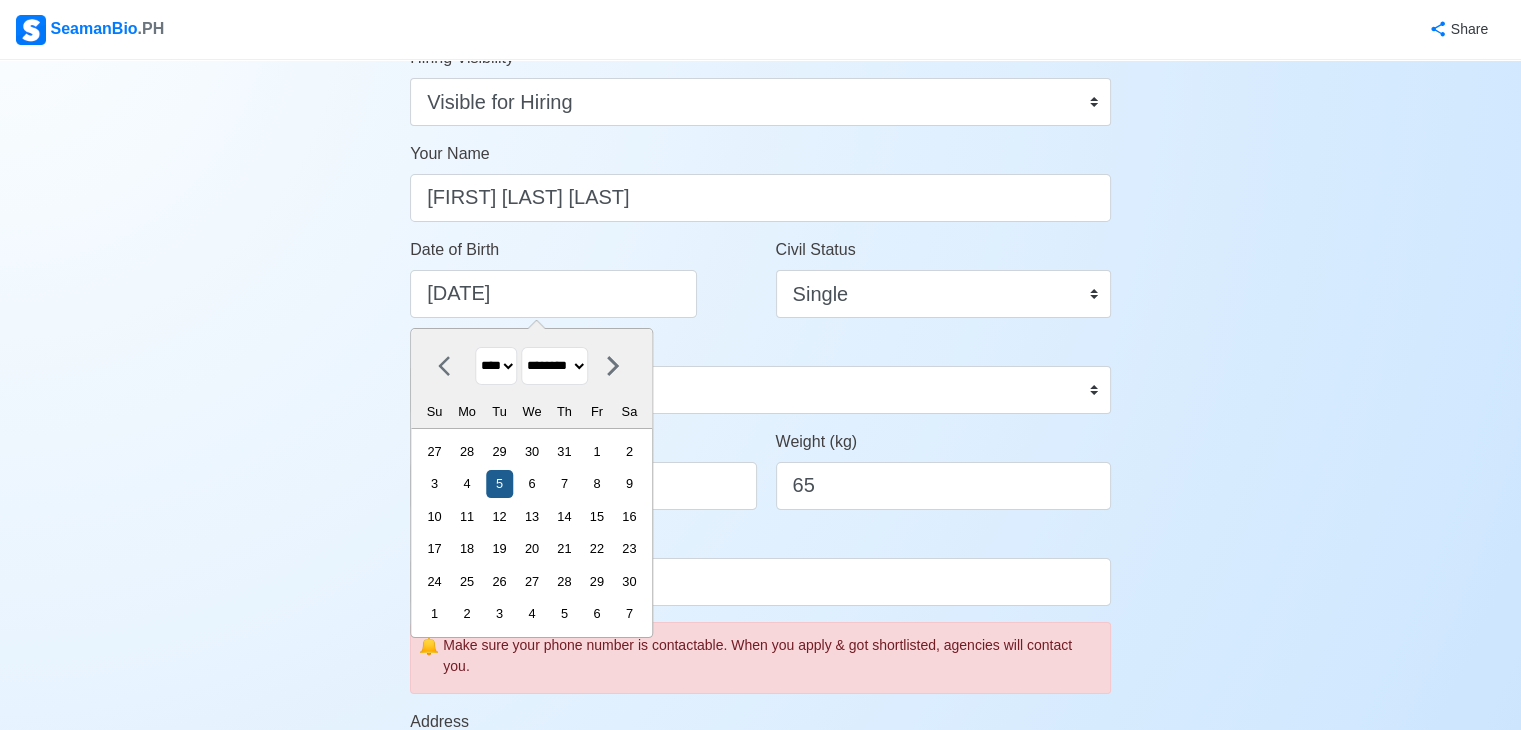 click on "5" at bounding box center (499, 483) 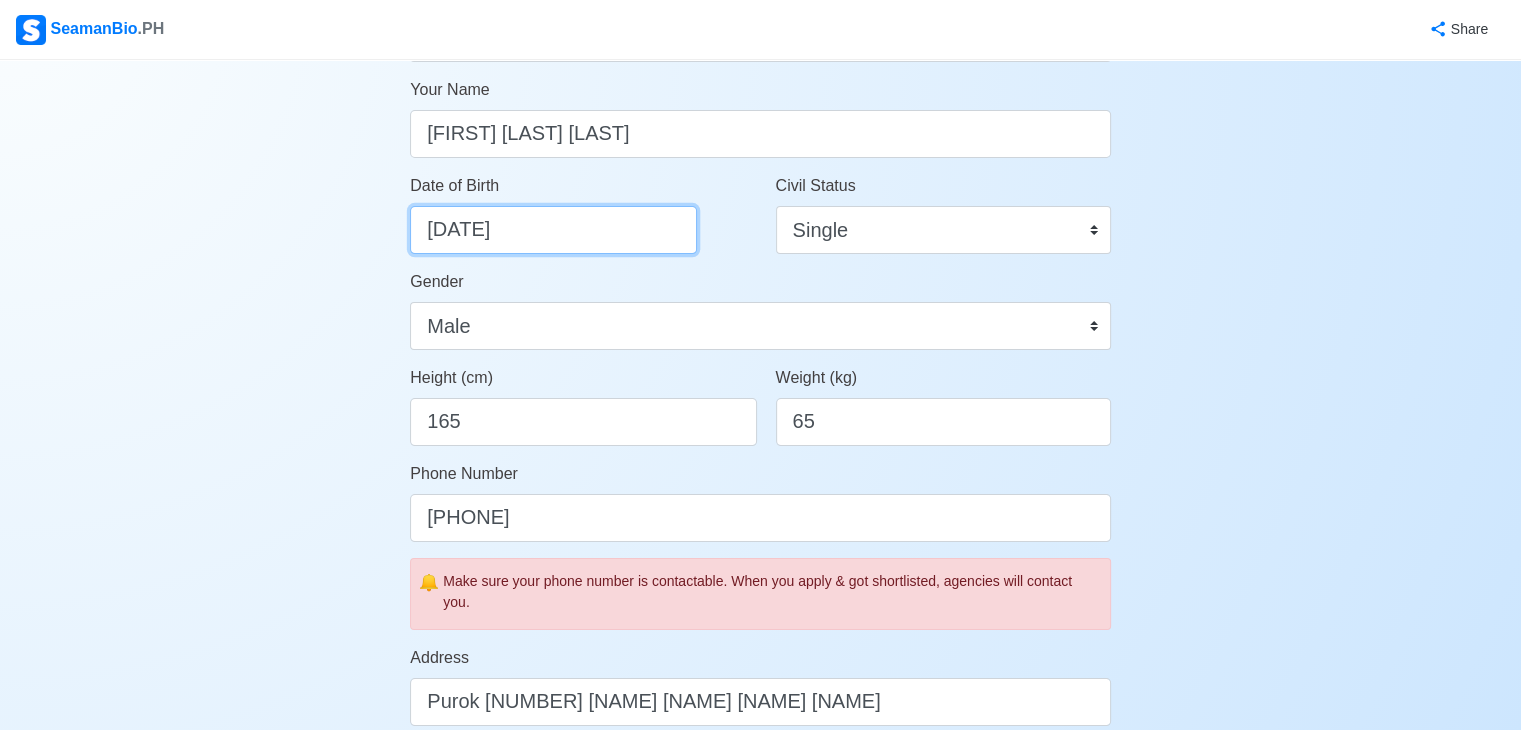 scroll, scrollTop: 300, scrollLeft: 0, axis: vertical 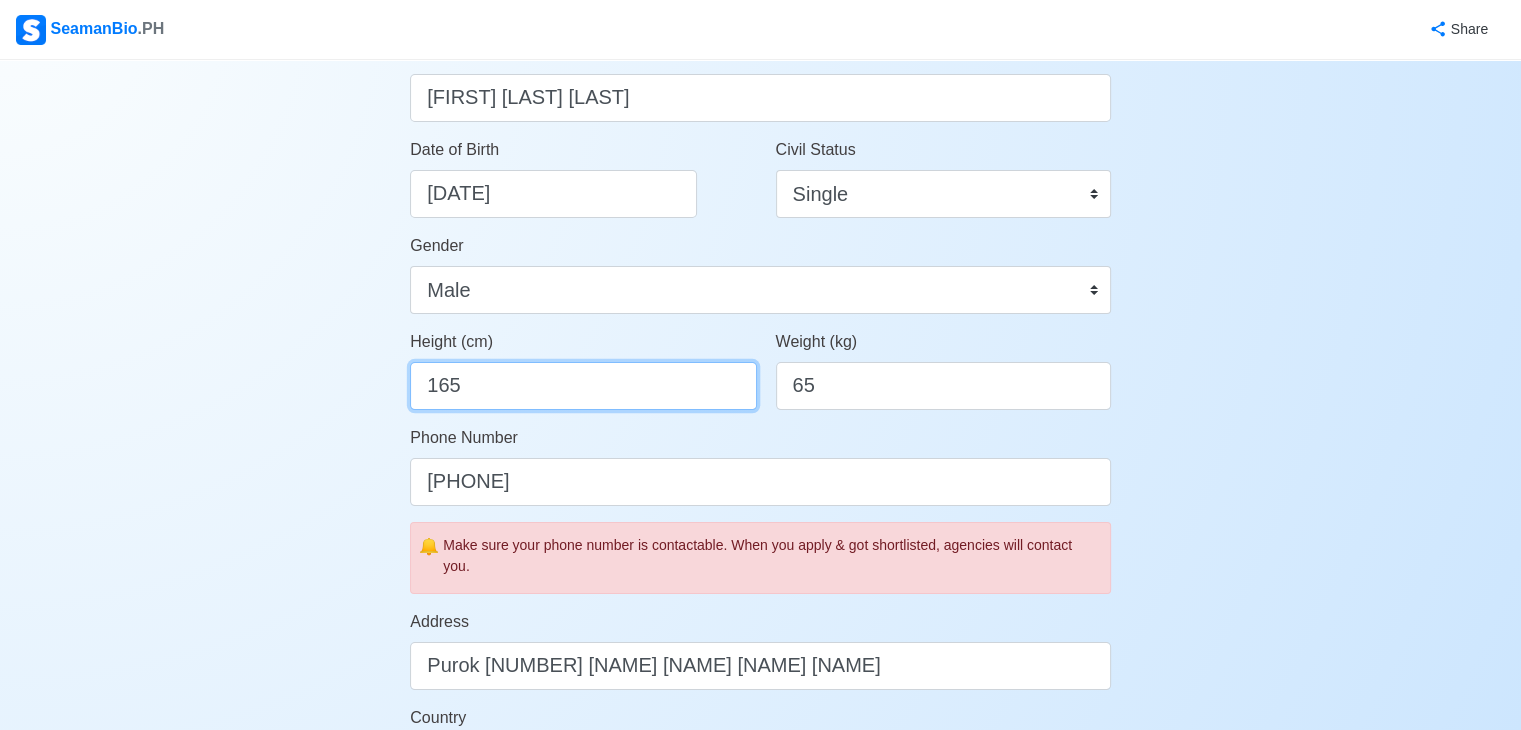 click on "165" at bounding box center [583, 386] 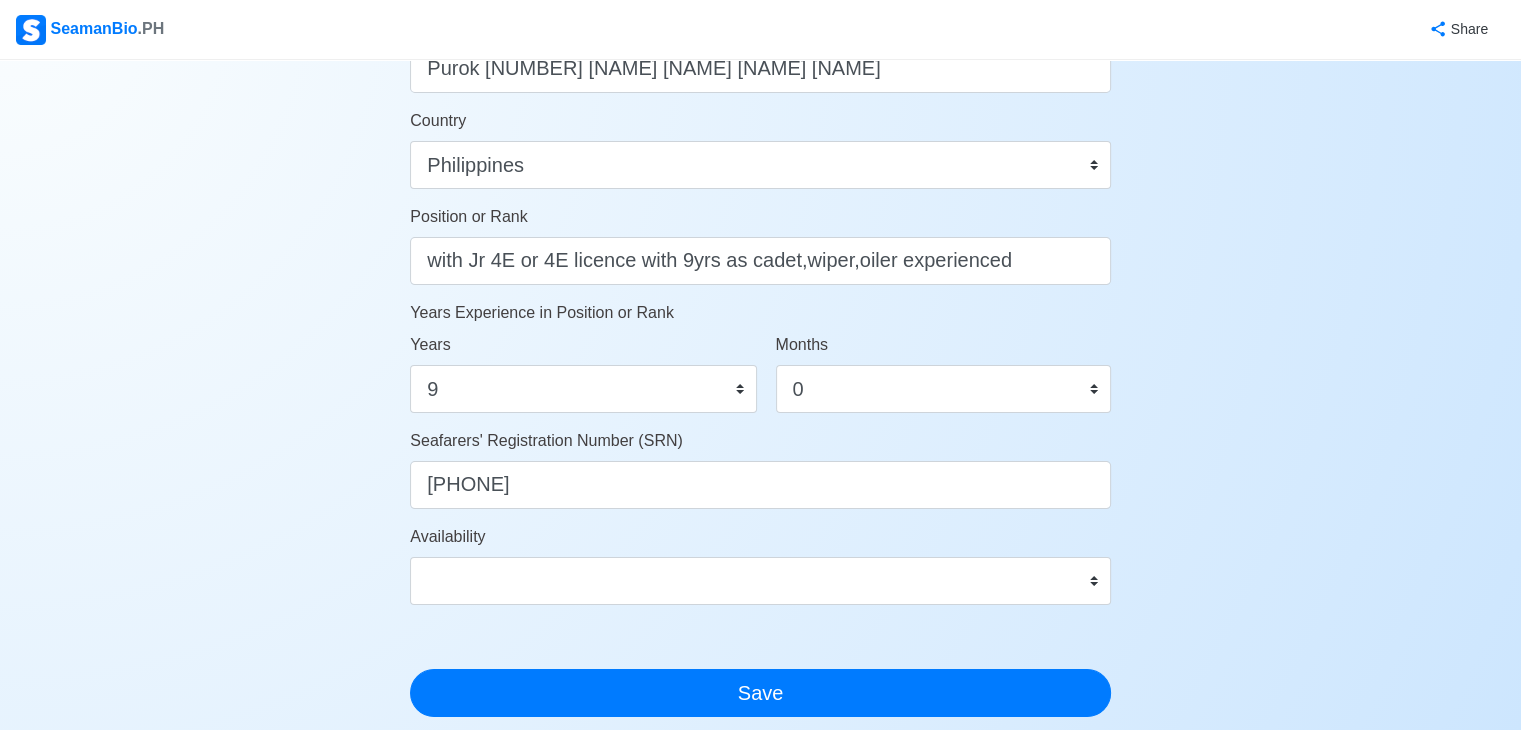 scroll, scrollTop: 900, scrollLeft: 0, axis: vertical 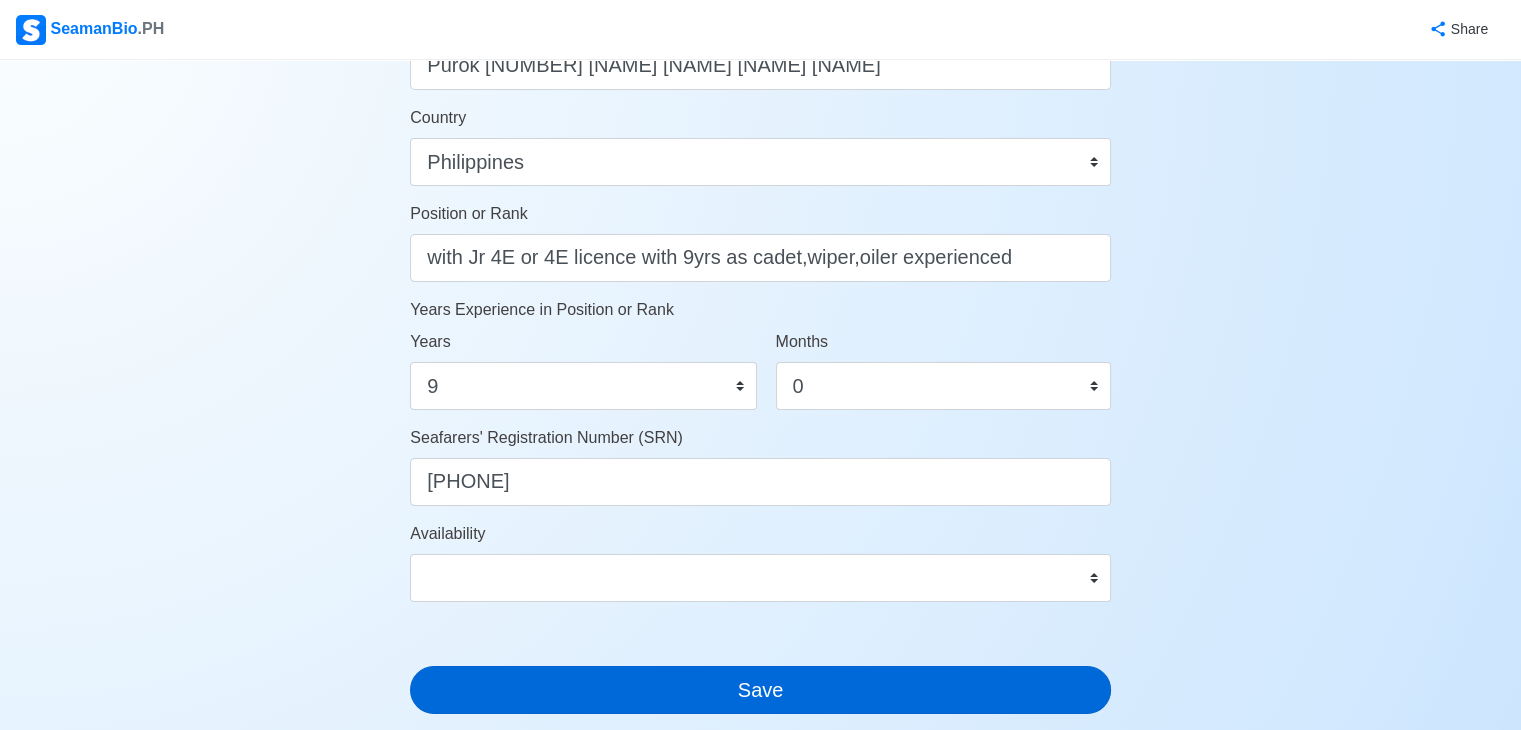 type on "162" 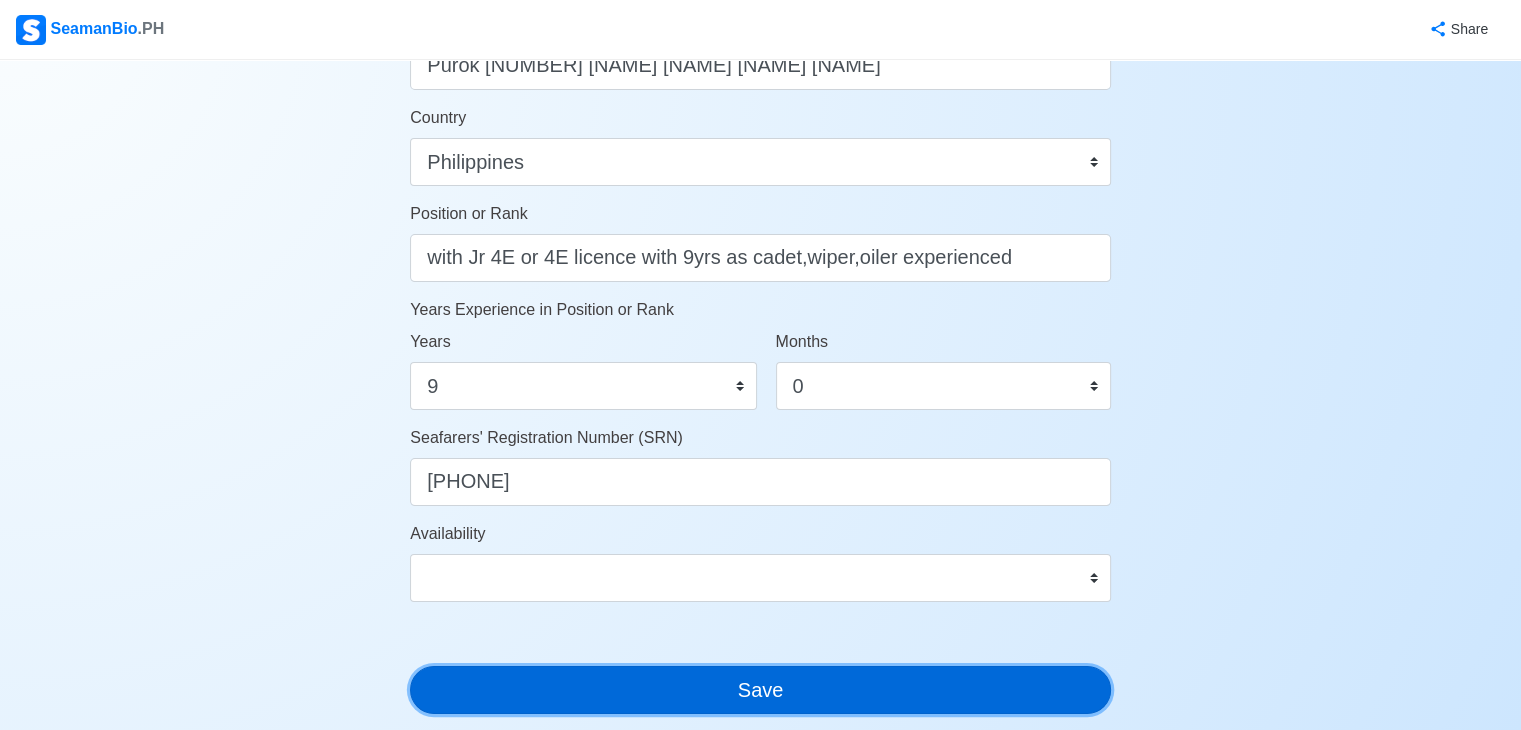 click on "Save" at bounding box center (760, 690) 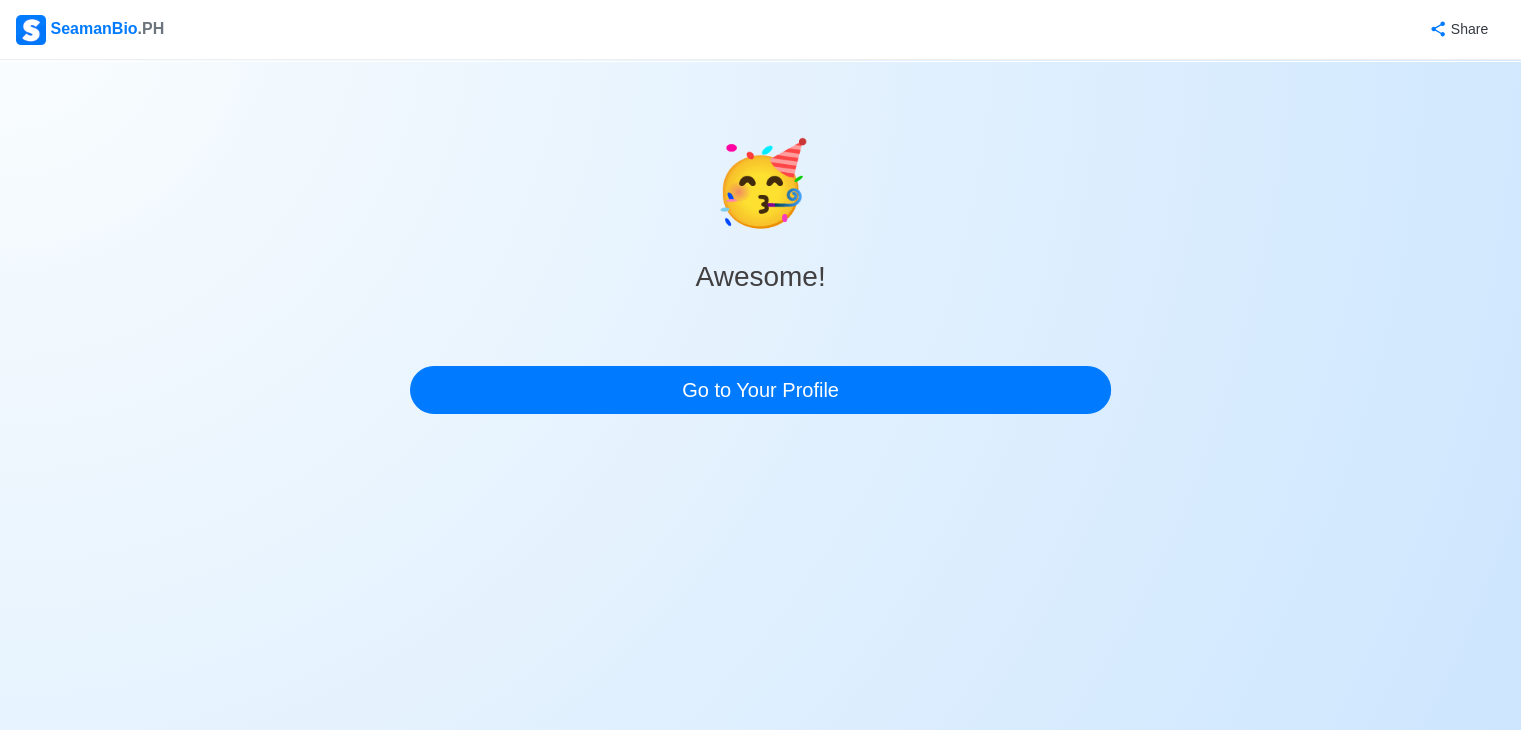 scroll, scrollTop: 0, scrollLeft: 0, axis: both 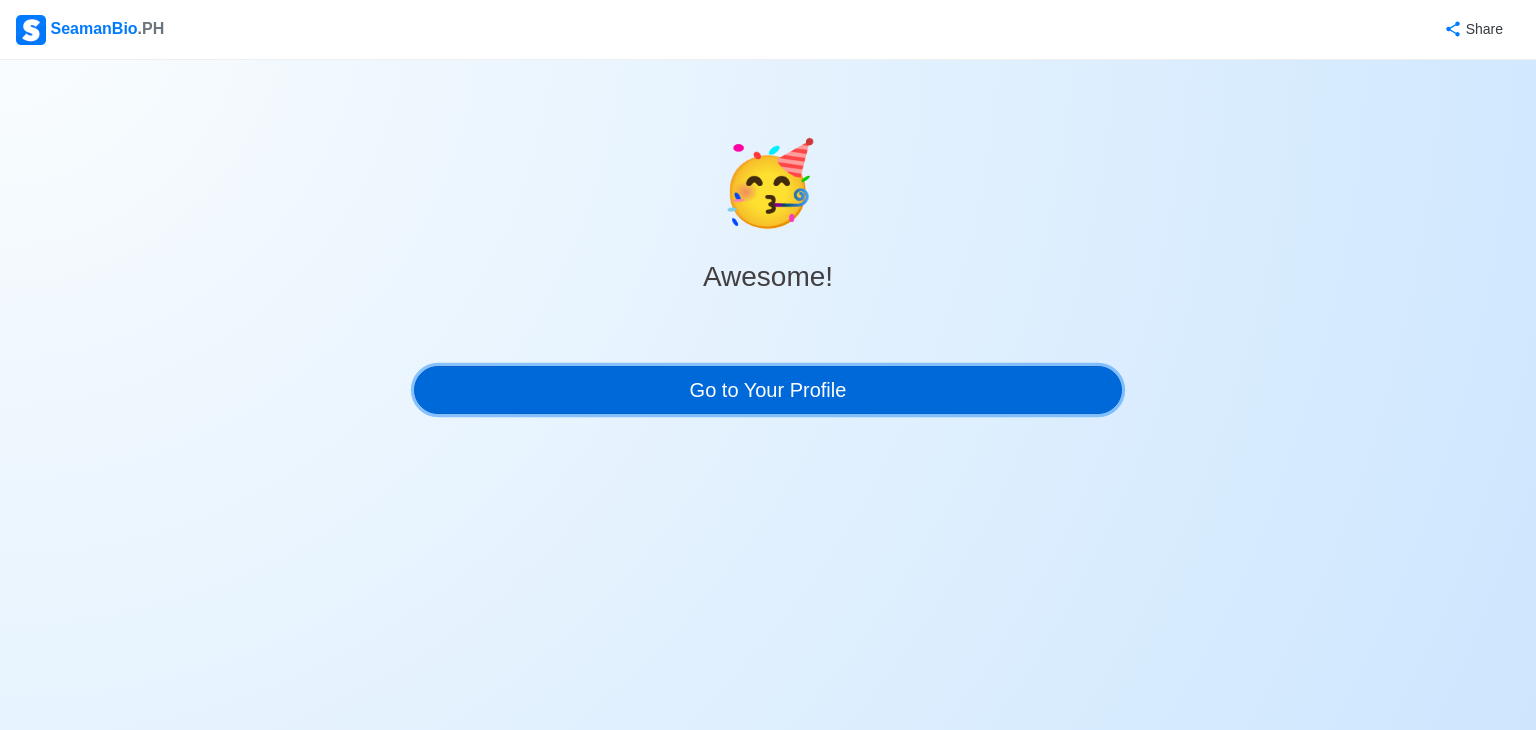 click on "Go to Your Profile" at bounding box center (768, 390) 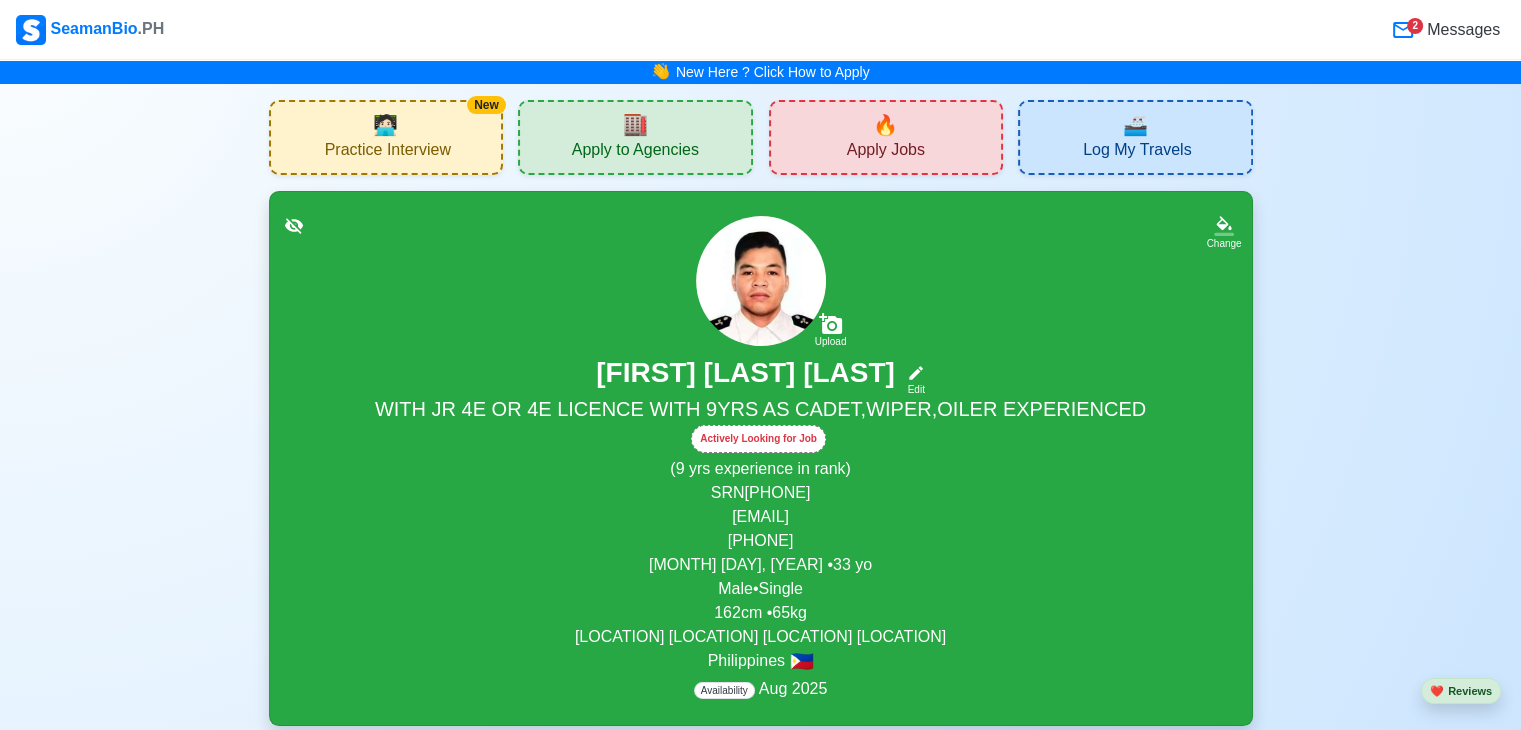 click on "🚢   Log My Travels" at bounding box center (1135, 137) 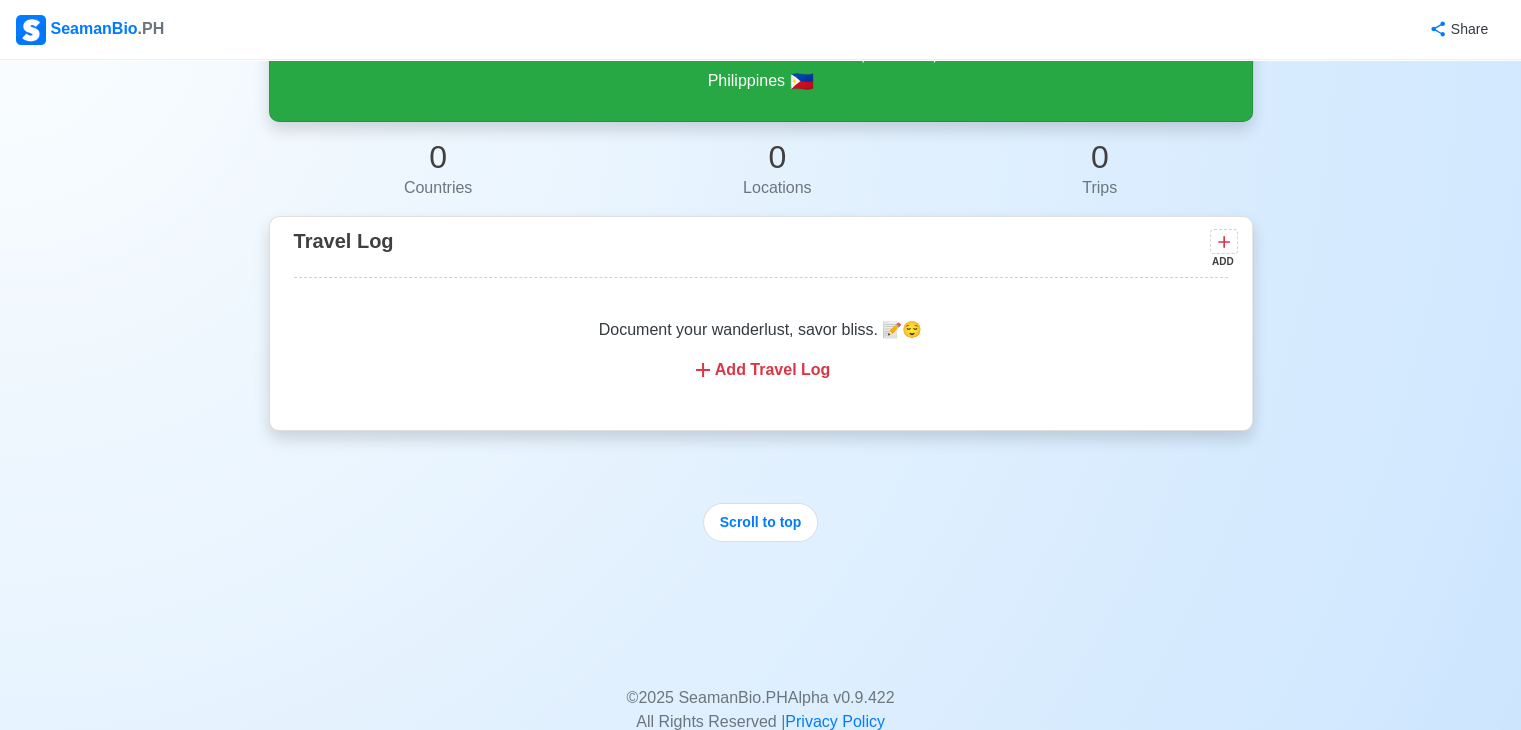 scroll, scrollTop: 300, scrollLeft: 0, axis: vertical 